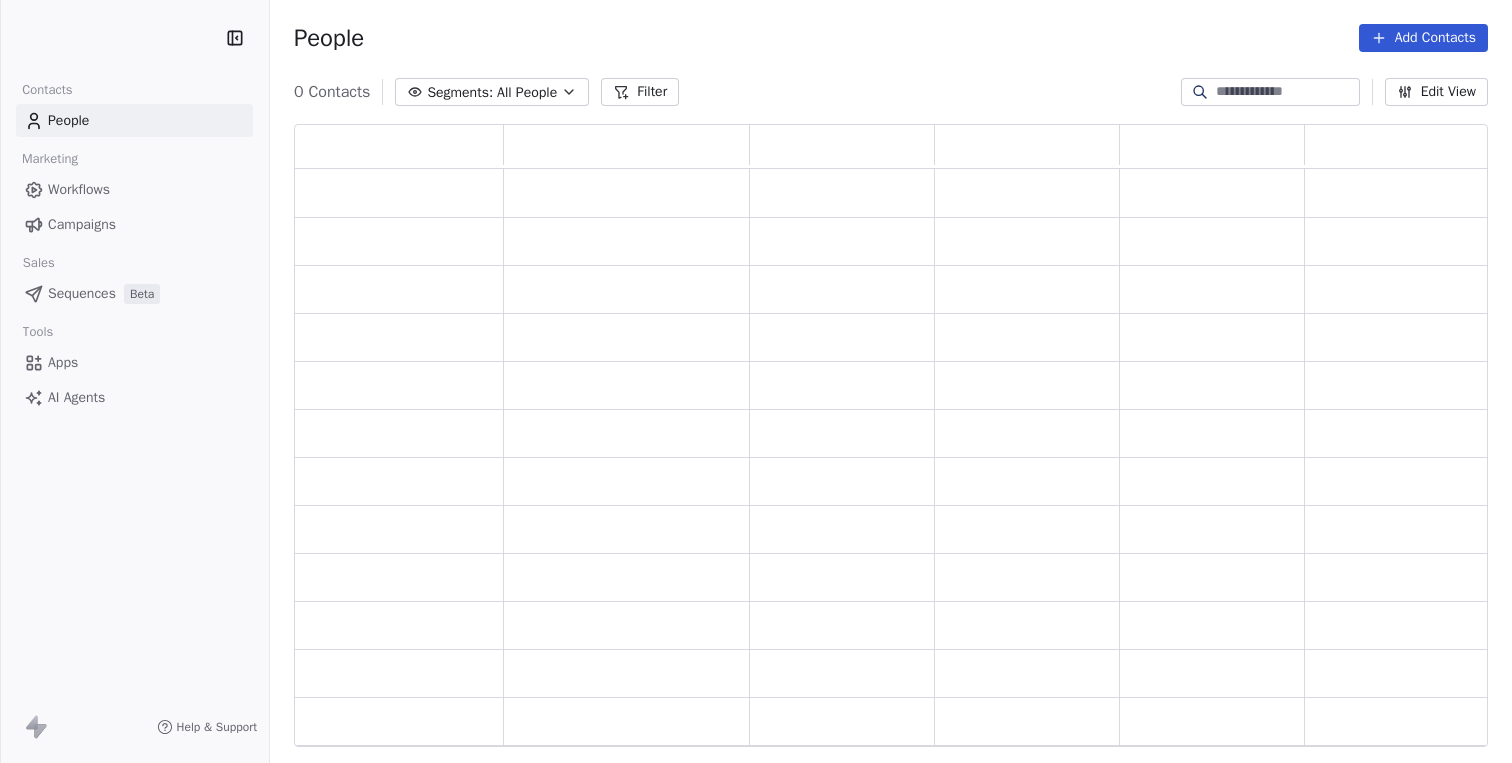 scroll, scrollTop: 0, scrollLeft: 0, axis: both 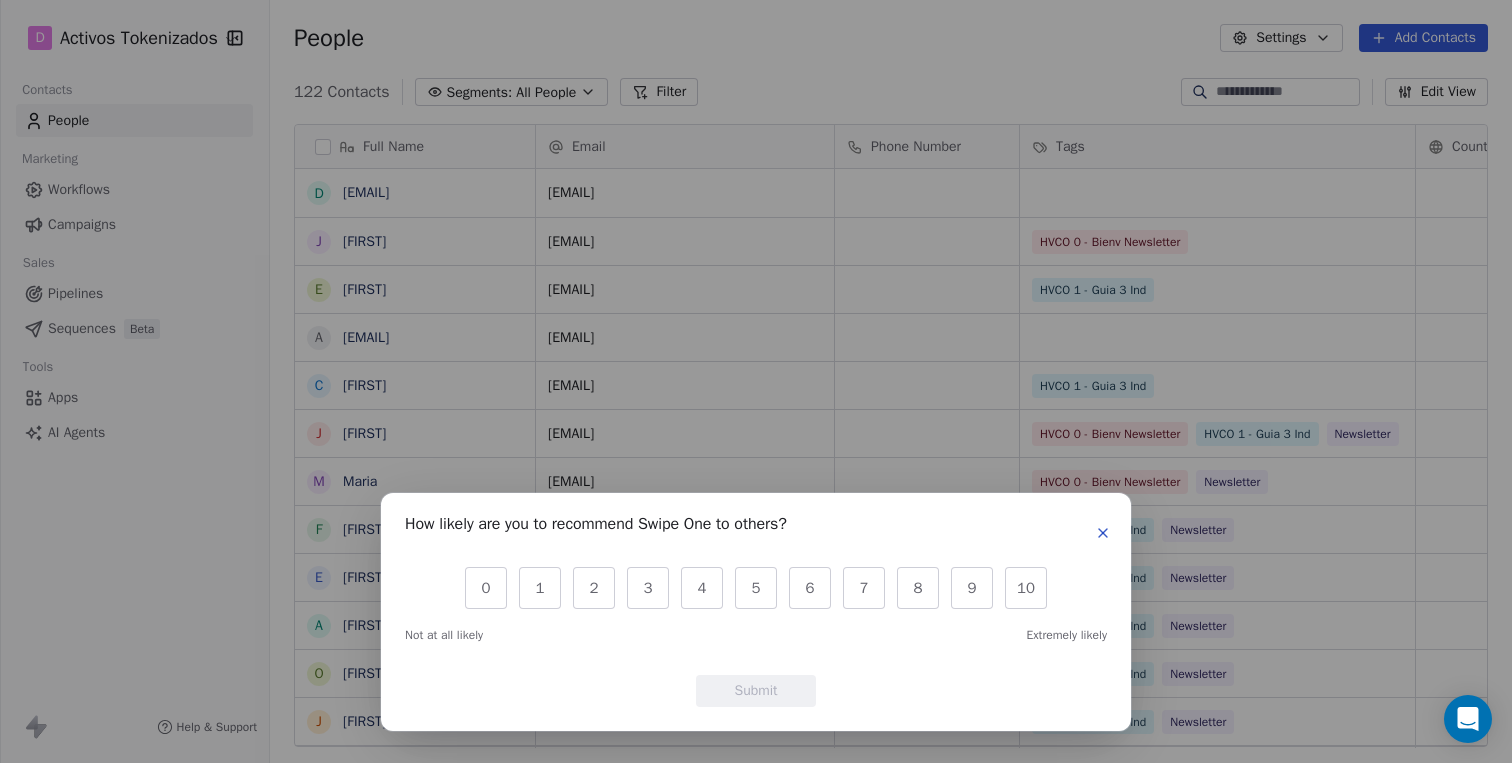click 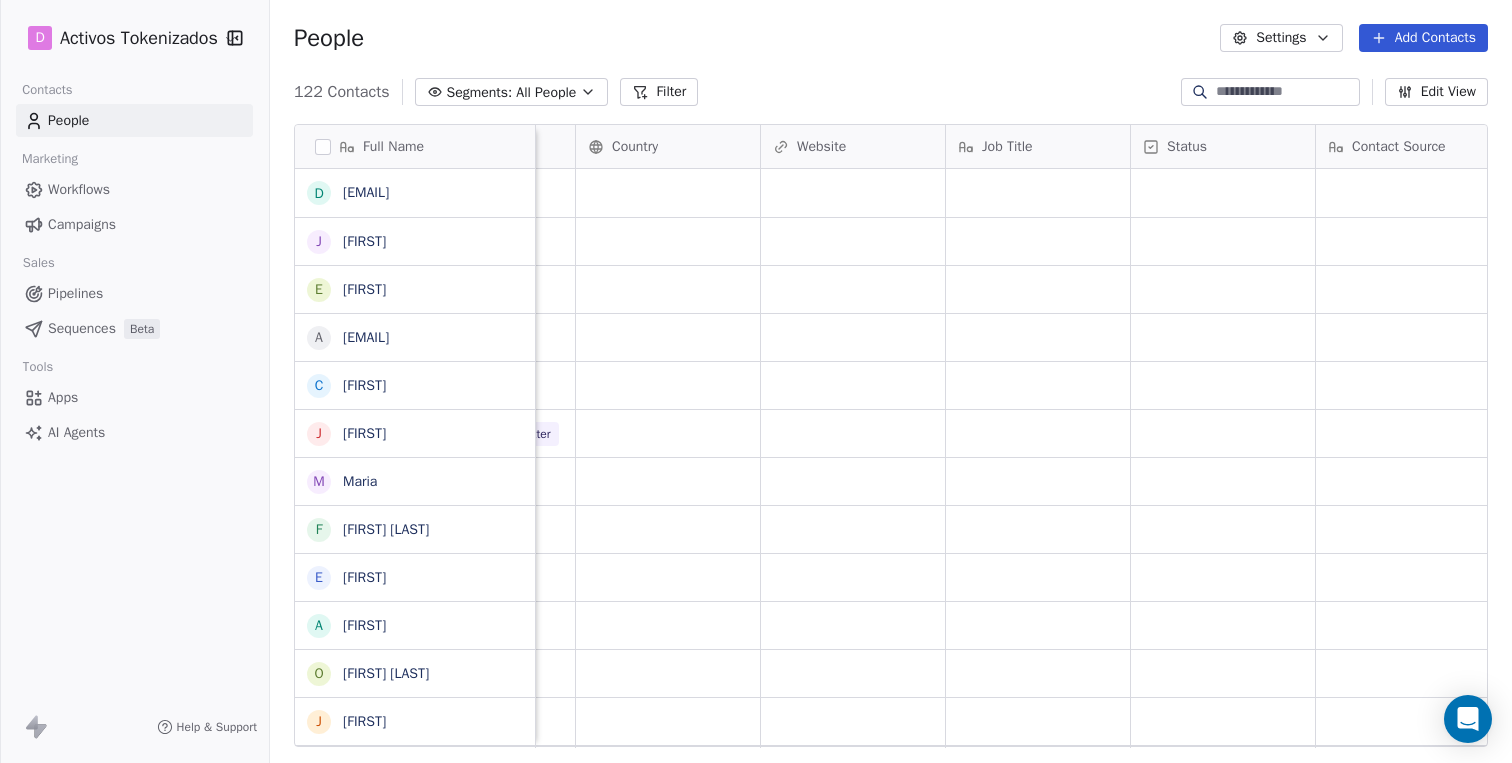 scroll, scrollTop: 0, scrollLeft: 928, axis: horizontal 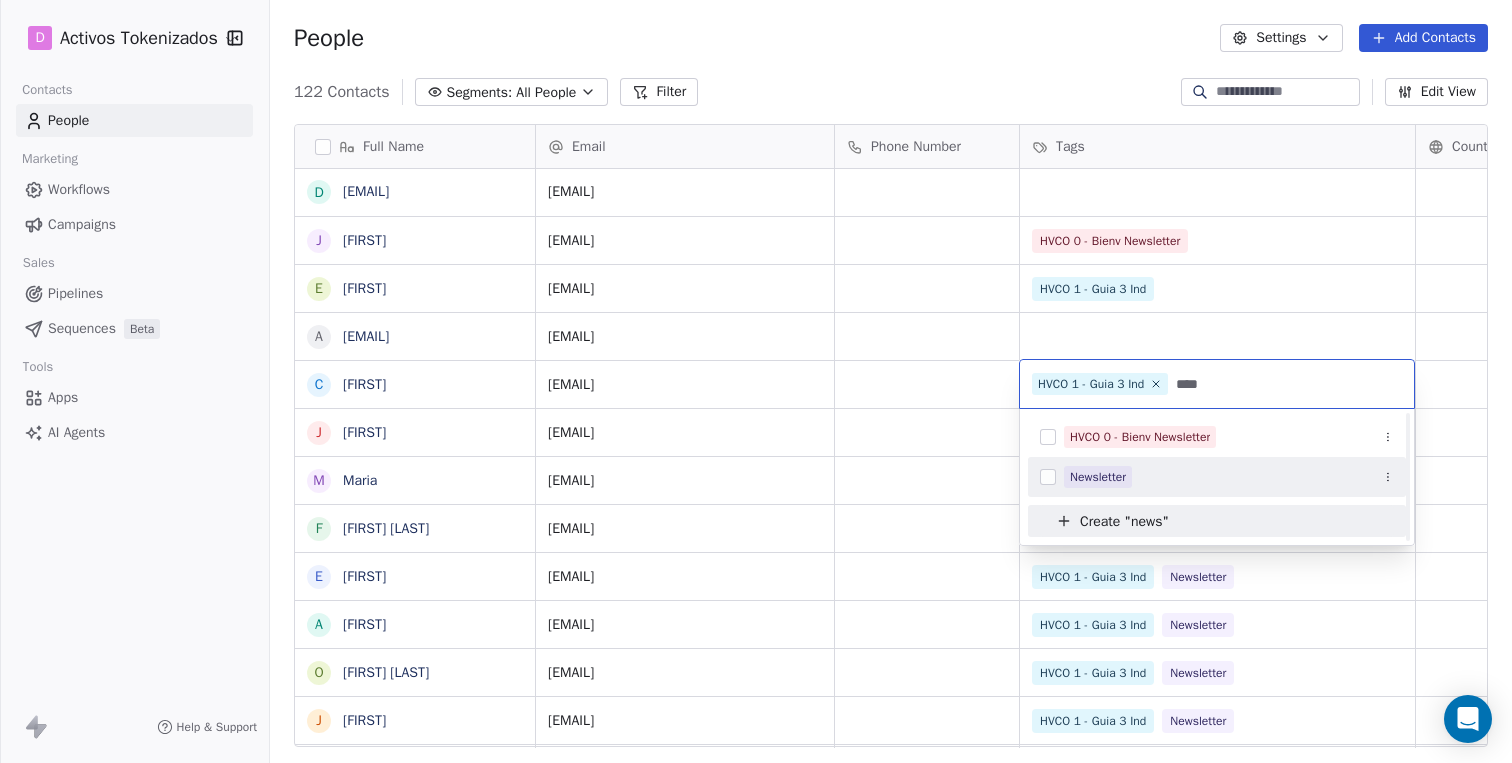 type on "****" 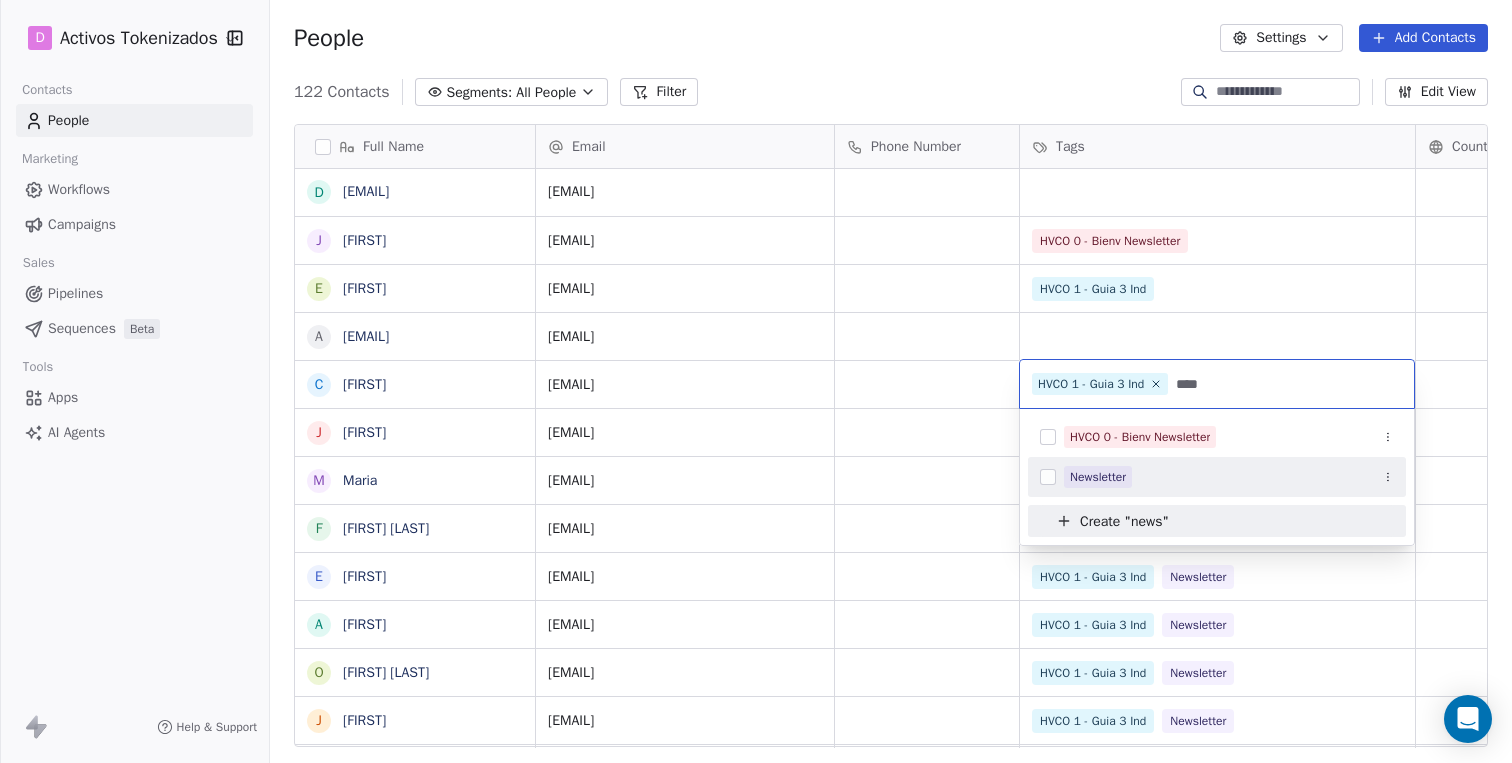 click at bounding box center [1048, 477] 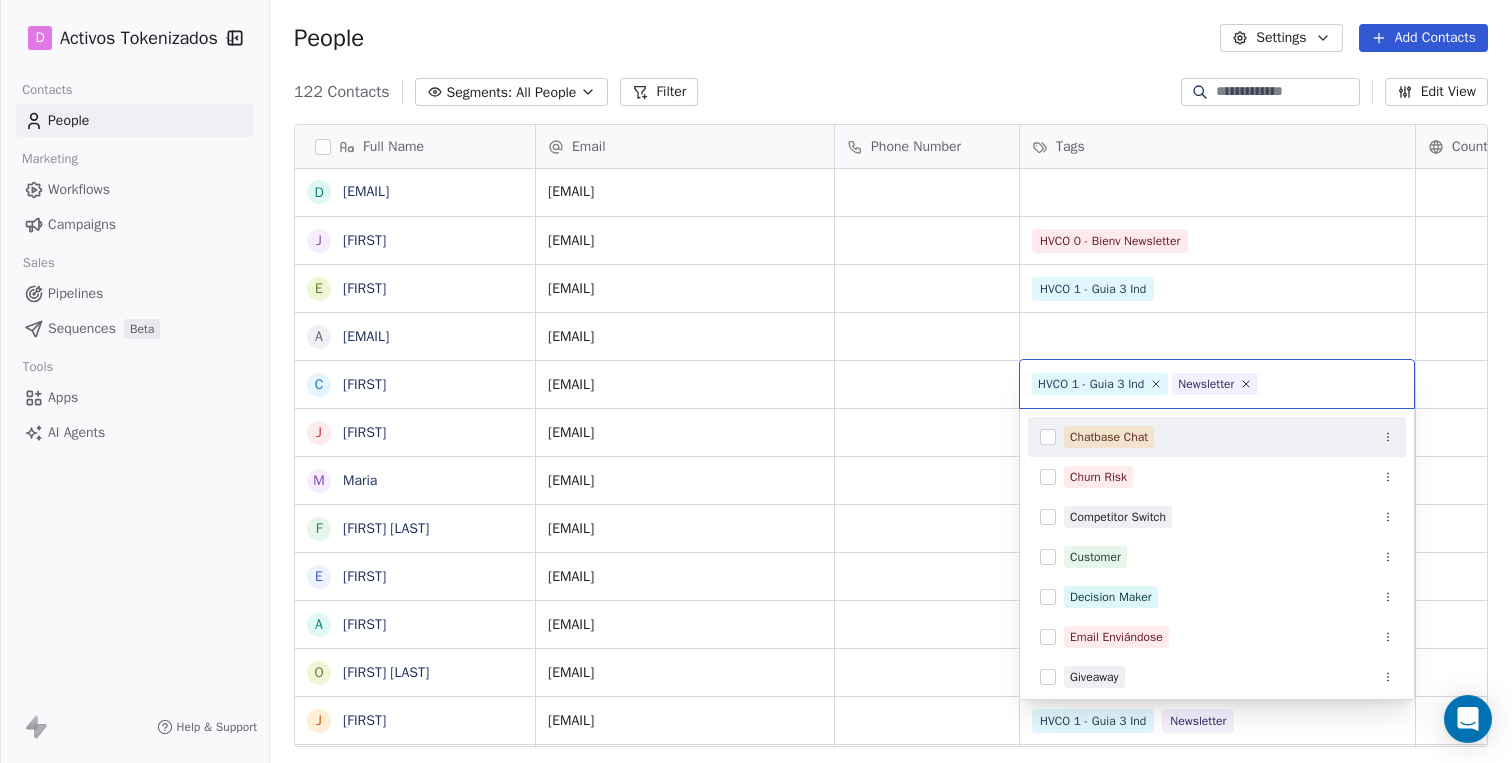 click on "D Activos Tokenizados Contacts People Marketing Workflows Campaigns Sales Pipelines Sequences Beta Tools Apps AI Agents Help & Support People Settings Add Contacts 122 Contacts Segments: All People Filter Edit View Tag Add to Sequence Export Full Name d [EMAIL] J [FIRST] E [FIRST] a [EMAIL] C [FIRST] J [FIRST] M [FIRST] F [FIRST] [LAST] E [FIRST] A [FIRST] O [FIRST] [LAST] j [FIRST] D [FIRST] [LAST] I [FIRST] J [FIRST] J [FIRST] [LAST] H [FIRST] O [FIRST] B [FIRST] B [FIRST] [LAST] R [FIRST] J [FIRST] D [FIRST] A [FIRST] [FIRST] l [FIRST] [LAST] C [FIRST] l [FIRST] [LAST] A [FIRST] V a [FIRST] C [FIRST] m [FIRST] H [FIRST] [LAST] j [FIRST] Email Phone Number Tags Country Website Job Title Status [EMAIL] [EMAIL] HVCO 0 - Bienv Newsletter [EMAIL] HVCO 1 - Guia 3 Ind [EMAIL] HVCO 1 - Guia 3 Ind Newsletter [EMAIL] HVCO 0 - Bienv Newsletter HVCO 1 - Guia 3 Ind Newsletter [EMAIL] HVCO 0 - Bienv Newsletter Newsletter Newsletter" at bounding box center (756, 381) 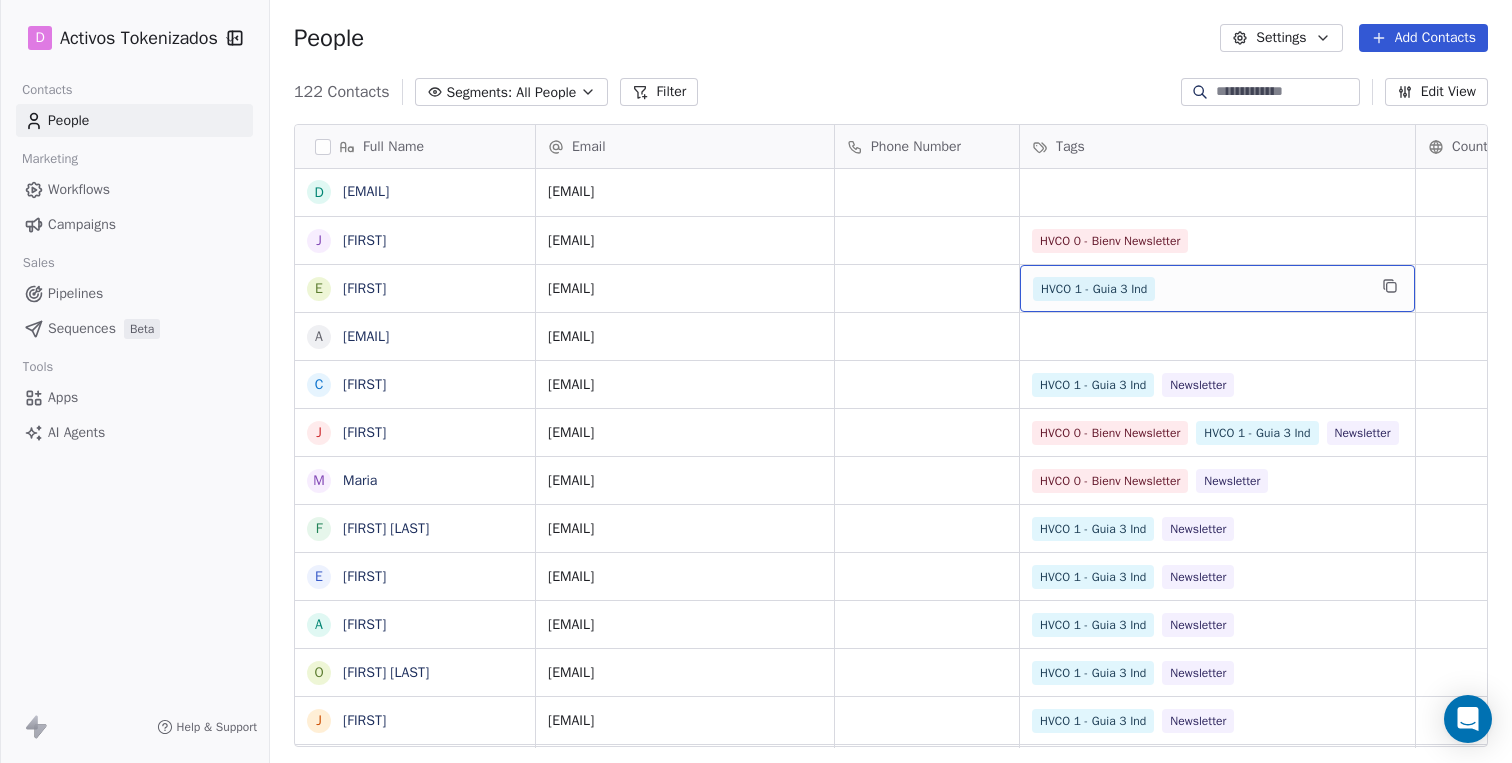 click on "HVCO 1 - Guia 3 Ind" at bounding box center (1199, 289) 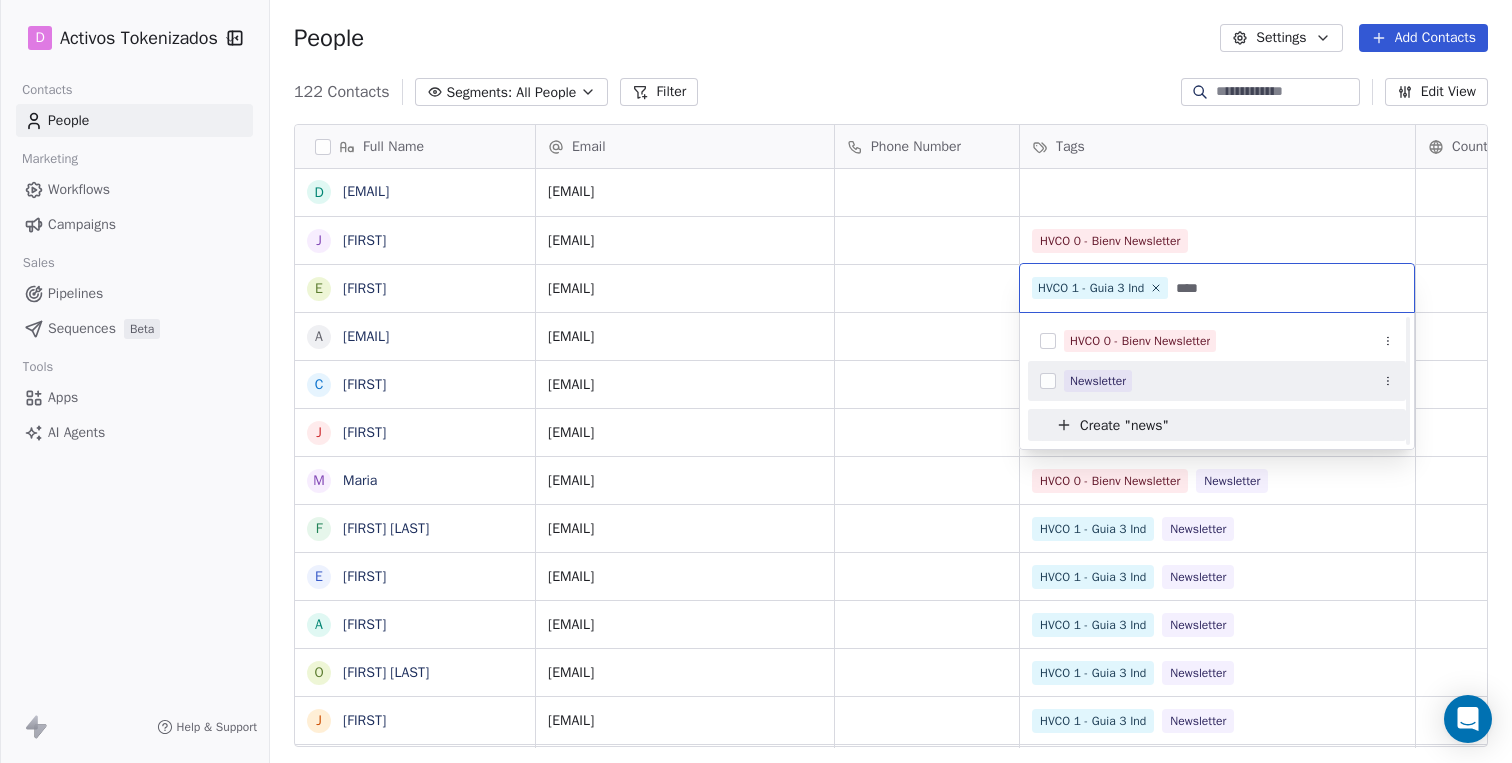 scroll, scrollTop: 0, scrollLeft: 0, axis: both 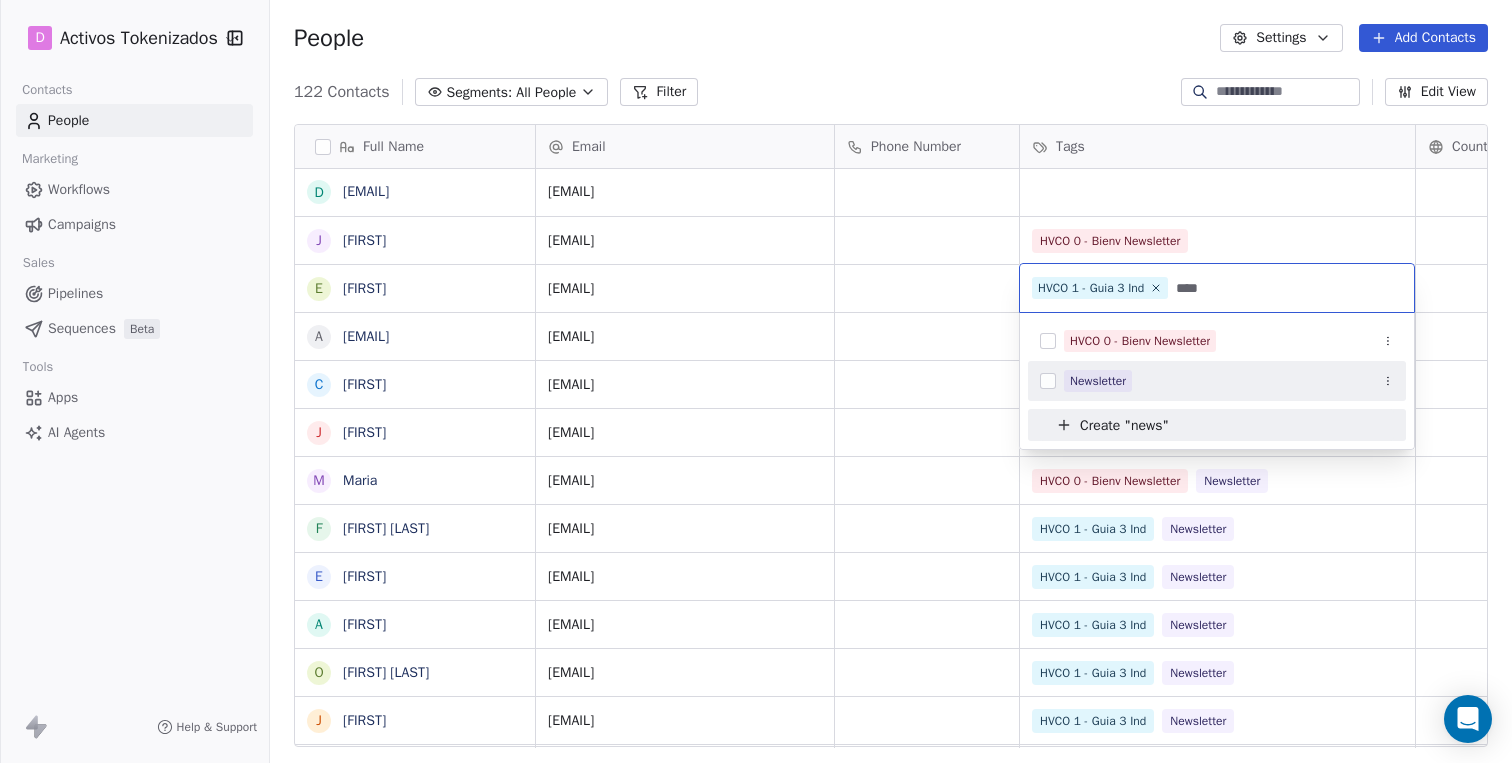 click at bounding box center [1048, 381] 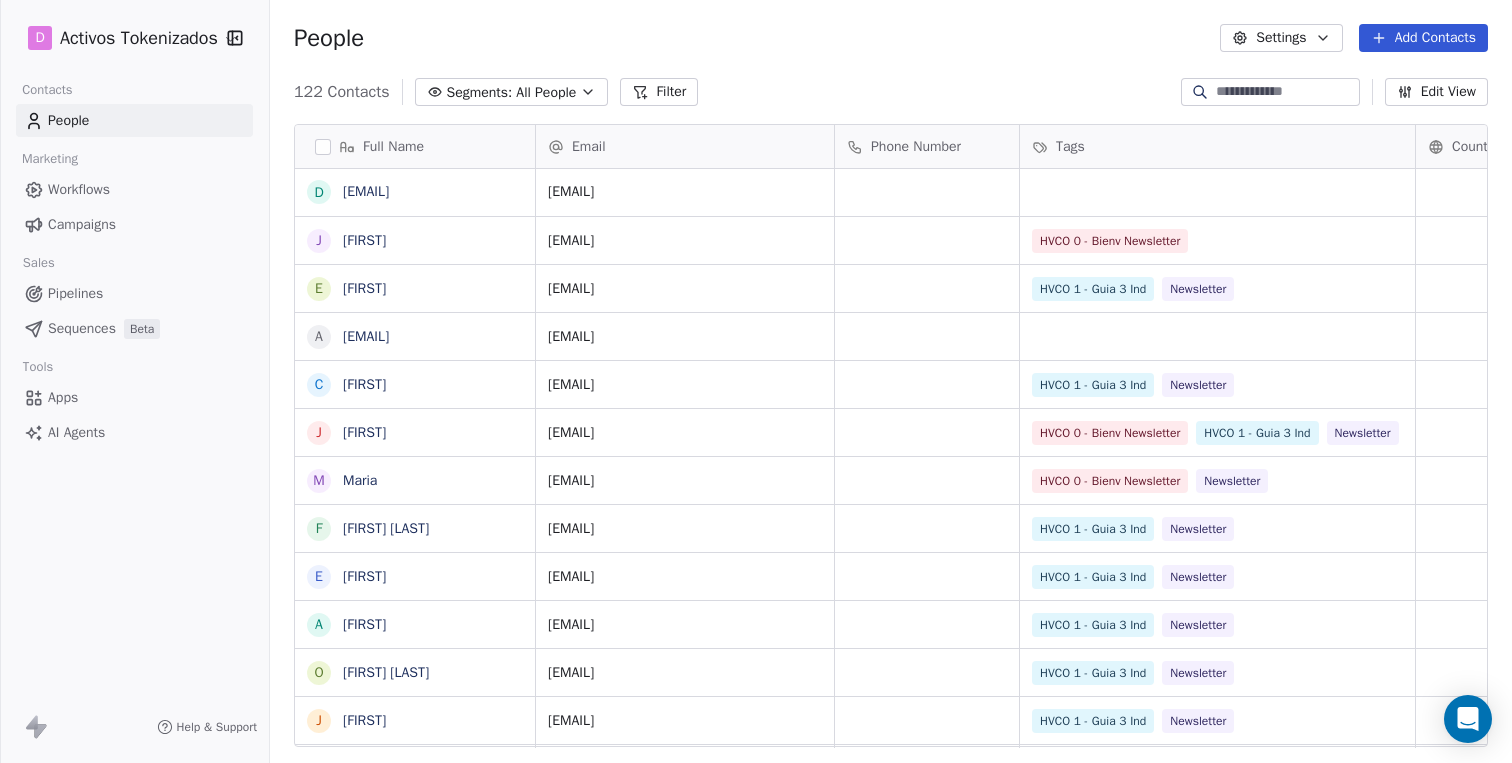 click on "D Activos Tokenizados Contacts People Marketing Workflows Campaigns Sales Pipelines Sequences Beta Tools Apps AI Agents Help & Support People Settings Add Contacts 122 Contacts Segments: All People Filter Edit View Tag Add to Sequence Export Full Name d [EMAIL] J [FIRST] E [FIRST] a [EMAIL] C [FIRST] J [FIRST] M [FIRST] F [FIRST] [LAST] E [FIRST] A [FIRST] O [FIRST] [LAST] j [FIRST] D [FIRST] [LAST] I [FIRST] J [FIRST] J [FIRST] [LAST] H [FIRST] O [FIRST] B [FIRST] B [FIRST] [LAST] R [FIRST] J [FIRST] D [FIRST] A [FIRST] [FIRST] l [FIRST] [LAST] C [FIRST] l [FIRST] [LAST] A [FIRST] V a [FIRST] C [FIRST] m [FIRST] H [FIRST] [LAST] j [FIRST] Email Phone Number Tags Country Website Job Title Status [EMAIL] [EMAIL] HVCO 0 - Bienv Newsletter [EMAIL] HVCO 1 - Guia 3 Ind Newsletter [EMAIL] HVCO 1 - Guia 3 Ind Newsletter [EMAIL] HVCO 0 - Bienv Newsletter HVCO 1 - Guia 3 Ind Newsletter [EMAIL] HVCO 0 - Bienv Newsletter" at bounding box center [756, 381] 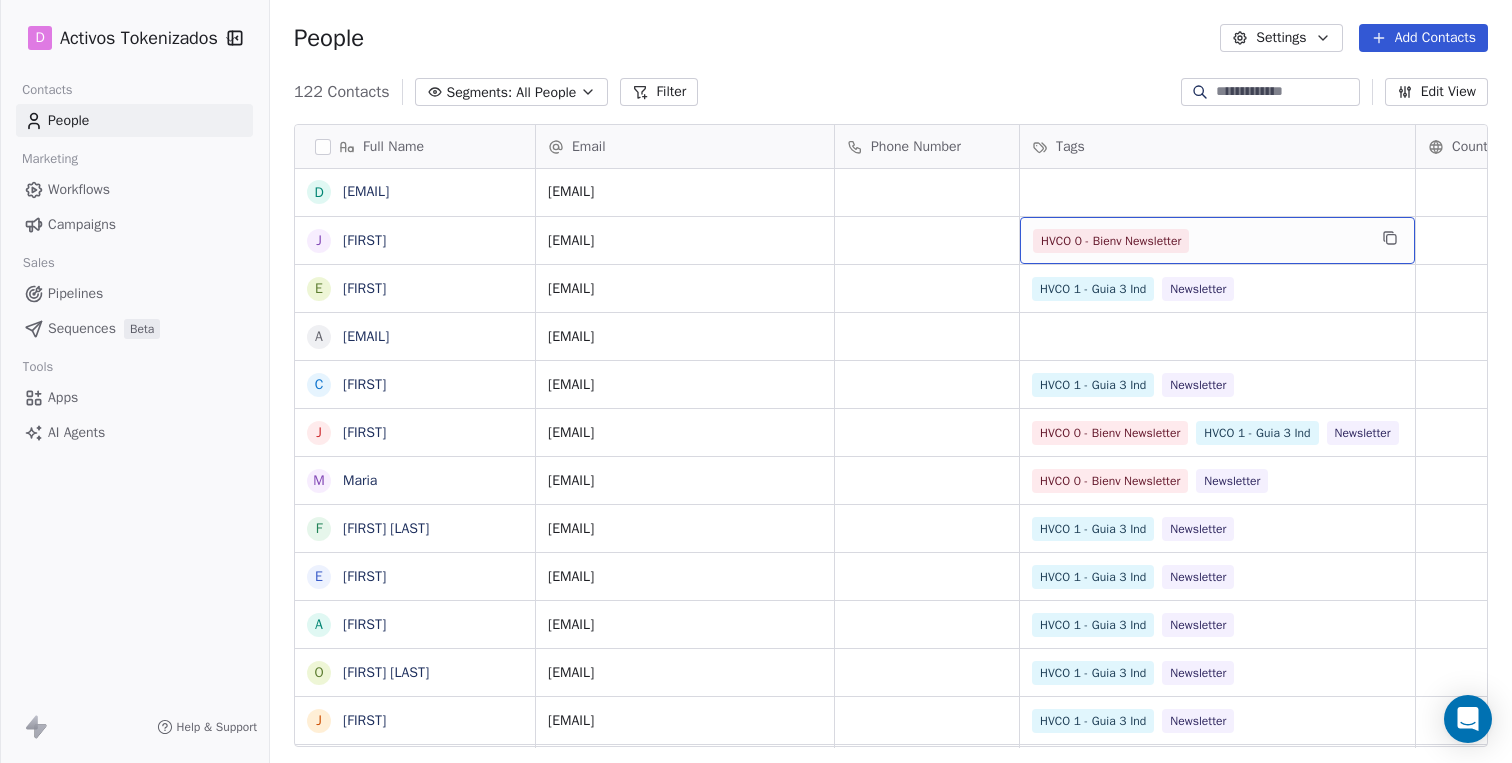 click on "HVCO 0 - Bienv Newsletter" at bounding box center (1199, 241) 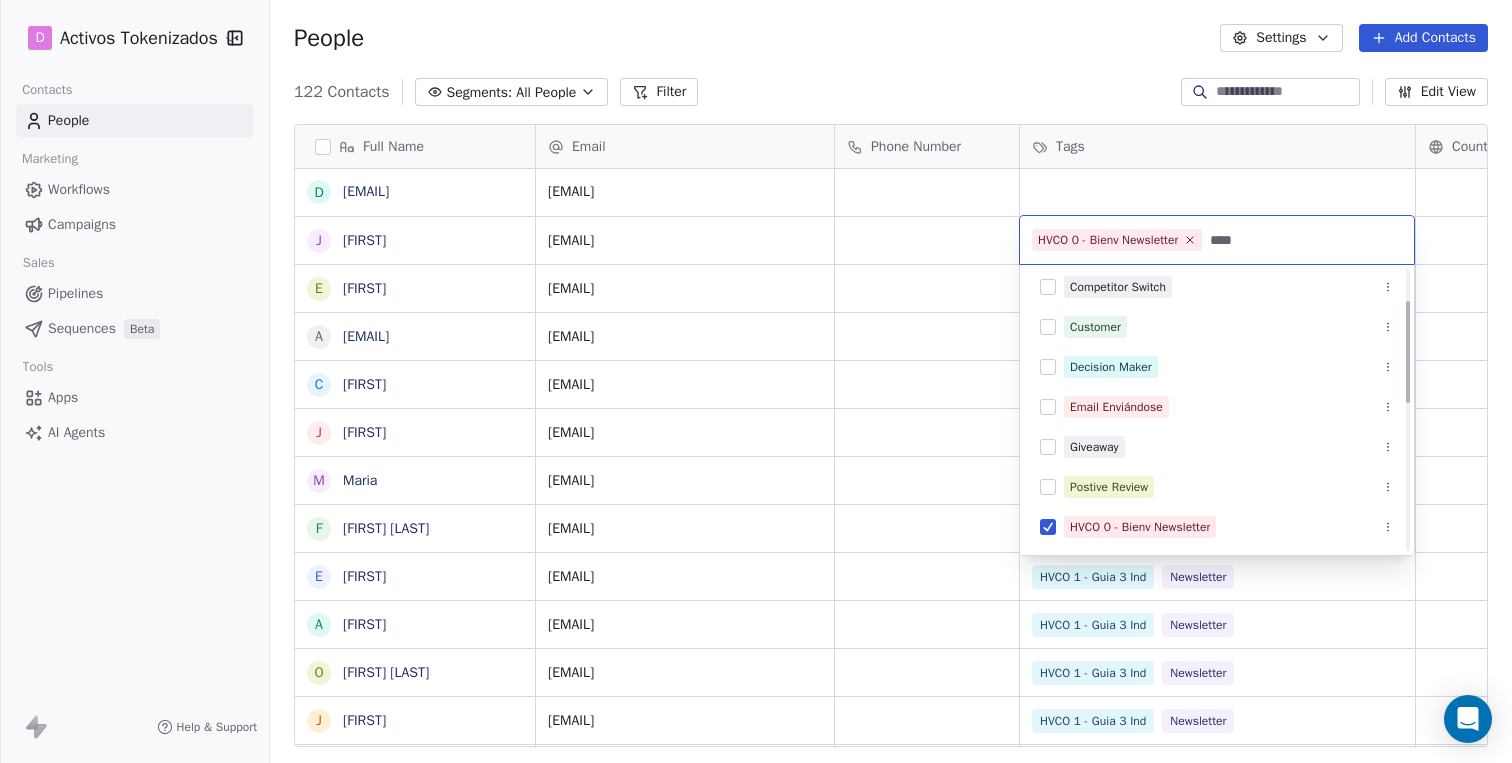 scroll, scrollTop: 0, scrollLeft: 0, axis: both 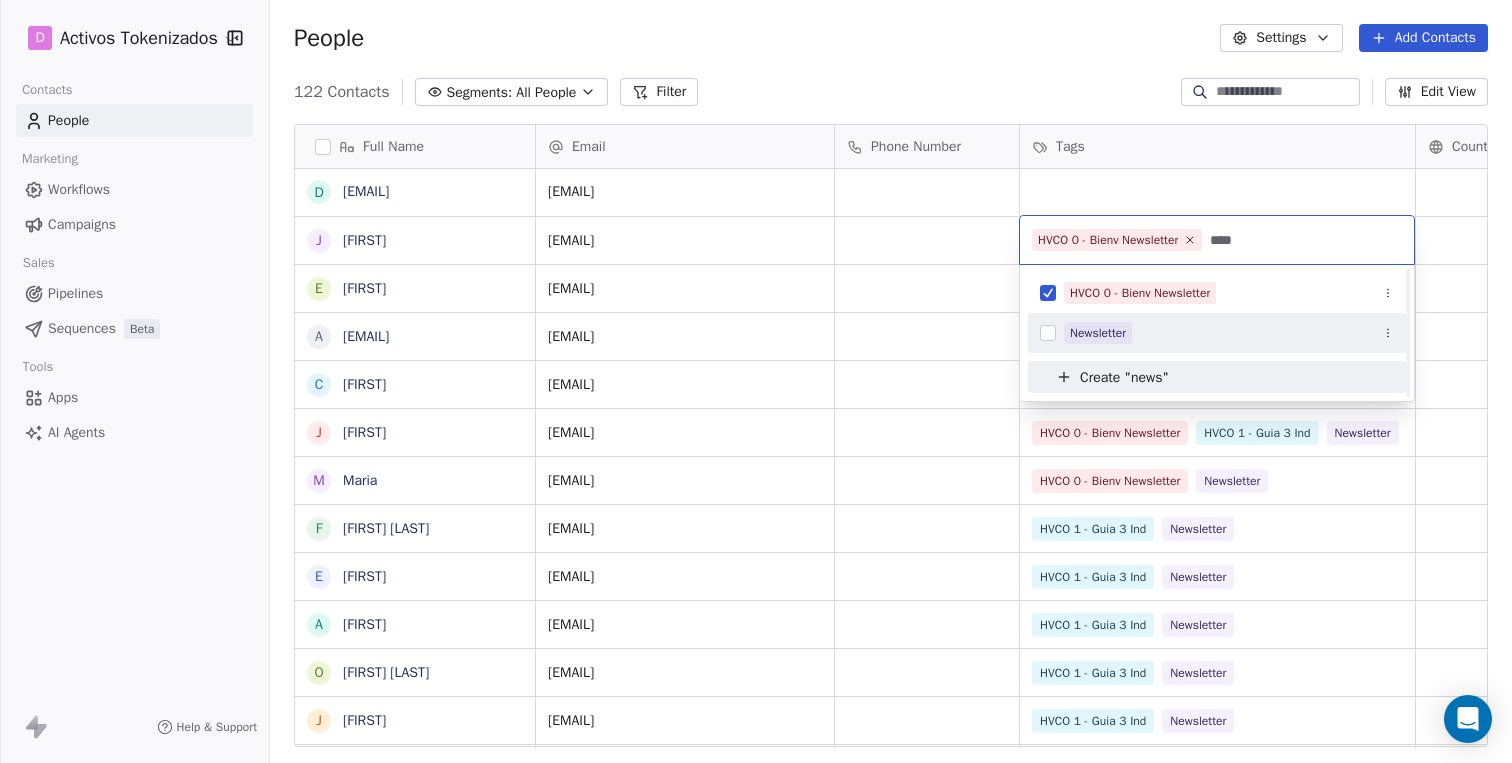 type on "****" 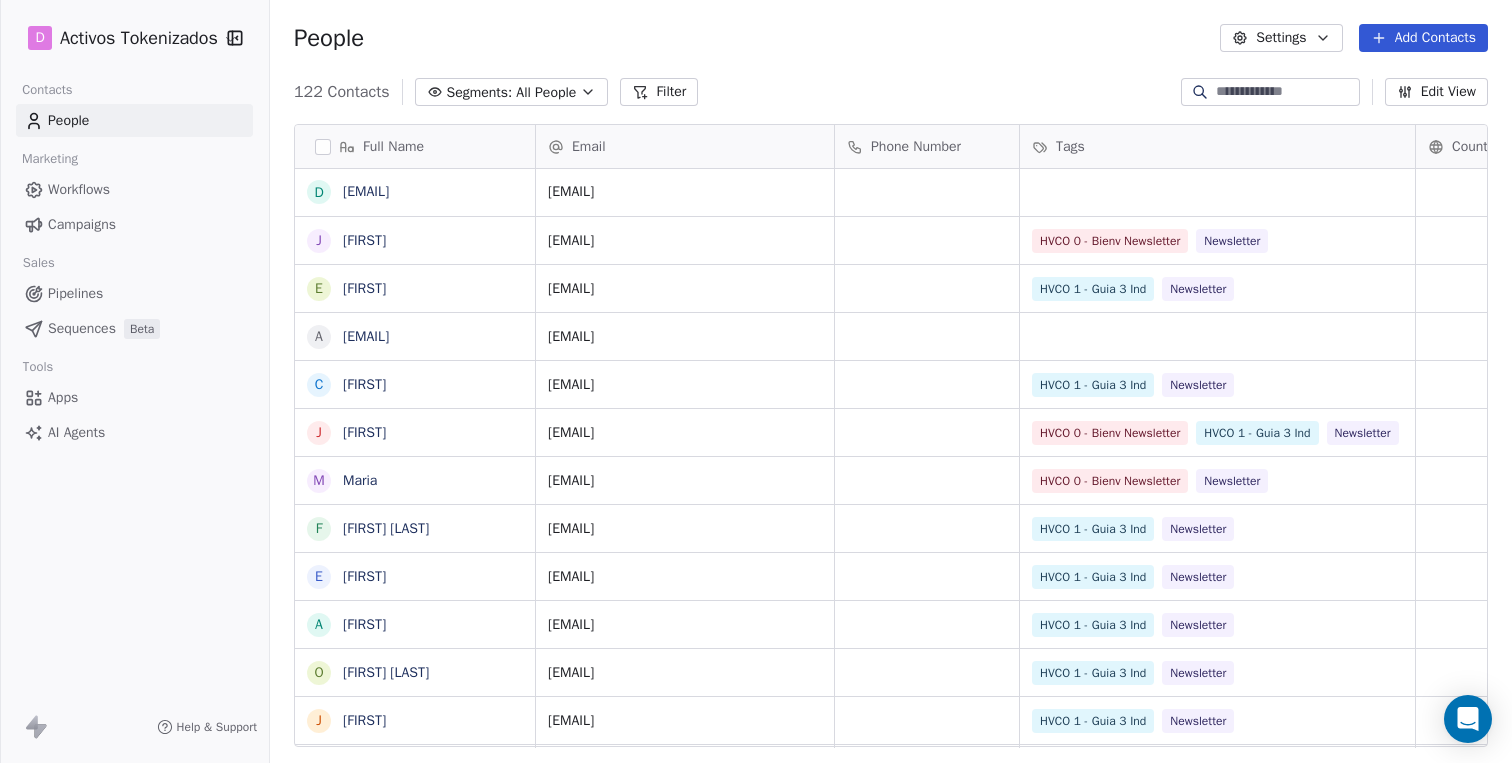 click on "D Activos Tokenizados Contacts People Marketing Workflows Campaigns Sales Pipelines Sequences Beta Tools Apps AI Agents Help & Support People Settings Add Contacts 122 Contacts Segments: All People Filter Edit View Tag Add to Sequence Export Full Name d [EMAIL] J [FIRST] E [FIRST] a [EMAIL] C [FIRST] J [FIRST] M [FIRST] F [FIRST] E [FIRST] A [FIRST] O [FIRST] [LAST] j [FIRST] D [FIRST] H [FIRST] O [FIRST] B [FIRST] B [FIRST] [LAST] R [FIRST] J [FIRST] D [FIRST] A [FIRST] l [FIRST] [LAST] g [FIRST] C [FIRST] l [FIRST] [LAST] [FIRST] A [FIRST] a [FIRST] [EMAIL] d [EMAIL] J [EMAIL] HVCO 0 - Bienv Newsletter Newsletter Newsletter [EMAIL] HVCO 1 - Guia 3 Ind Newsletter Newsletter Newsletter" at bounding box center (756, 381) 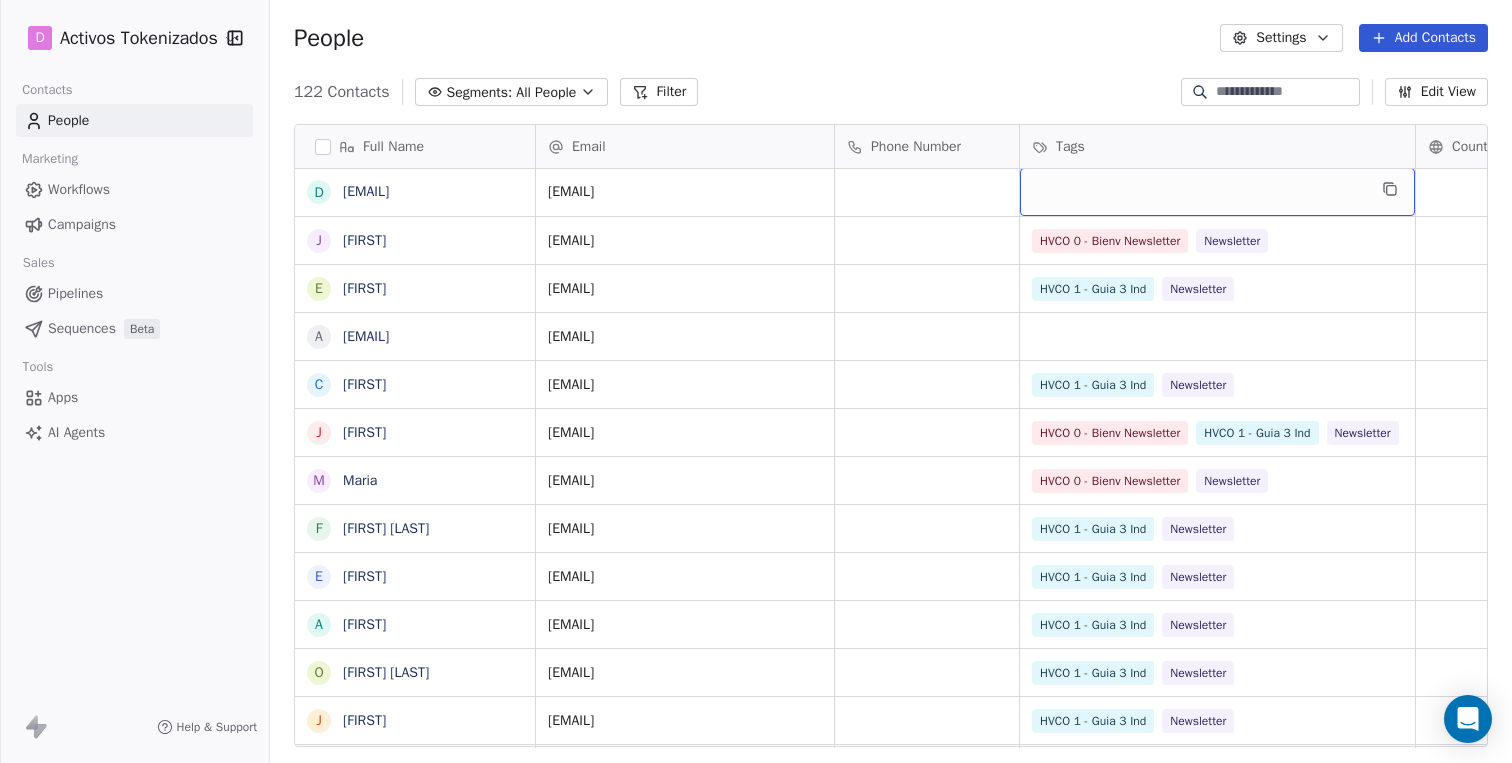 scroll, scrollTop: 0, scrollLeft: 0, axis: both 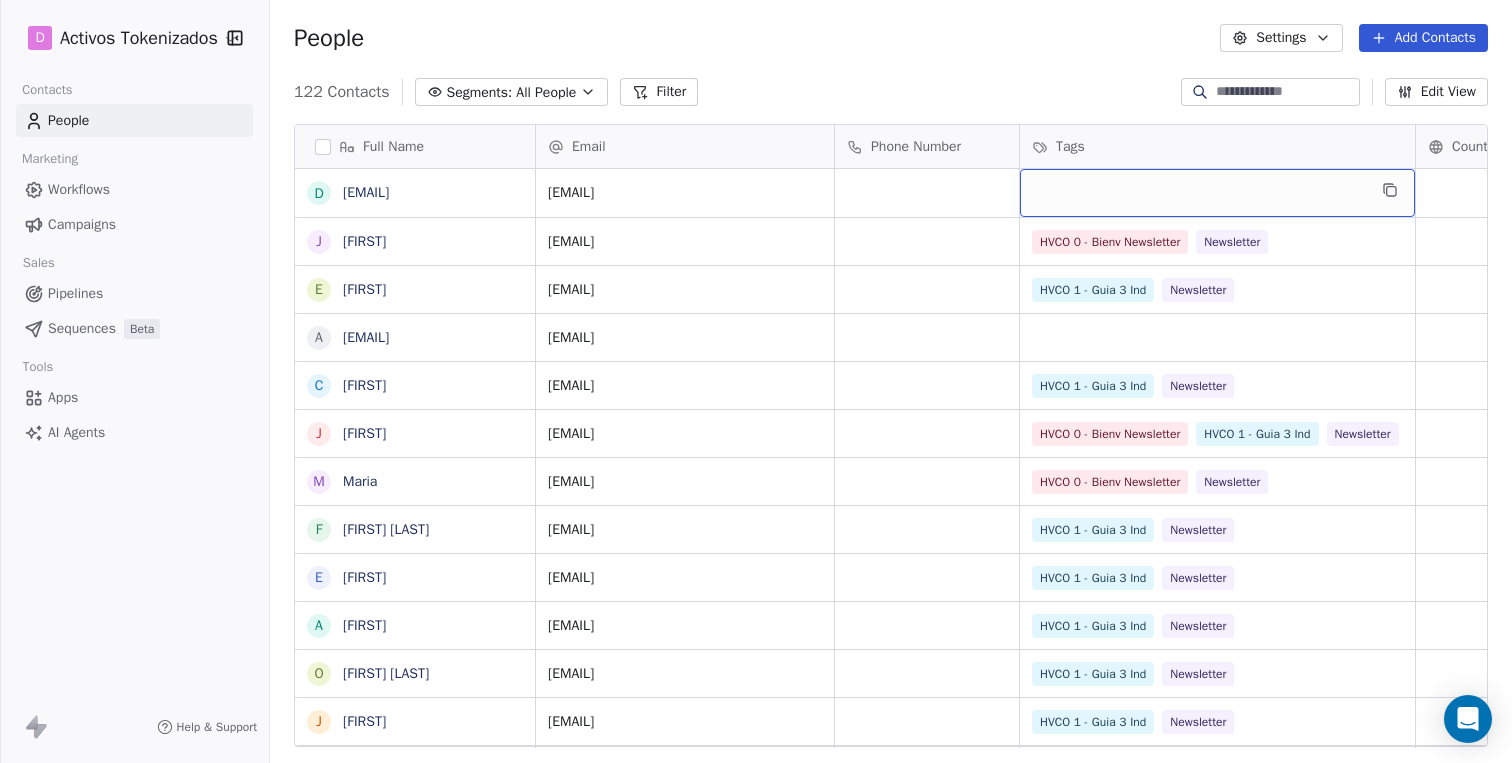 click at bounding box center [1217, 193] 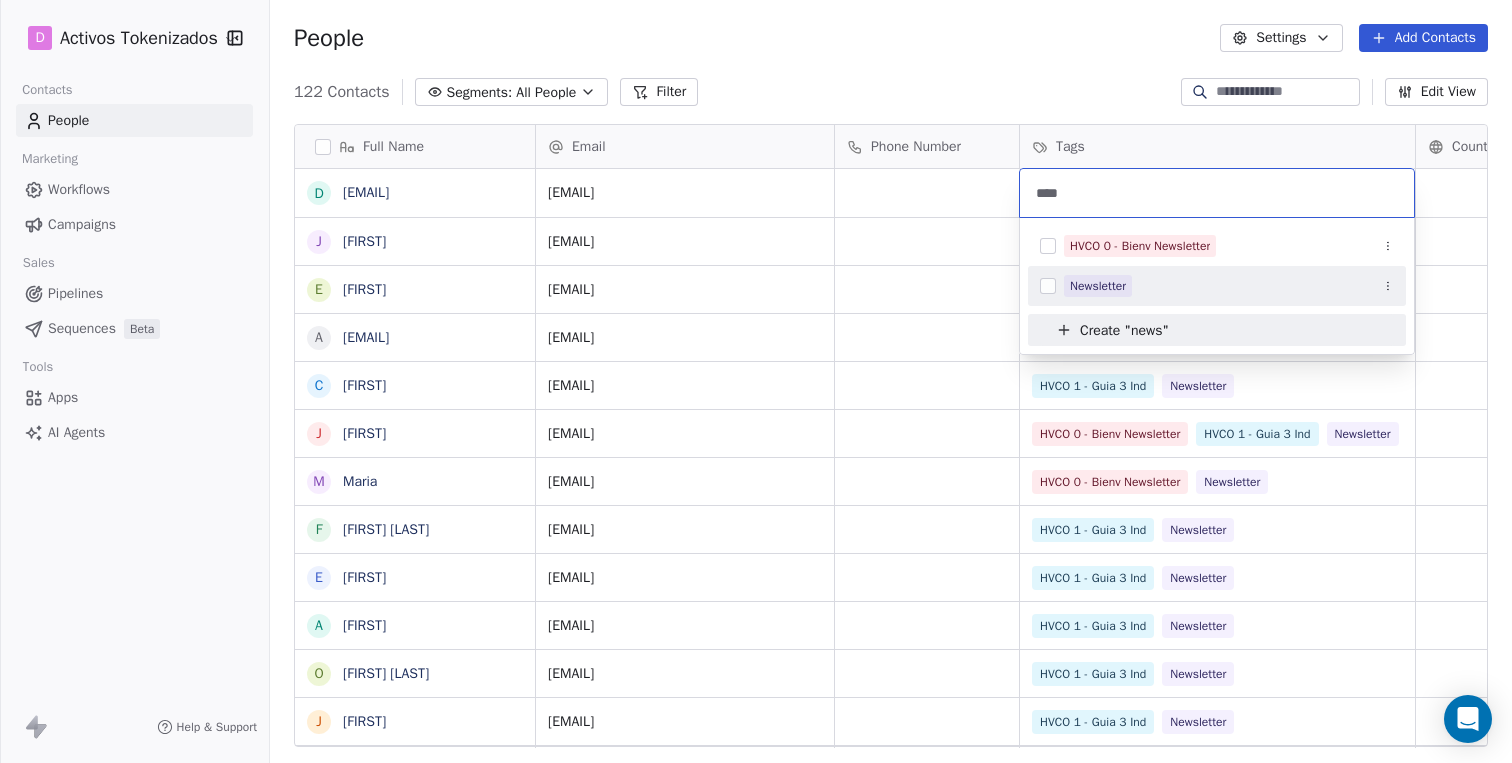 type on "****" 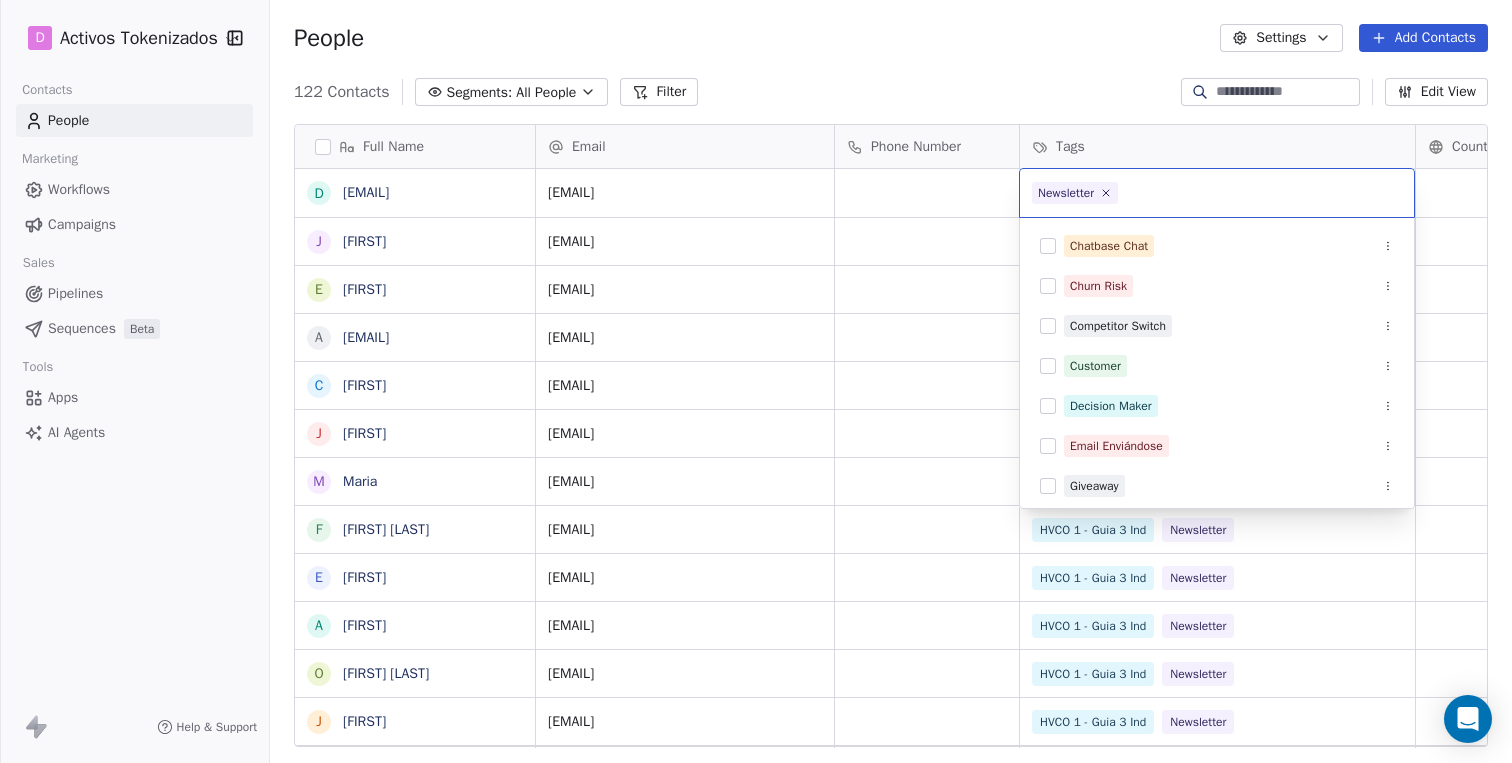click on "D Activos Tokenizados Contacts People Marketing Workflows Campaigns Sales Pipelines Sequences Beta Tools Apps AI Agents Help & Support People Settings Add Contacts 122 Contacts Segments: All People Filter Edit View Tag Add to Sequence Export Full Name d [EMAIL] J [FIRST] E [FIRST] a [EMAIL] C [FIRST] J [FIRST] M [FIRST] F [FIRST] E [FIRST] A [FIRST] O [FIRST] [LAST] j [FIRST] D [FIRST] H [FIRST] O [FIRST] B [FIRST] B [FIRST] [LAST] R [FIRST] J [FIRST] D [FIRST] A [FIRST] l [FIRST] [LAST] g [FIRST] C [FIRST] l [FIRST] [LAST] [FIRST] A [FIRST] a [FIRST] [EMAIL] d [EMAIL] J [EMAIL] HVCO 0 - Bienv Newsletter Newsletter Newsletter [EMAIL] HVCO 1 - Guia 3 Ind Newsletter Newsletter Newsletter" at bounding box center [756, 381] 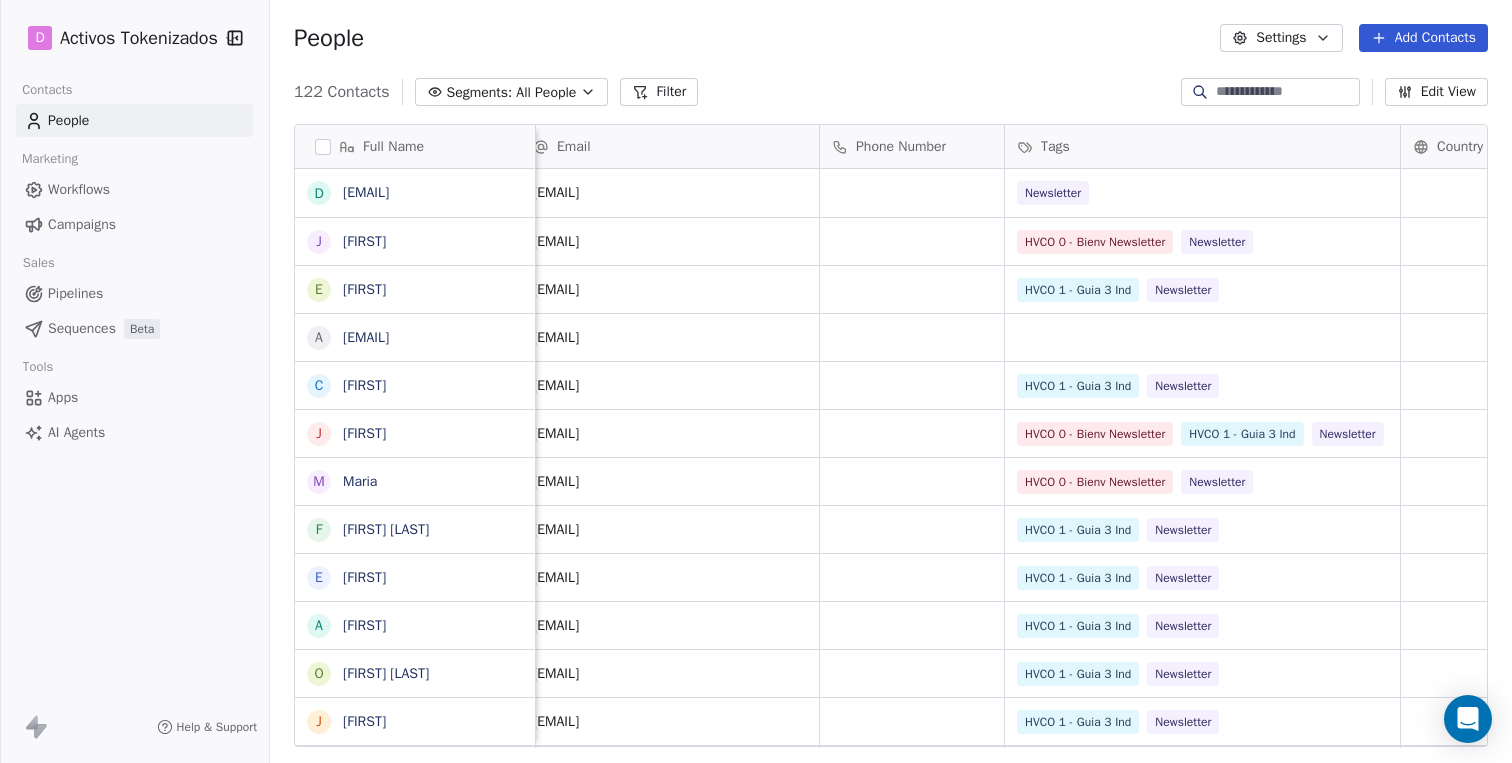 scroll, scrollTop: 0, scrollLeft: 0, axis: both 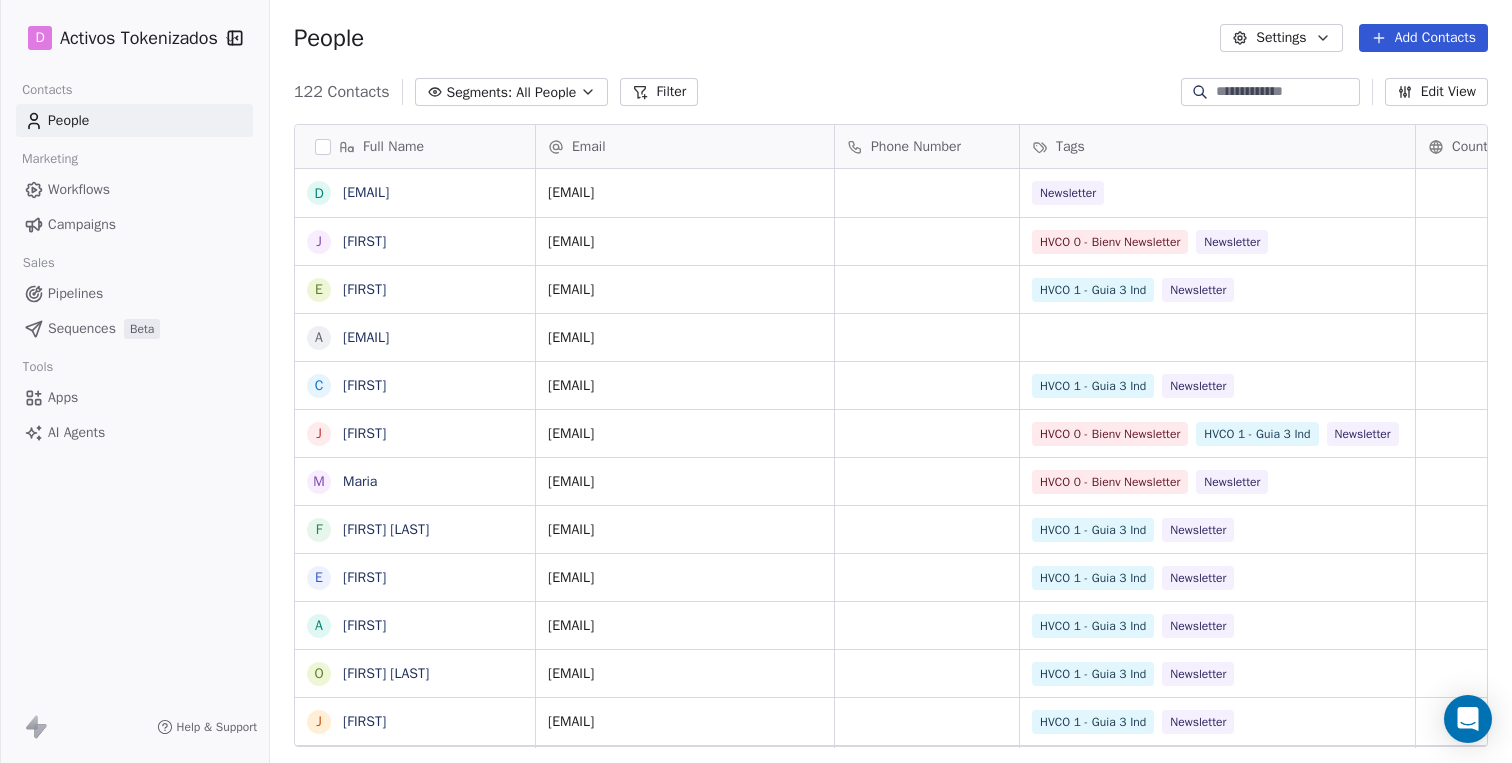 click on "Campaigns" at bounding box center (82, 224) 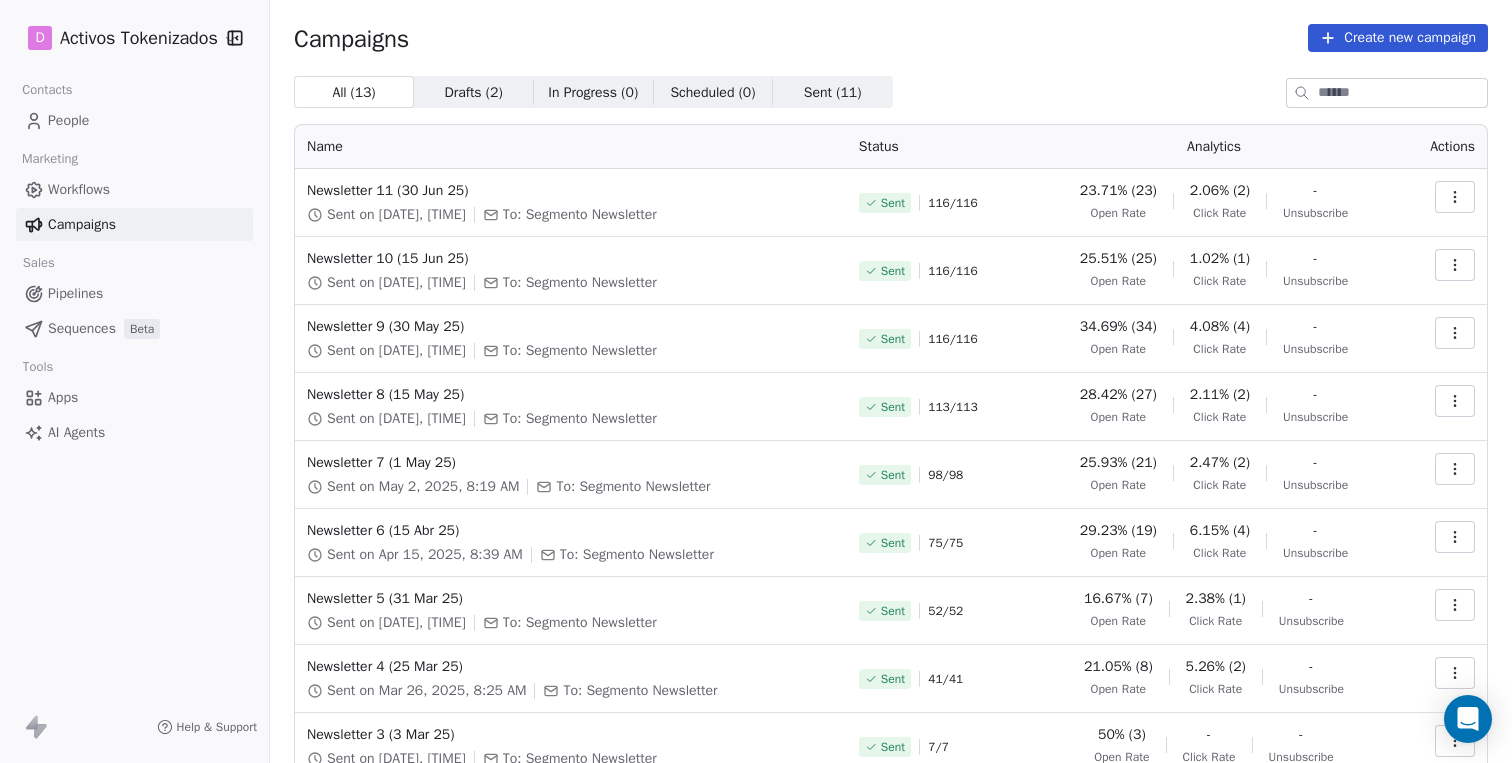 click at bounding box center [1455, 197] 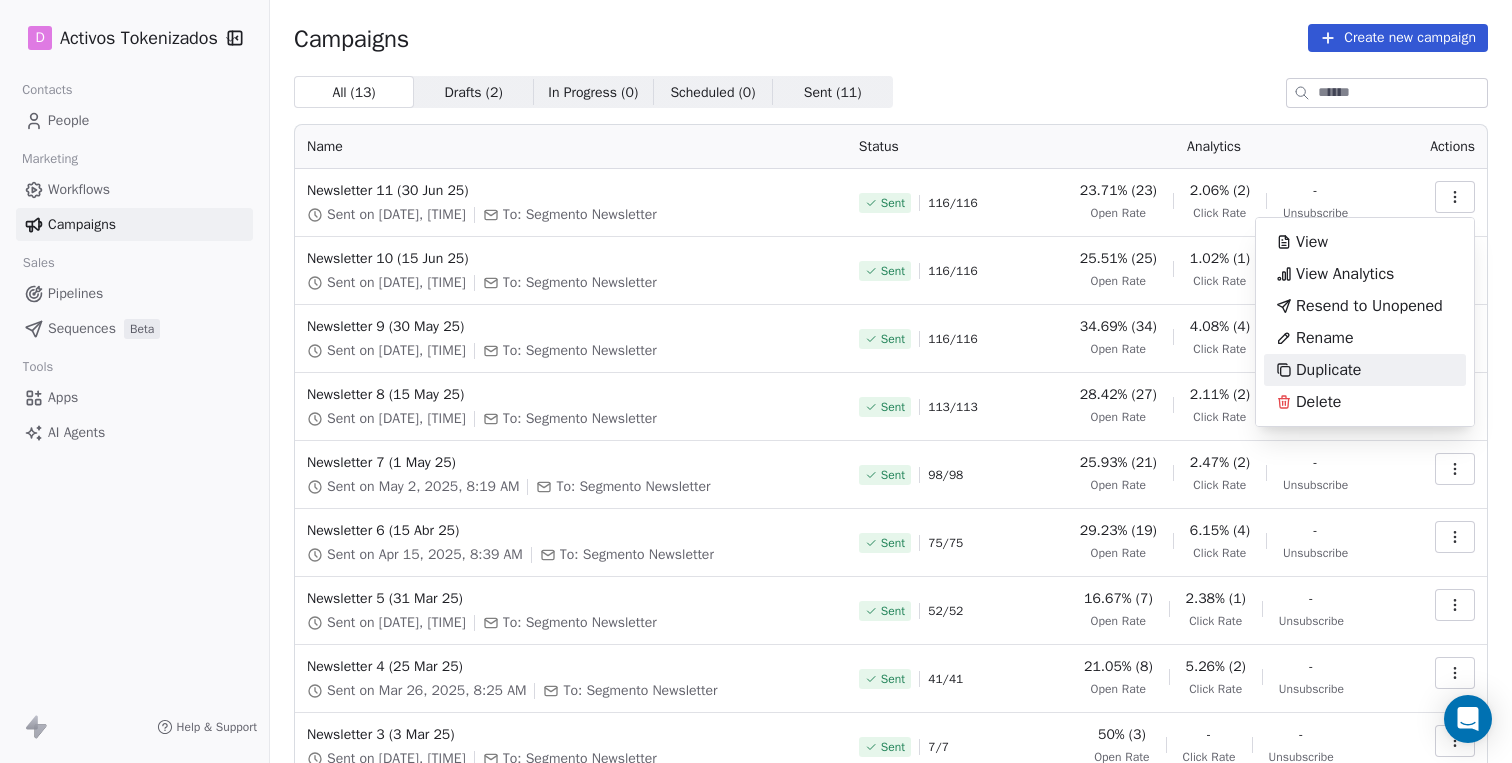 click on "Duplicate" at bounding box center [1318, 370] 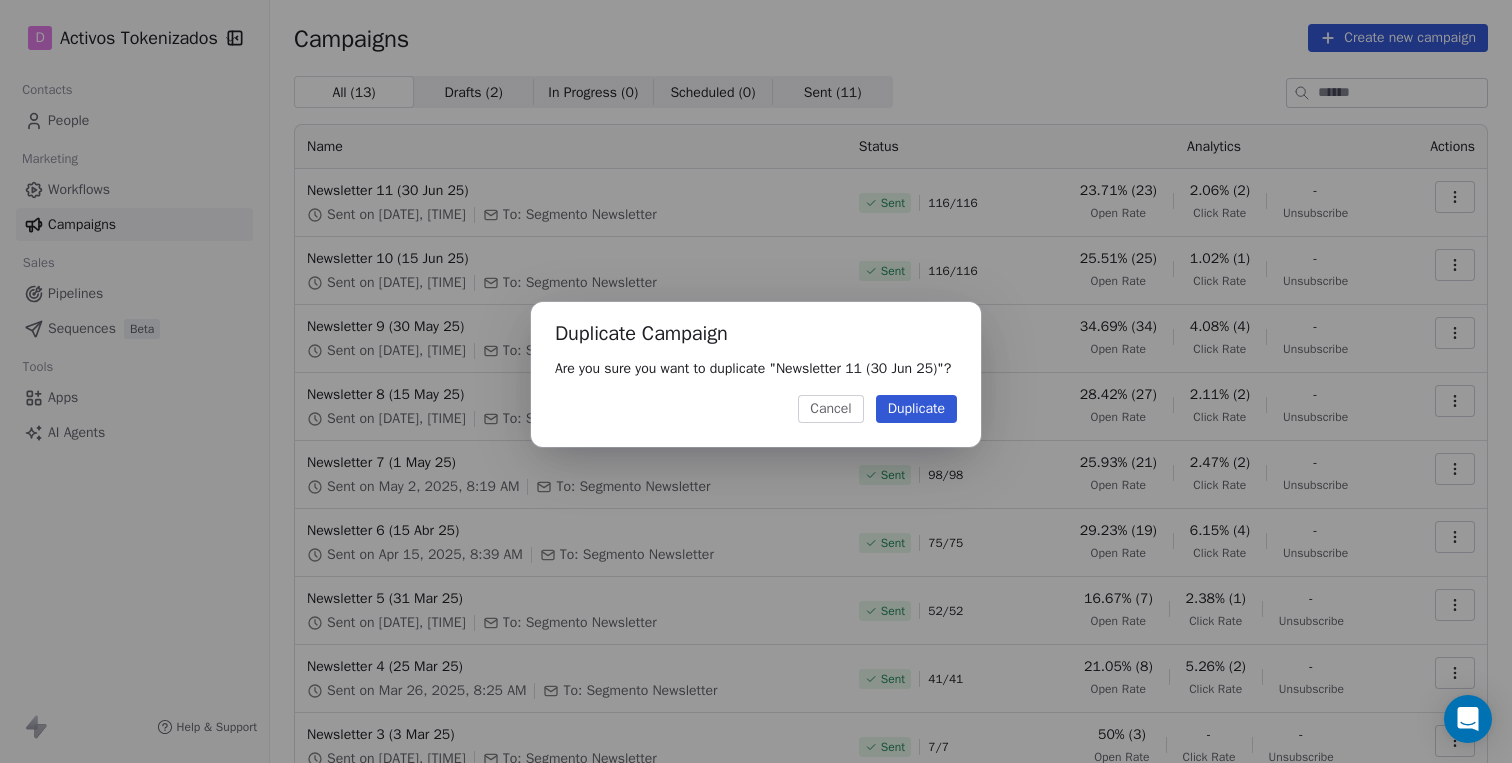 click on "Duplicate" at bounding box center (916, 409) 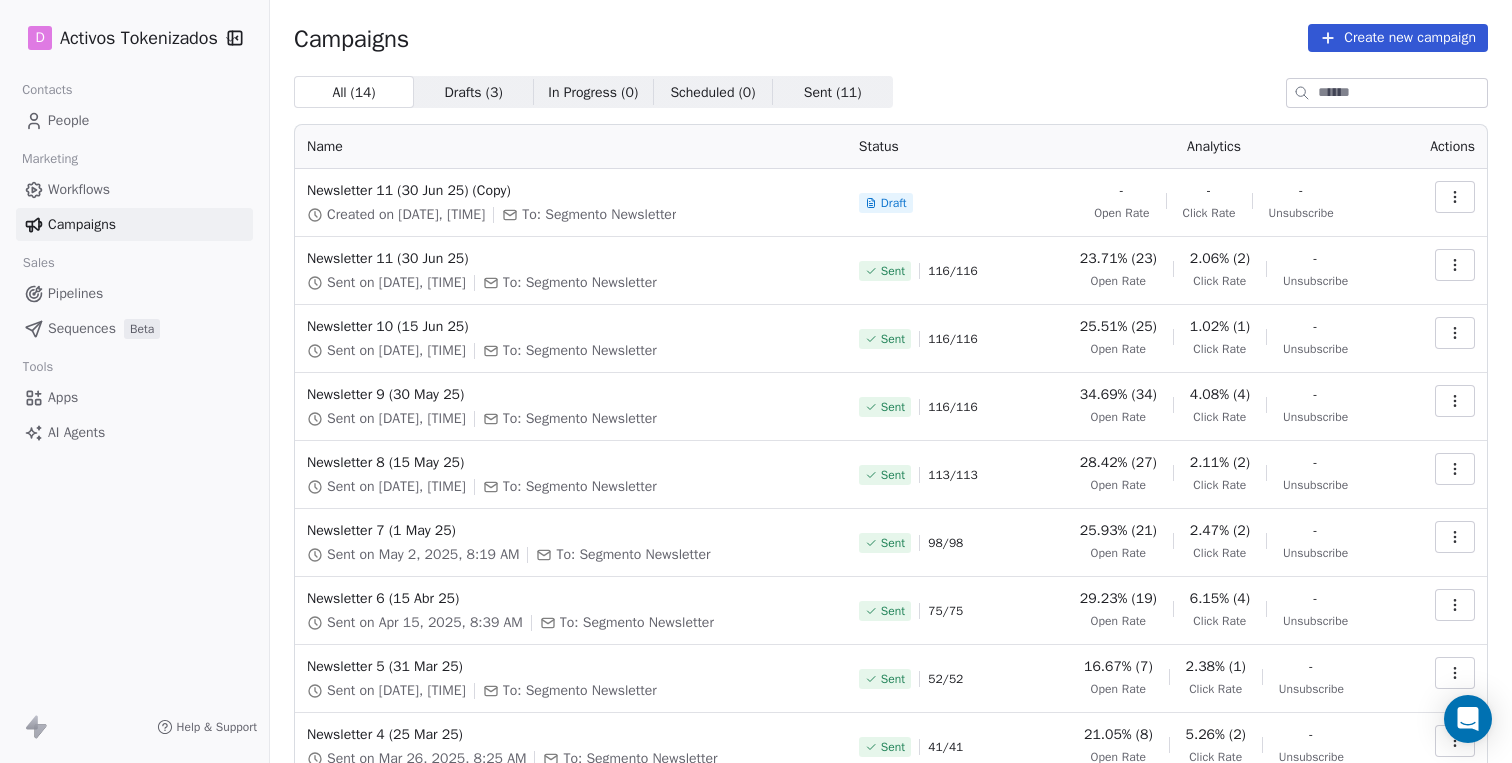 click 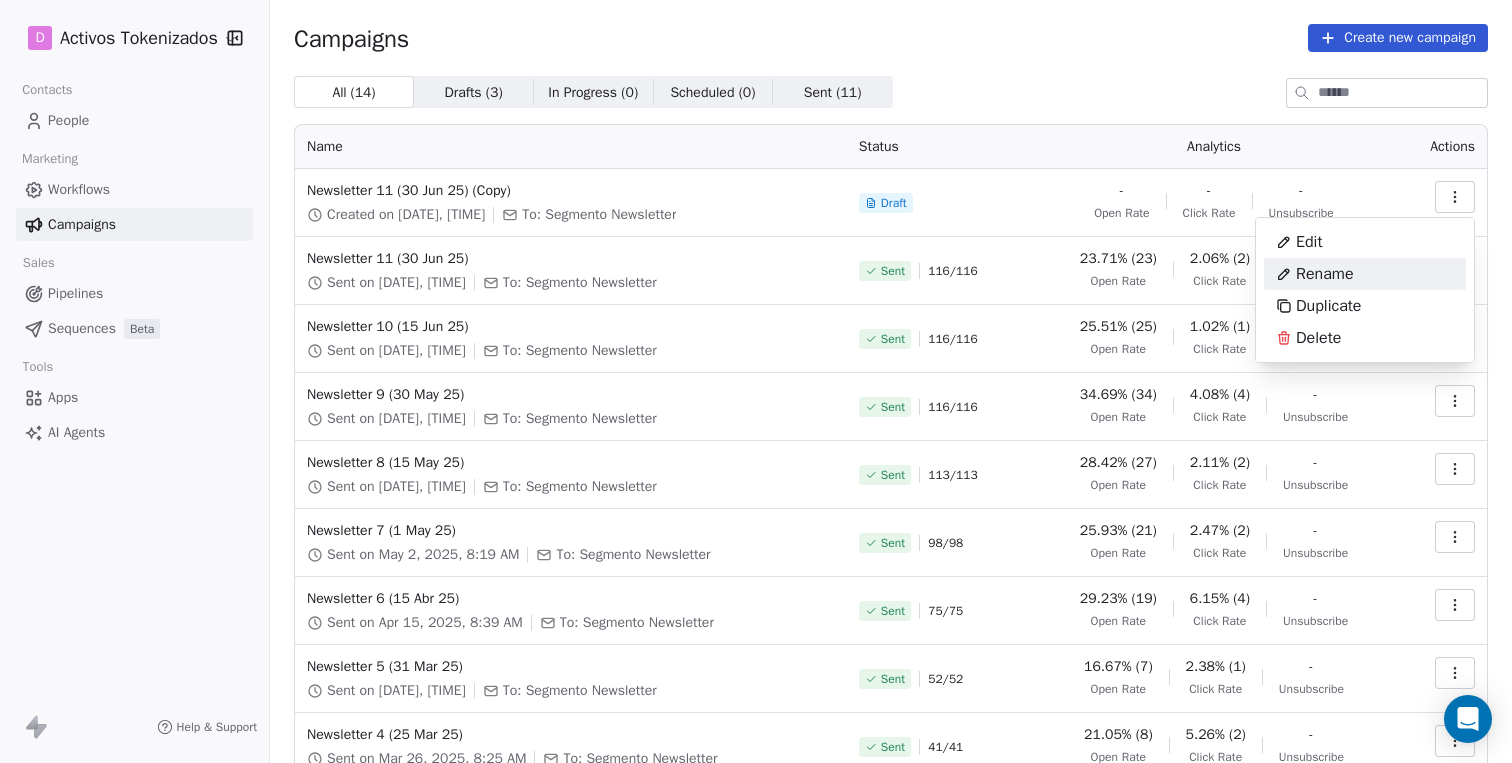 click on "Rename" at bounding box center [1365, 274] 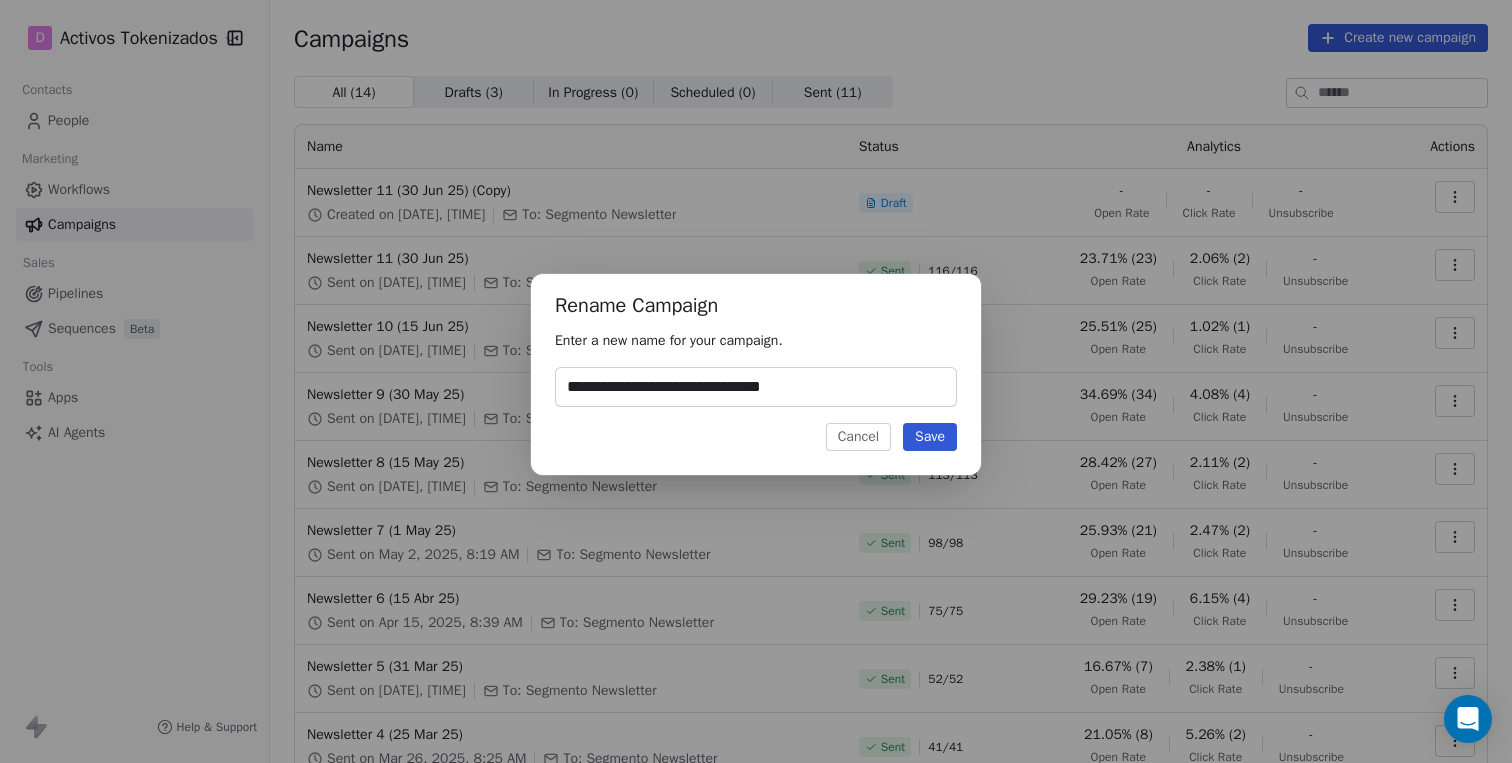 click on "**********" at bounding box center (756, 387) 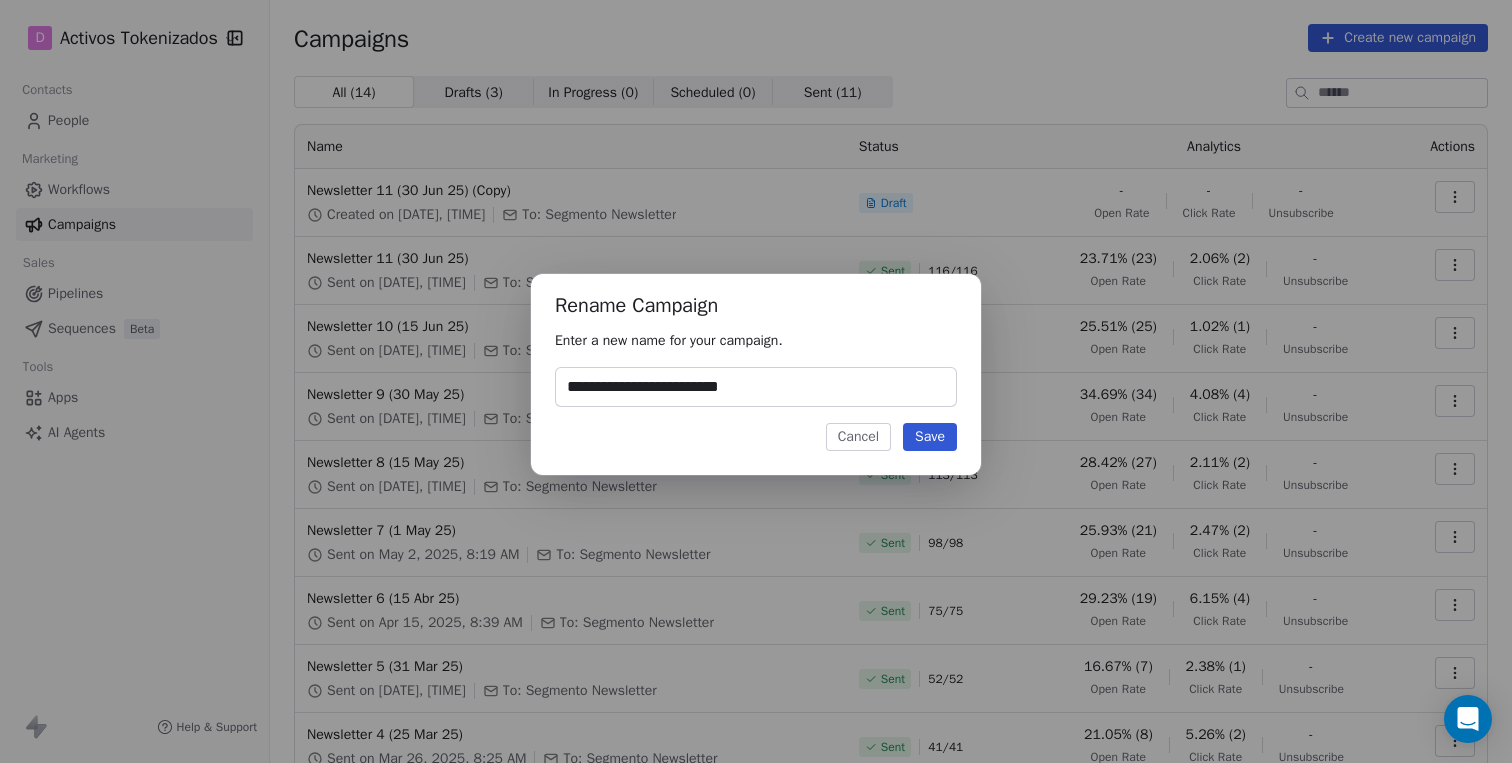 type on "**********" 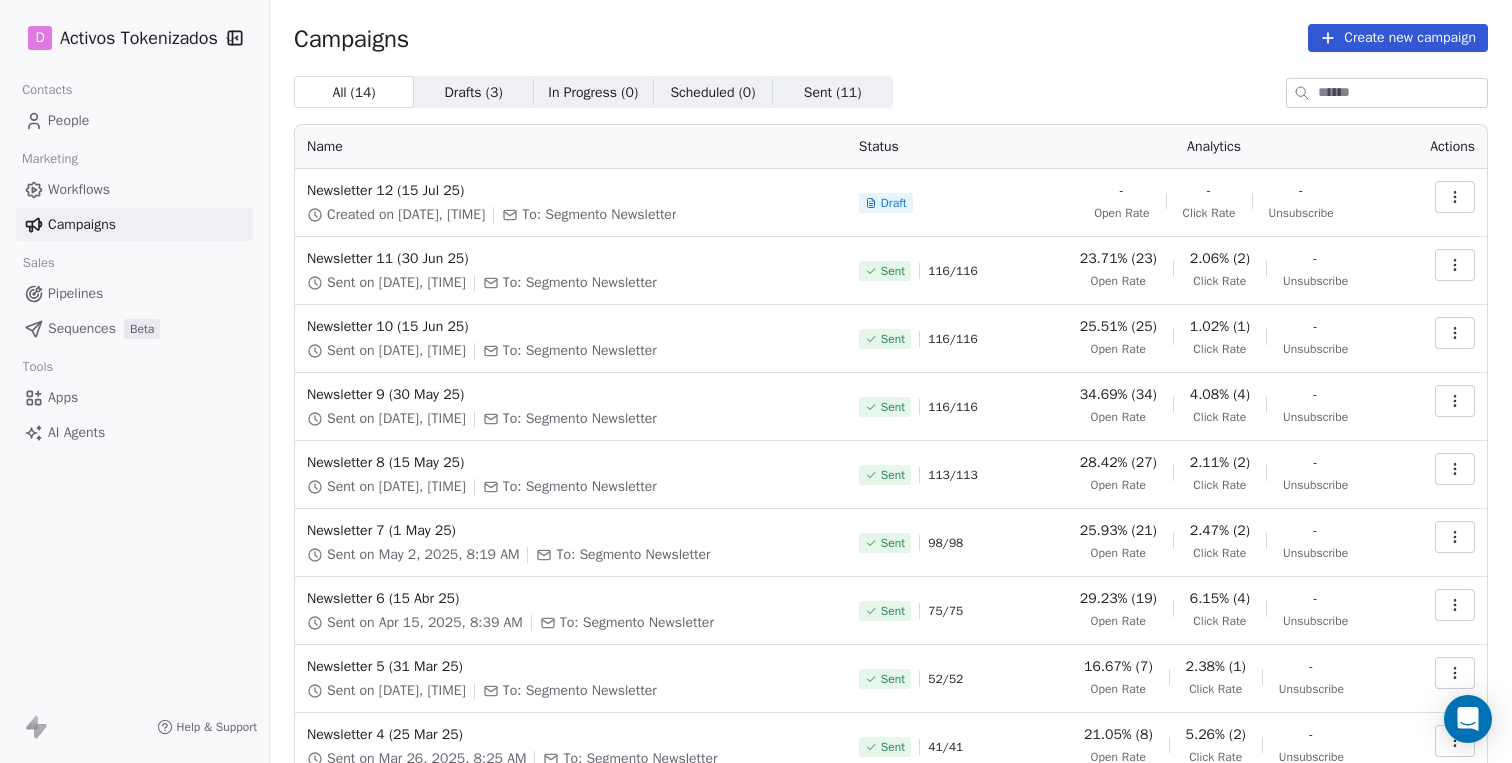 click 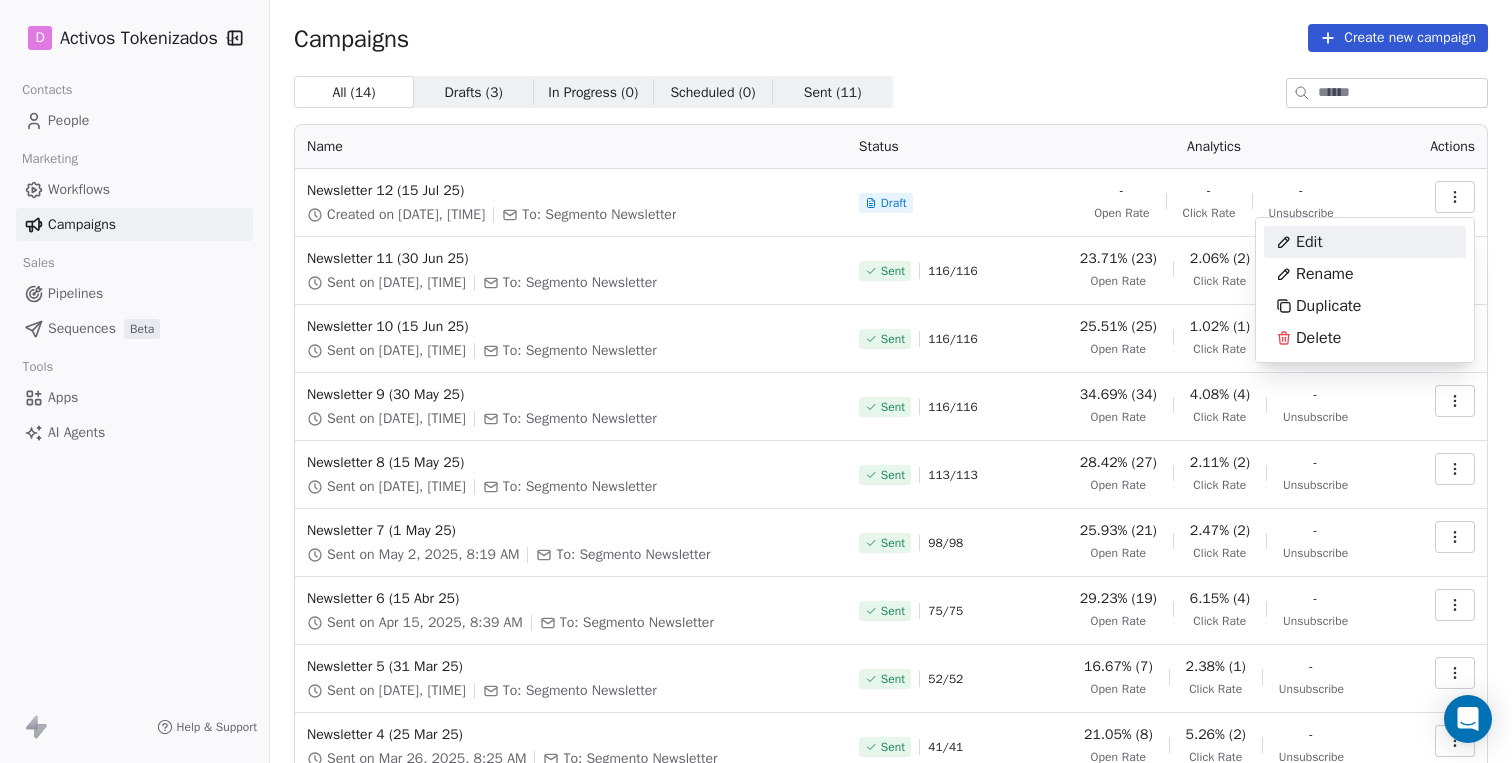 click on "D Activos Tokenizados Contacts People Marketing Workflows Campaigns Sales Pipelines Sequences Beta Tools Apps AI Agents Help & Support Campaigns Create new campaign All ( 14 ) All ( 14 ) Drafts ( 3 ) Drafts ( 3 ) In Progress ( 0 ) In Progress ( 0 ) Scheduled ( 0 ) Scheduled ( 0 ) Sent ( 11 ) Sent ( 11 ) Name Status Analytics Actions Newsletter 12 (15 [DATE]) Created on [DATE], [TIME] To: Segmento Newsletter Draft - Open Rate - Click Rate - Unsubscribe Newsletter 11 (30 [DATE]) Sent on [DATE], [TIME] To: Segmento Newsletter Sent 116 / 116 23.71% (23) Open Rate 2.06% (2) Click Rate - Unsubscribe Newsletter 10 (15 [DATE]) Sent on [DATE], [TIME] To: Segmento Newsletter Sent 116 / 116 25.51% (25) Open Rate 1.02% (1) Click Rate - Unsubscribe Newsletter 9 (30 [DATE]) Sent on [DATE], [TIME] To: Segmento Newsletter Sent 116 / 116 34.69% (34) Open Rate 4.08% (4) Click Rate - Unsubscribe Newsletter 8 (15 [DATE]) Sent on [DATE], [TIME] To: Segmento Newsletter Sent 113 / 113 - 98" at bounding box center (756, 381) 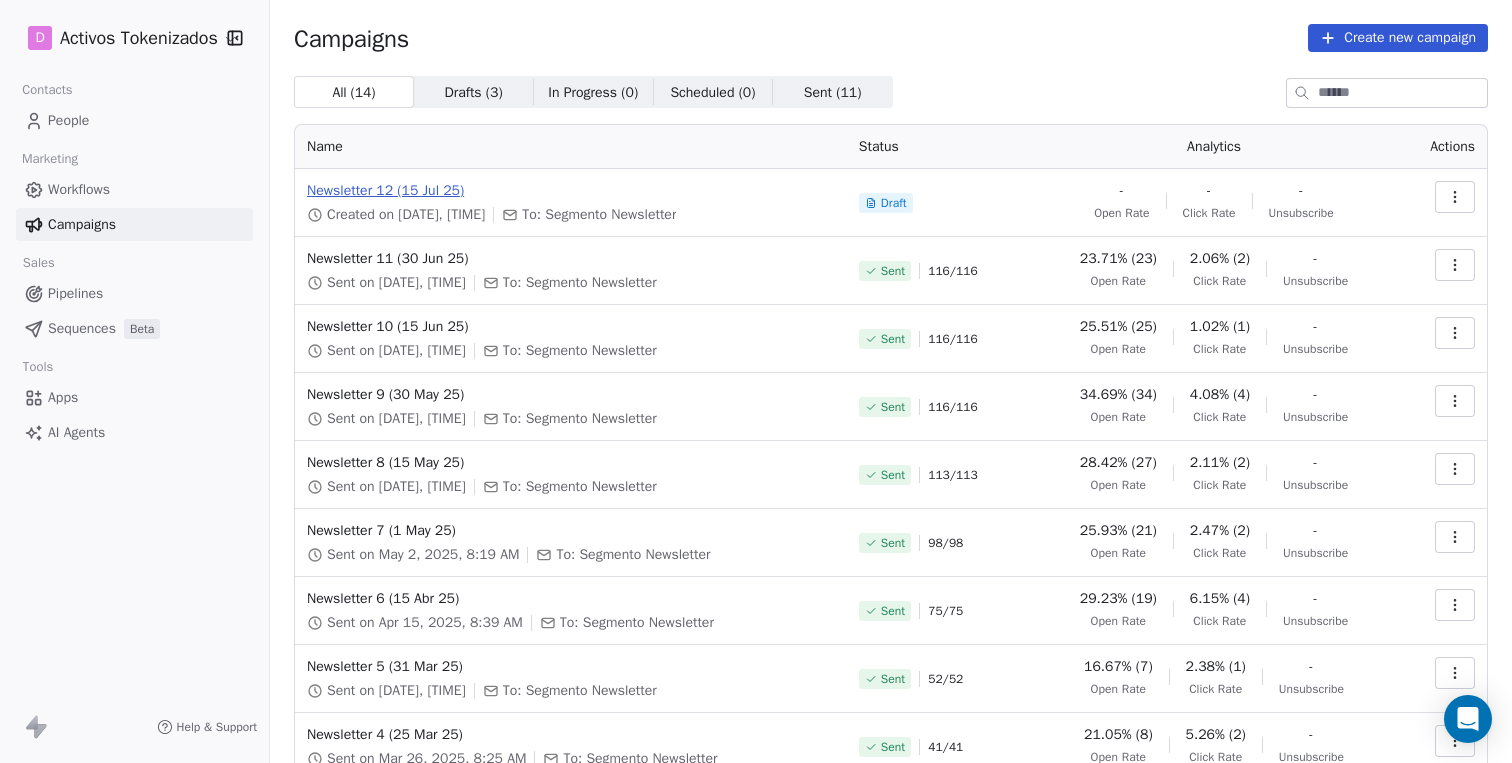 click on "Newsletter 12 (15 Jul 25)" at bounding box center [571, 191] 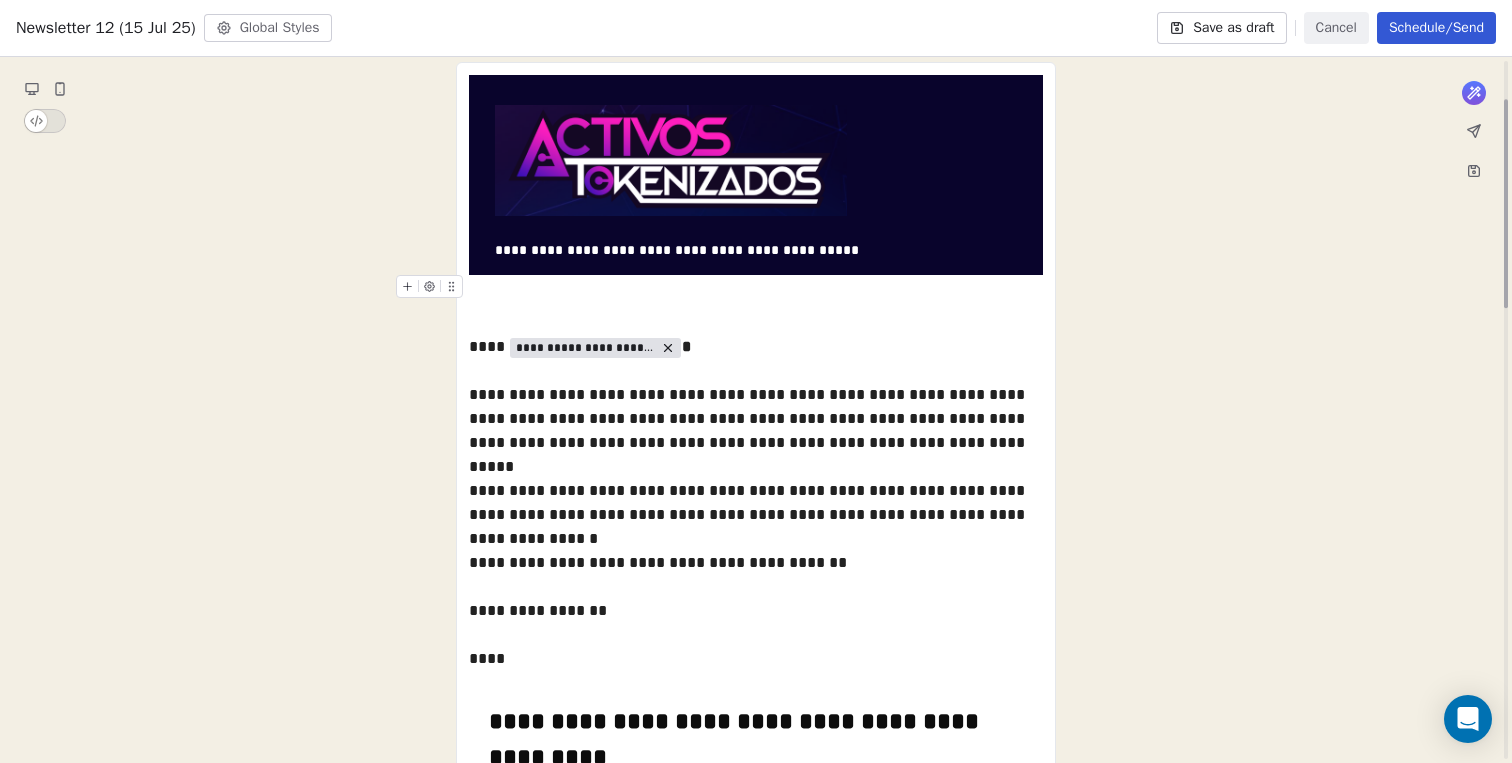 scroll, scrollTop: 142, scrollLeft: 0, axis: vertical 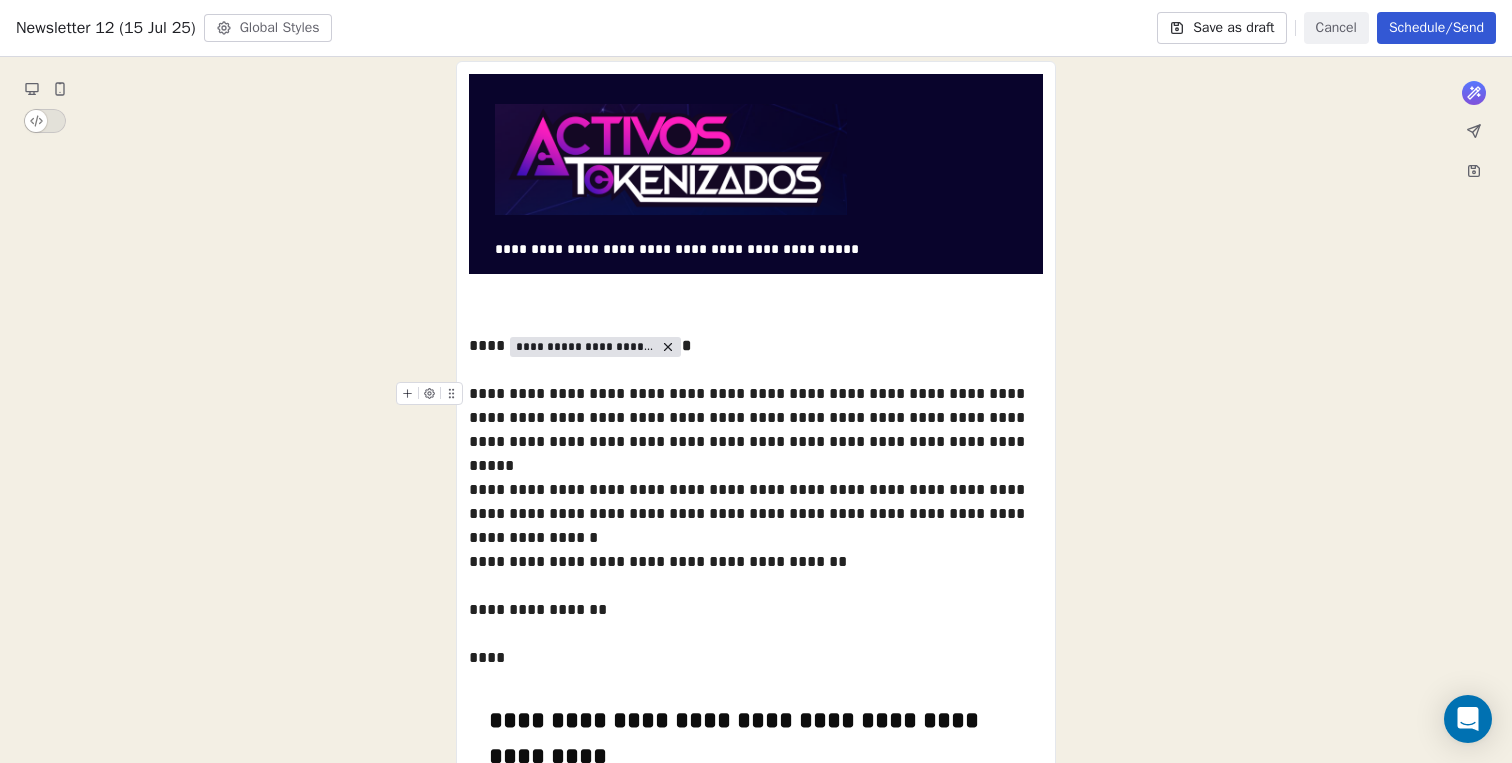 click on "**********" at bounding box center [756, 418] 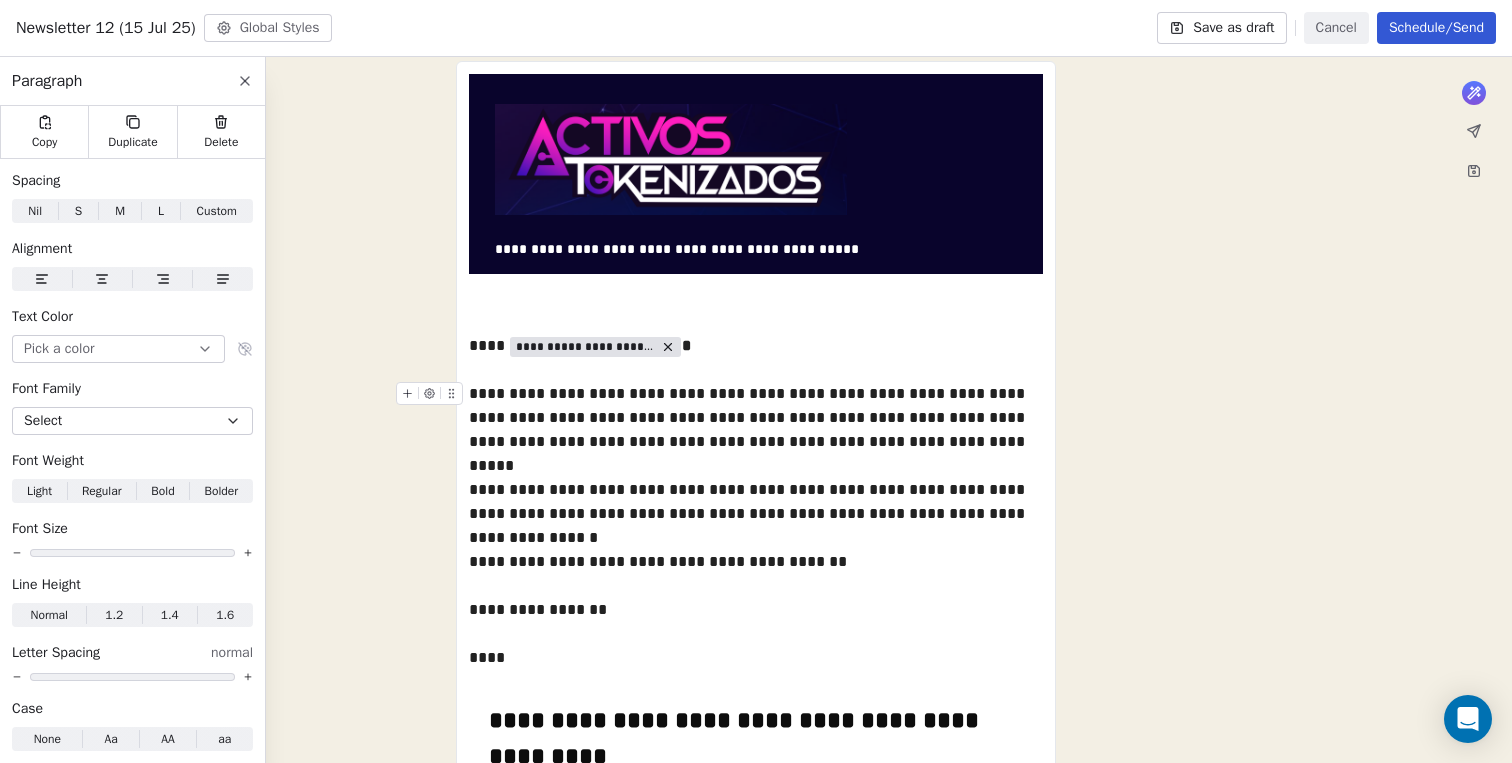 click on "**********" at bounding box center [756, 418] 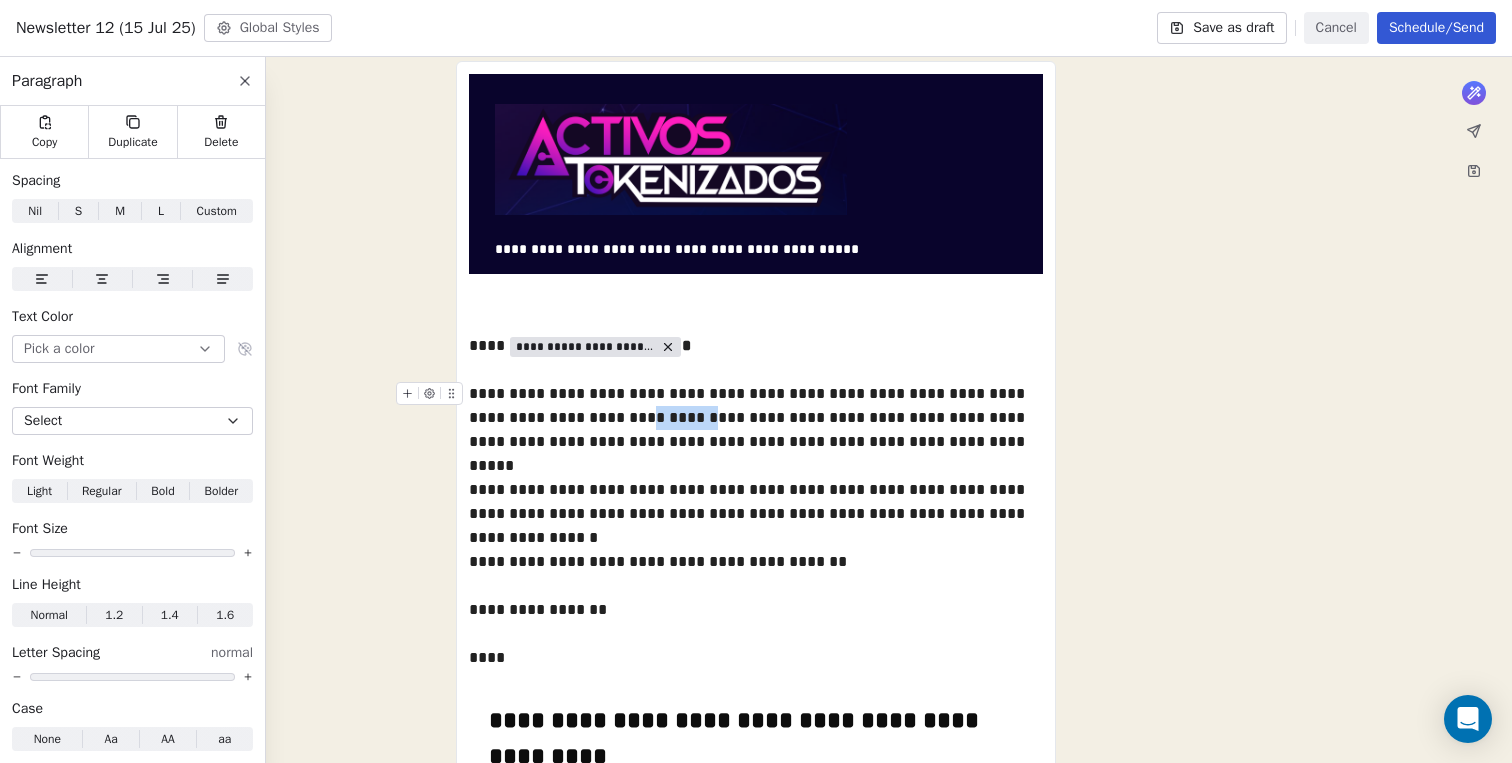 click on "**********" at bounding box center [756, 418] 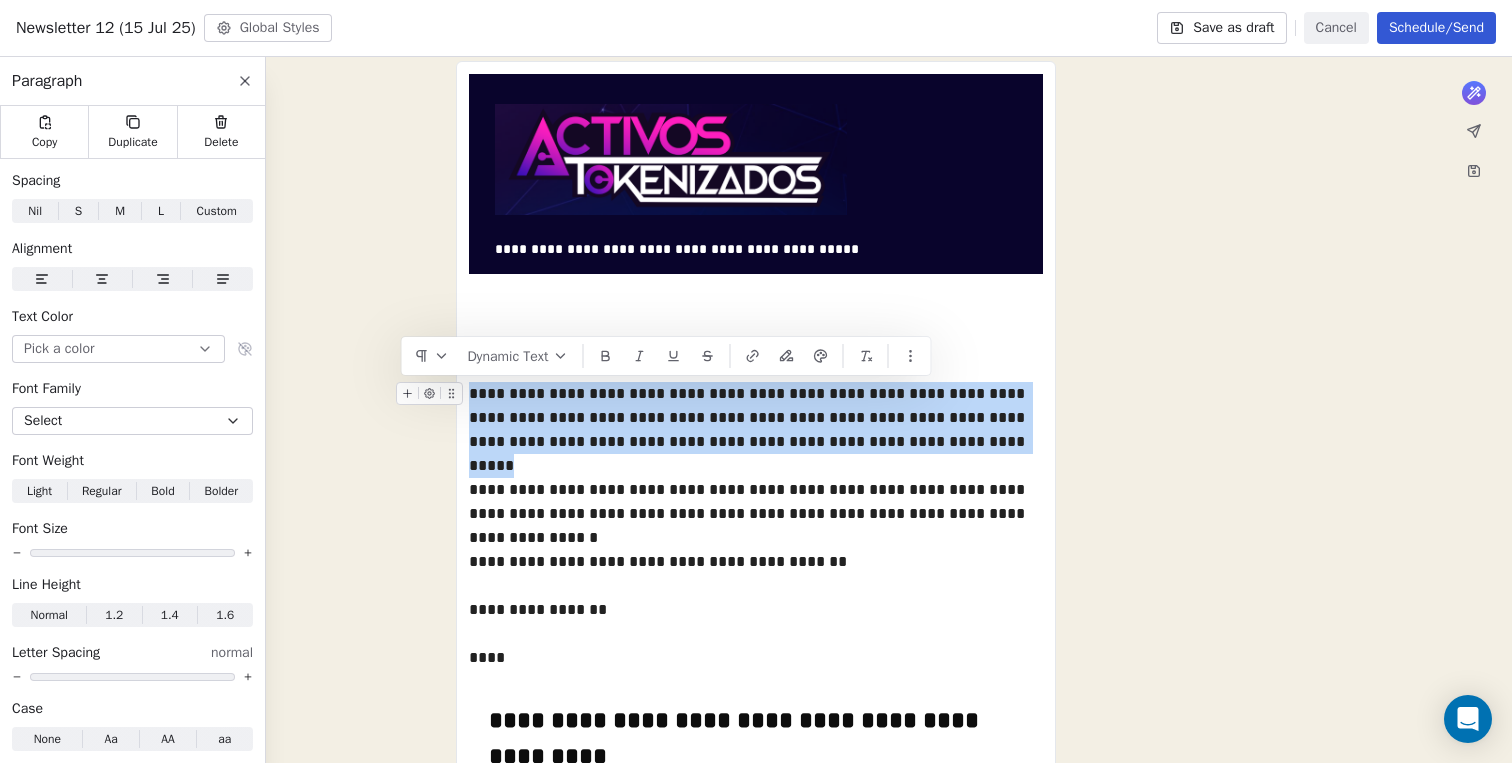 type 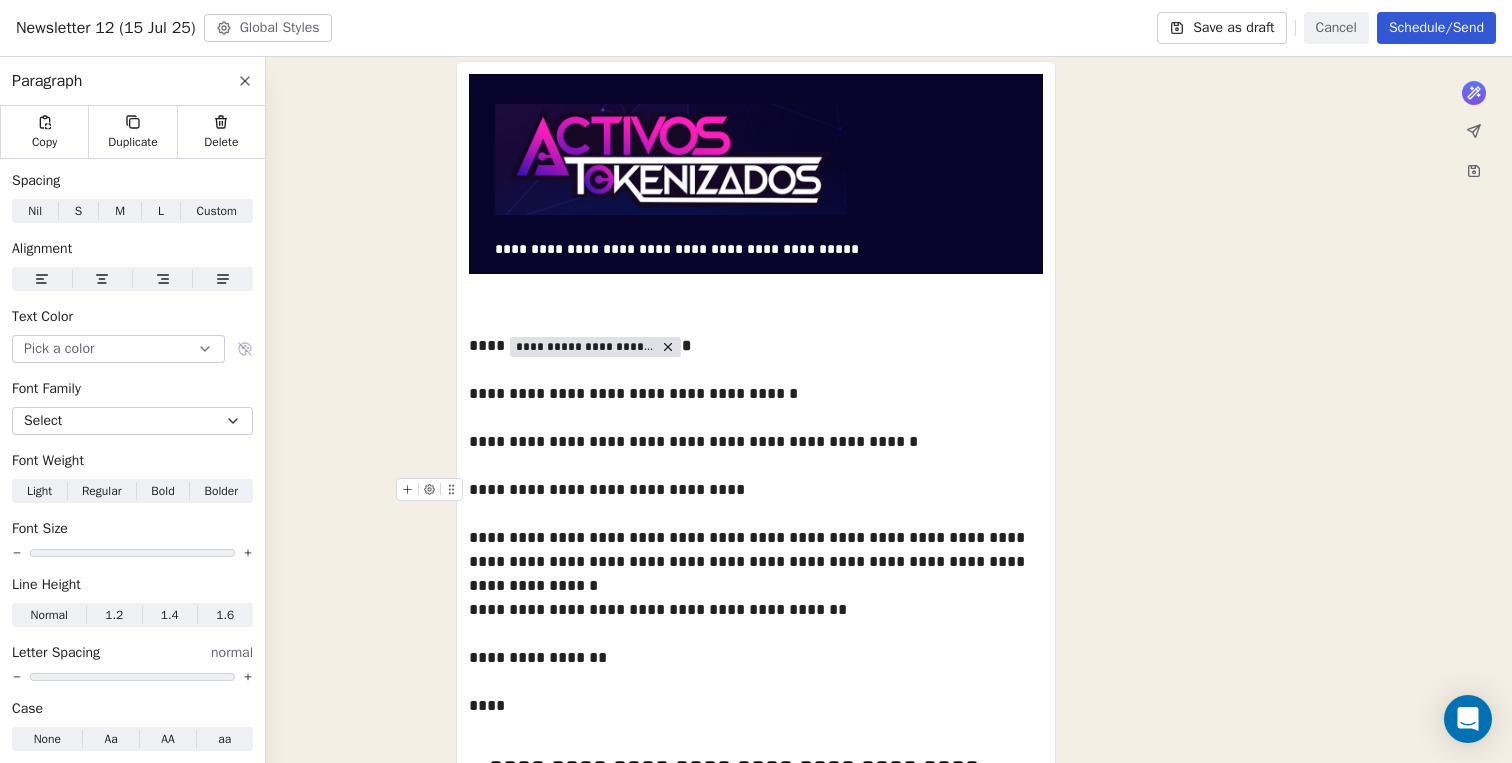 click on "**********" at bounding box center (756, 490) 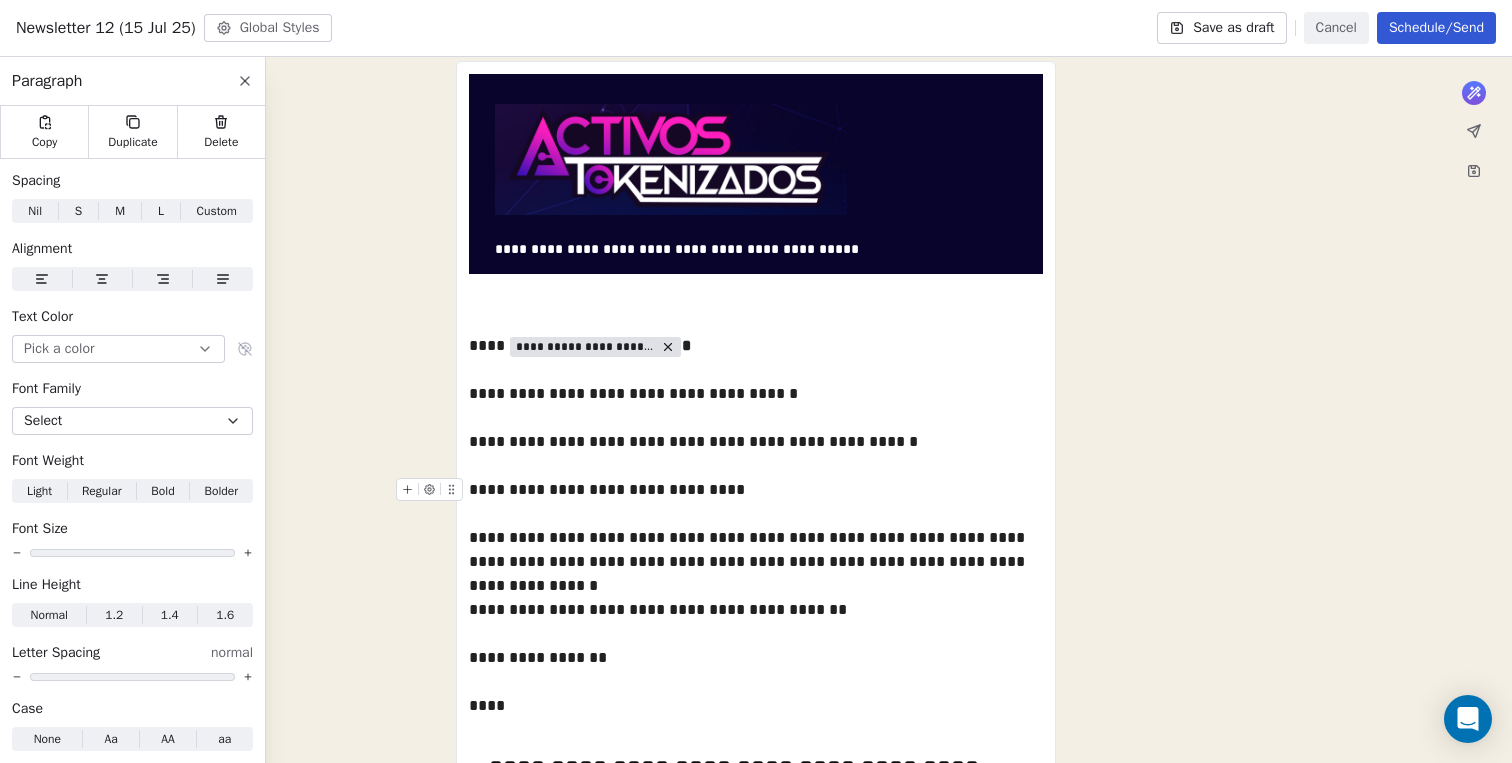 click on "**********" at bounding box center (756, 490) 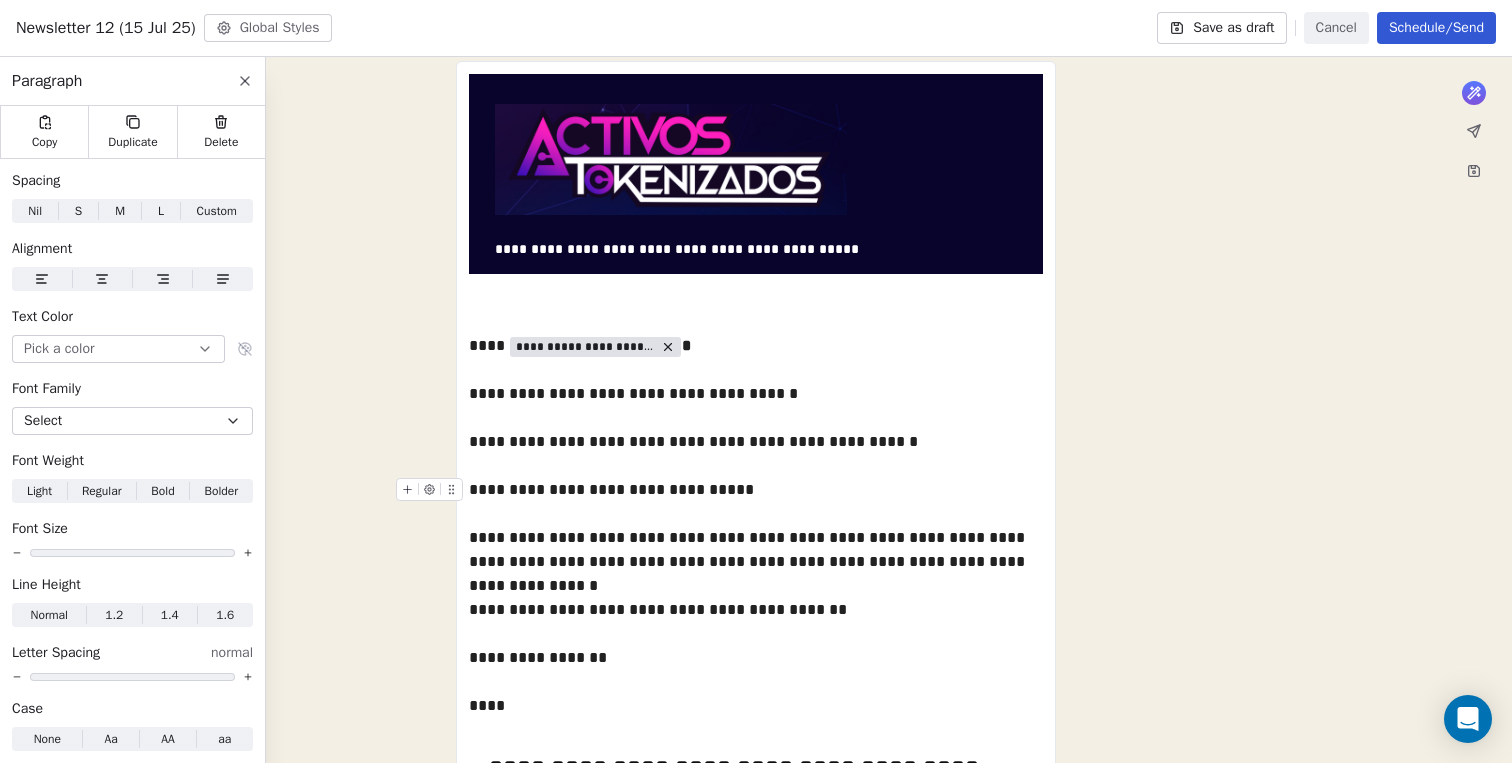 click on "**********" at bounding box center [756, 490] 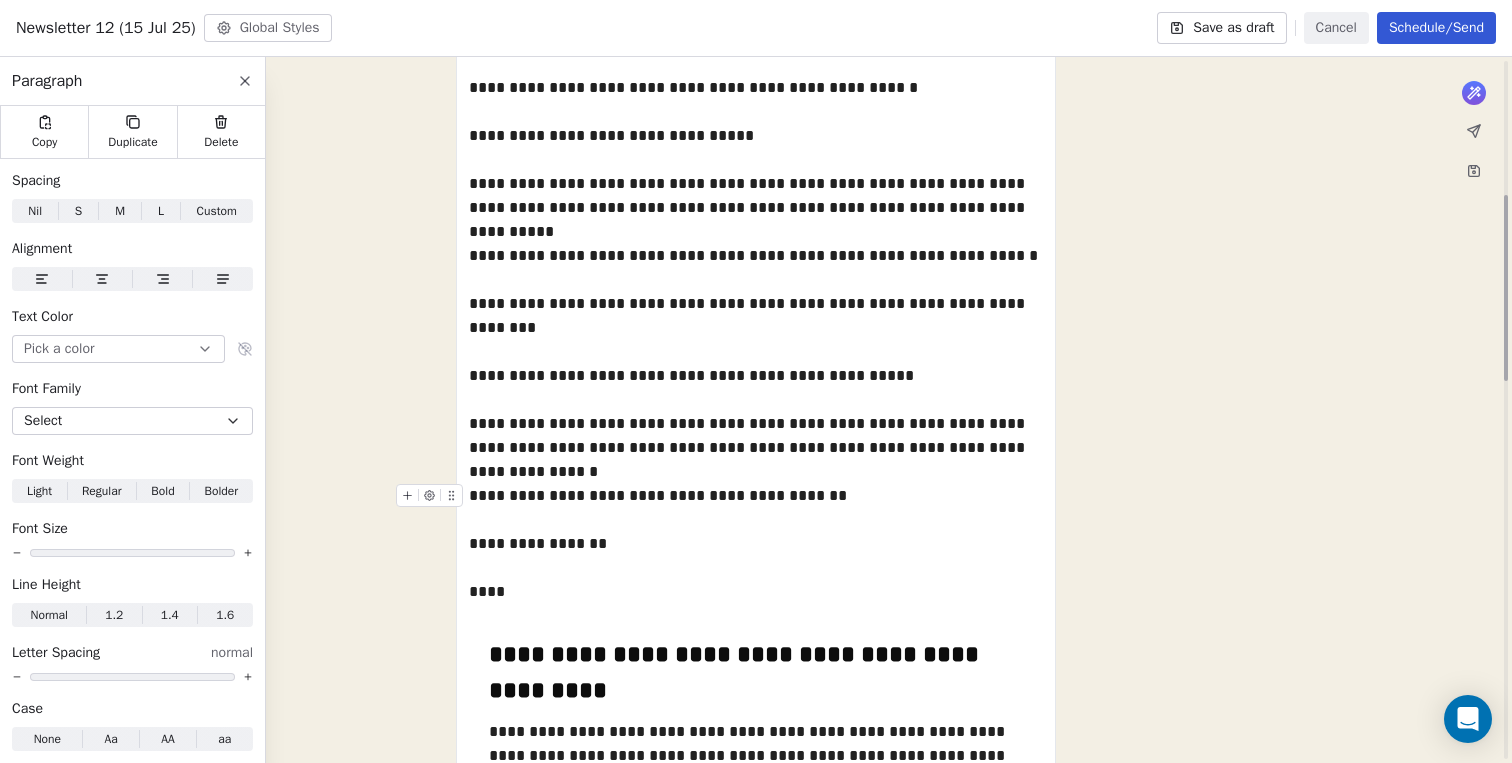 scroll, scrollTop: 508, scrollLeft: 0, axis: vertical 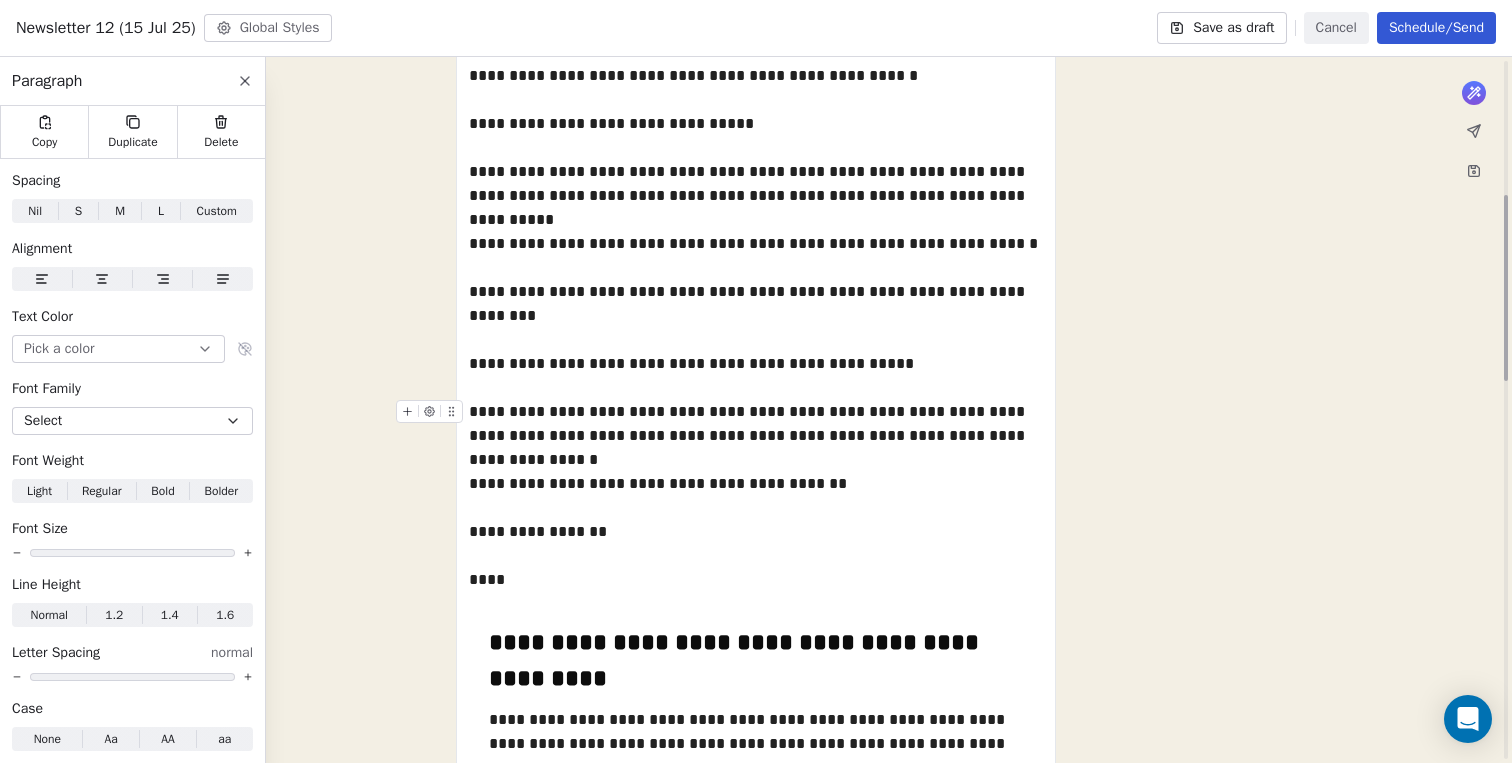 click on "**********" at bounding box center (756, 424) 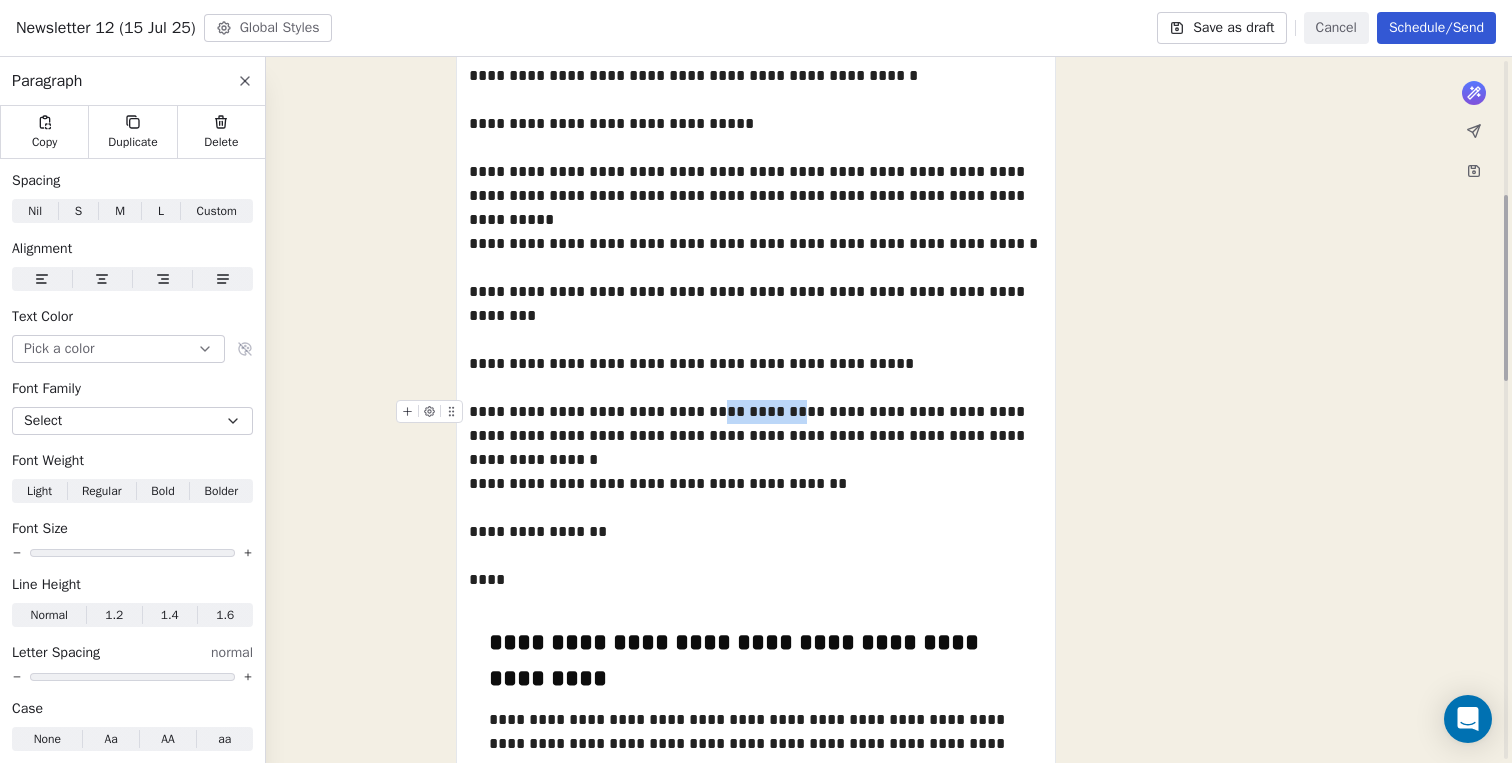 click on "**********" at bounding box center (756, 424) 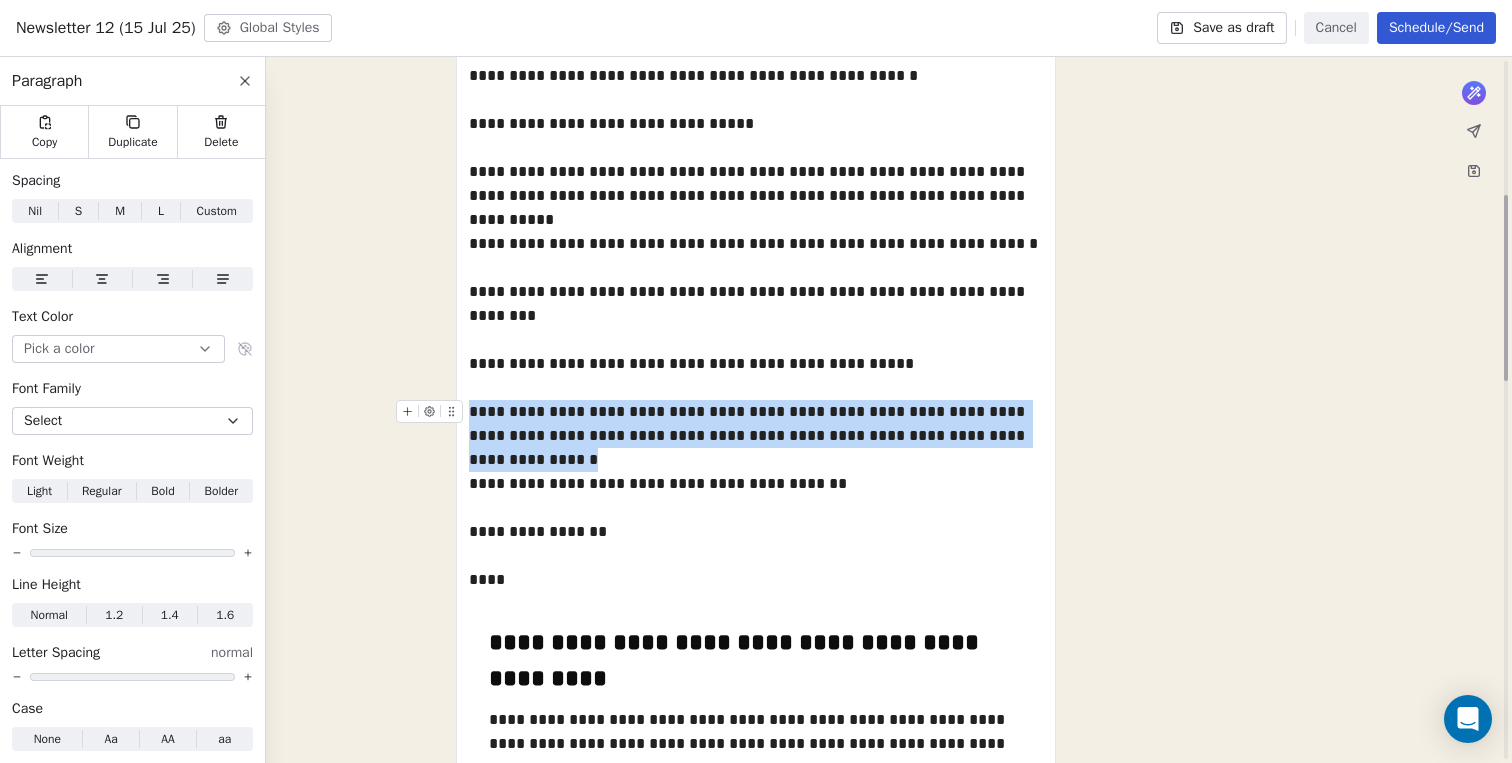 click on "**********" at bounding box center (756, 424) 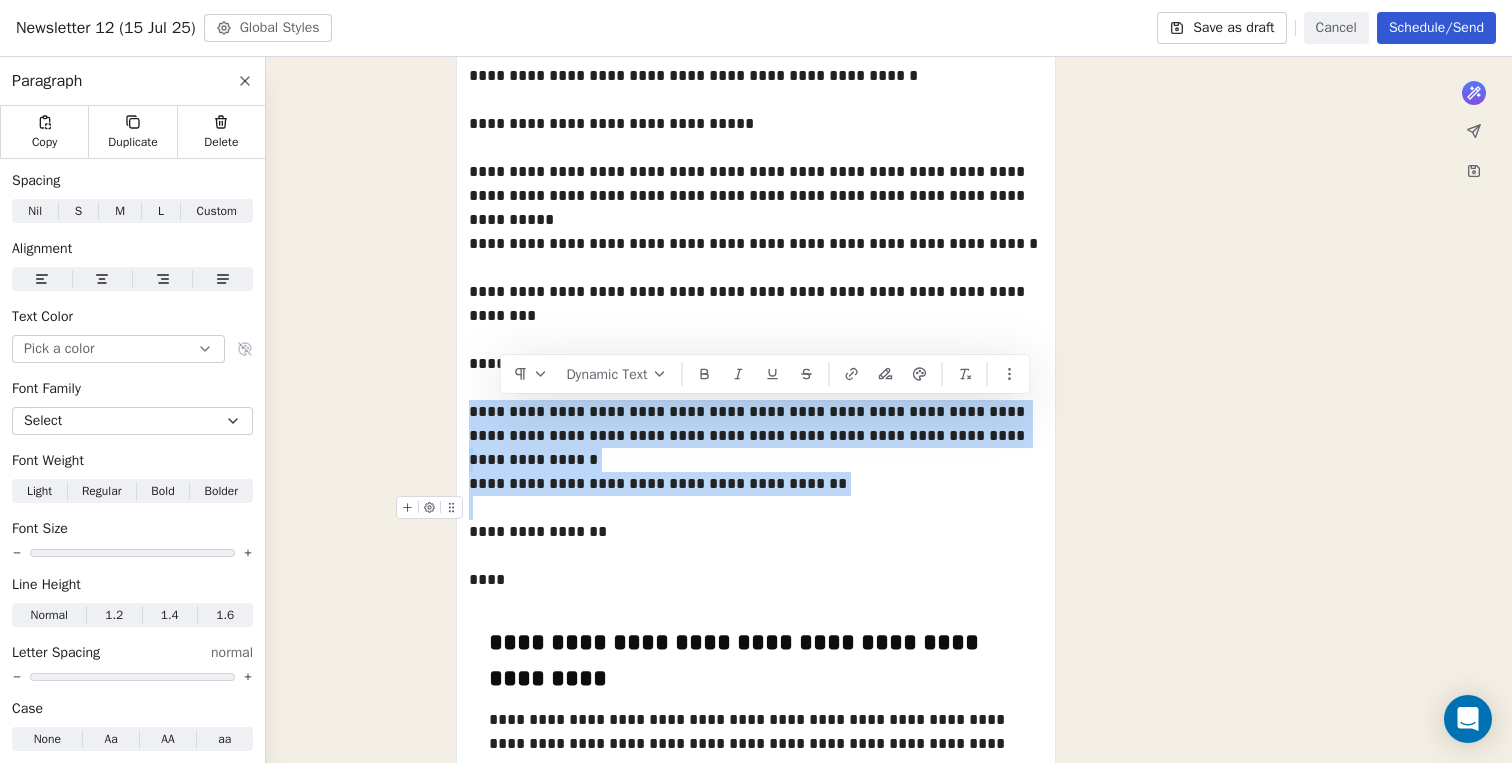 click at bounding box center [756, 508] 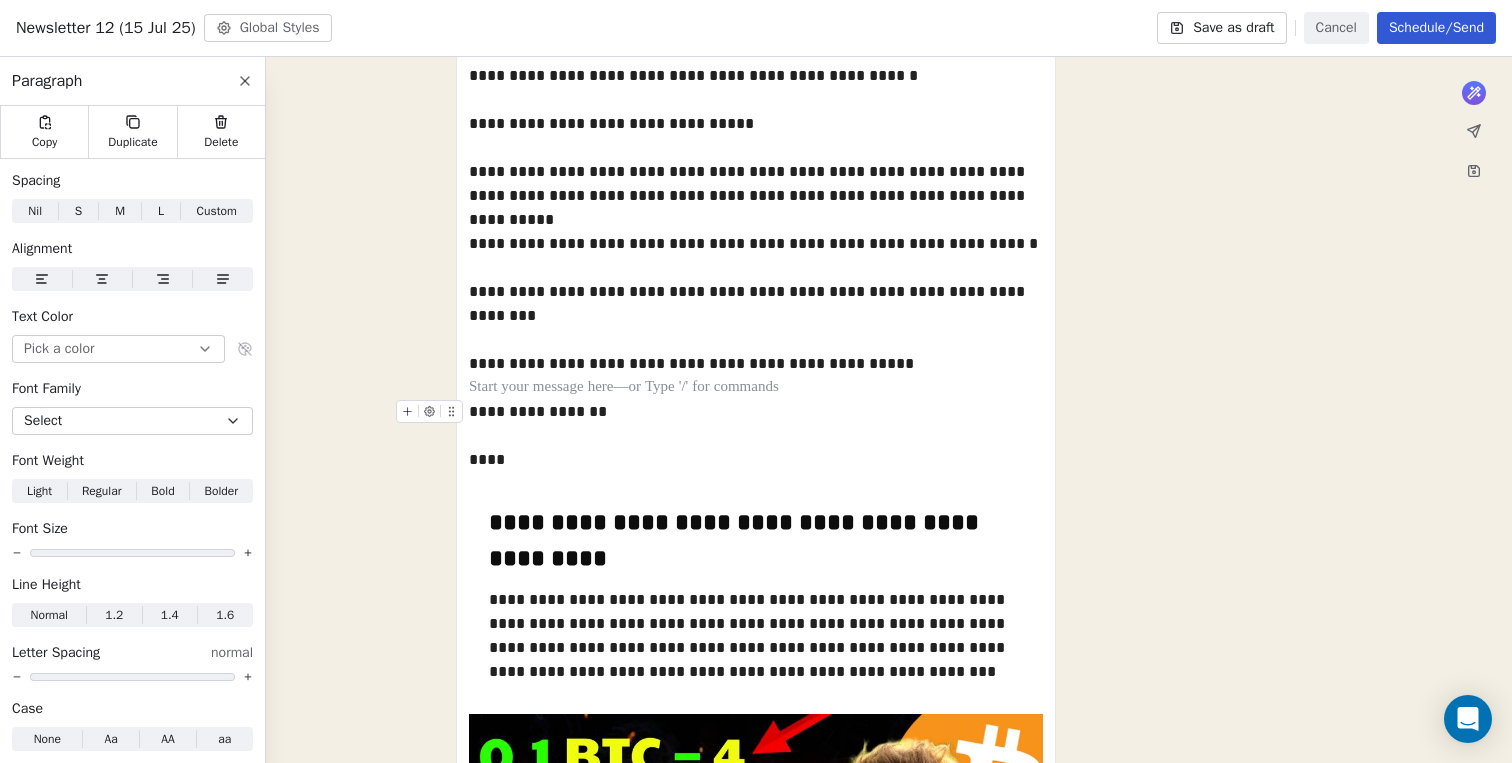 click on "**********" at bounding box center [756, 412] 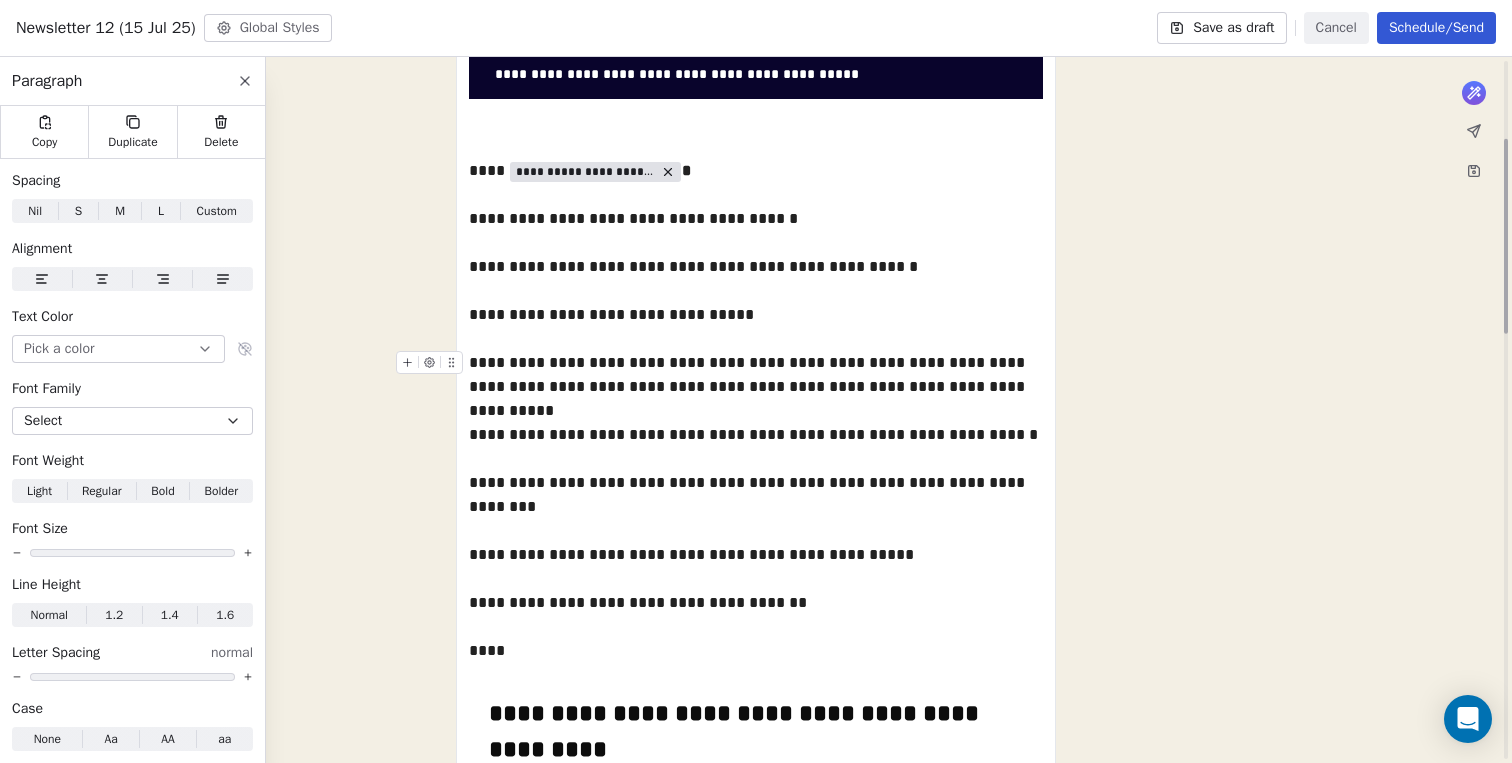 scroll, scrollTop: 261, scrollLeft: 0, axis: vertical 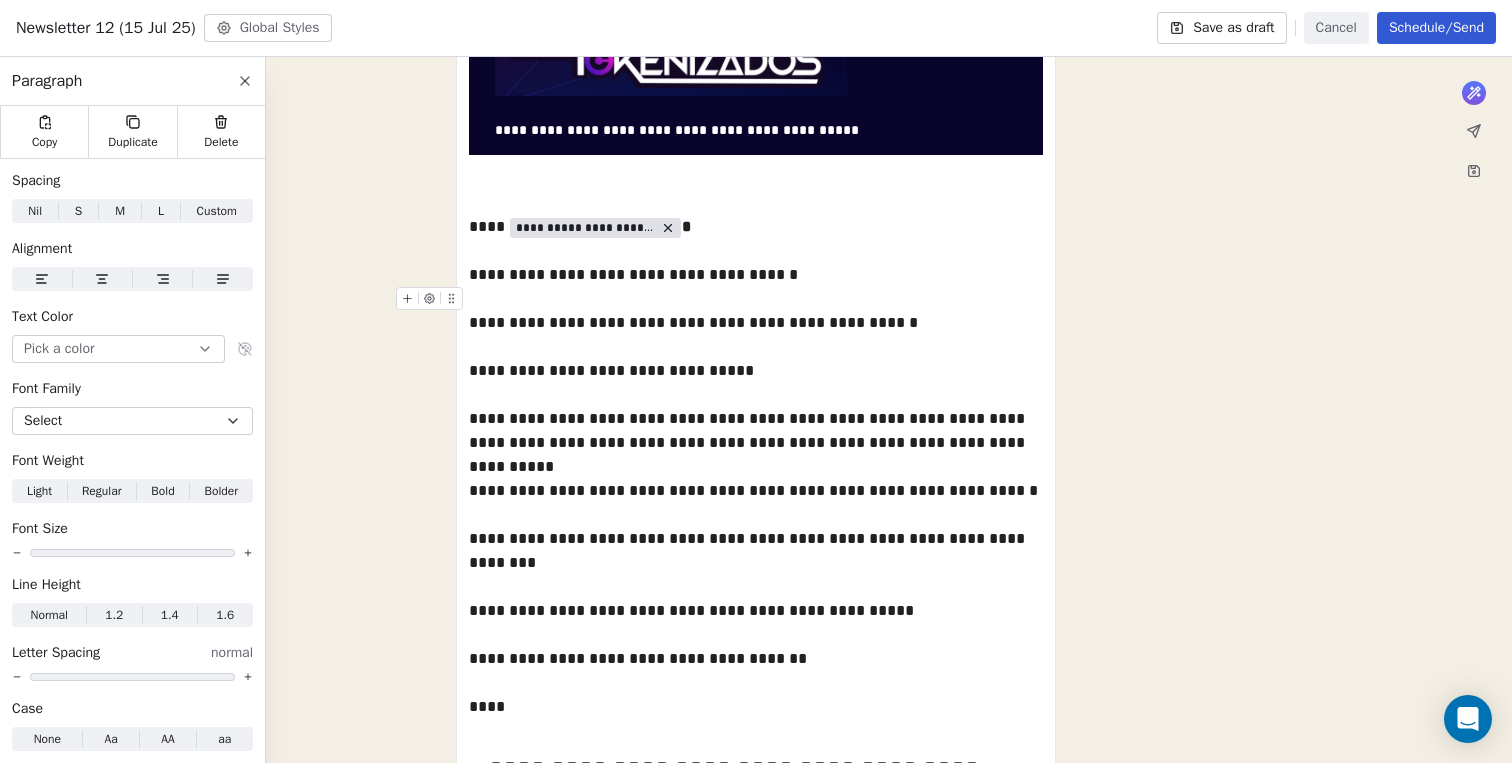 click on "**********" at bounding box center [756, 275] 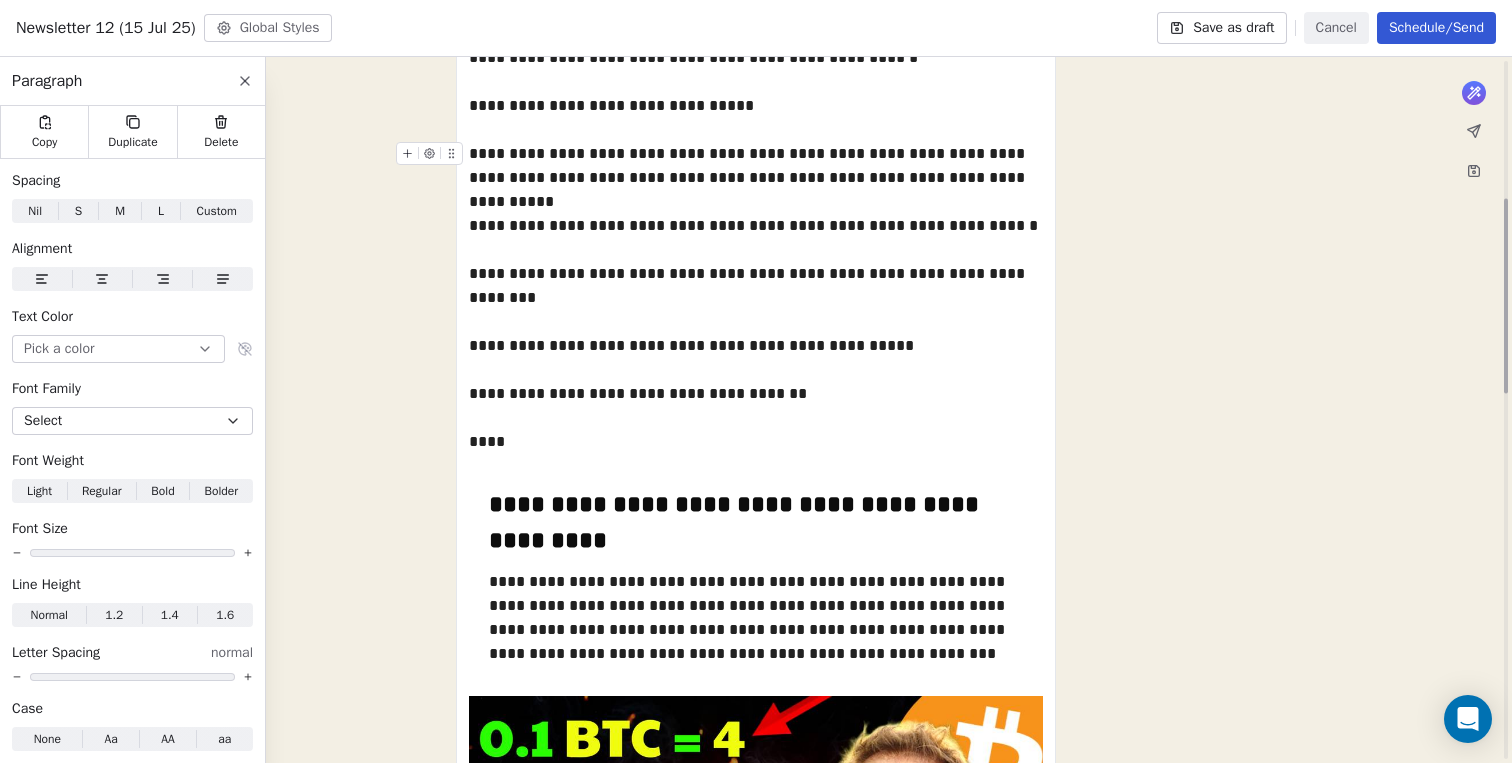 scroll, scrollTop: 529, scrollLeft: 0, axis: vertical 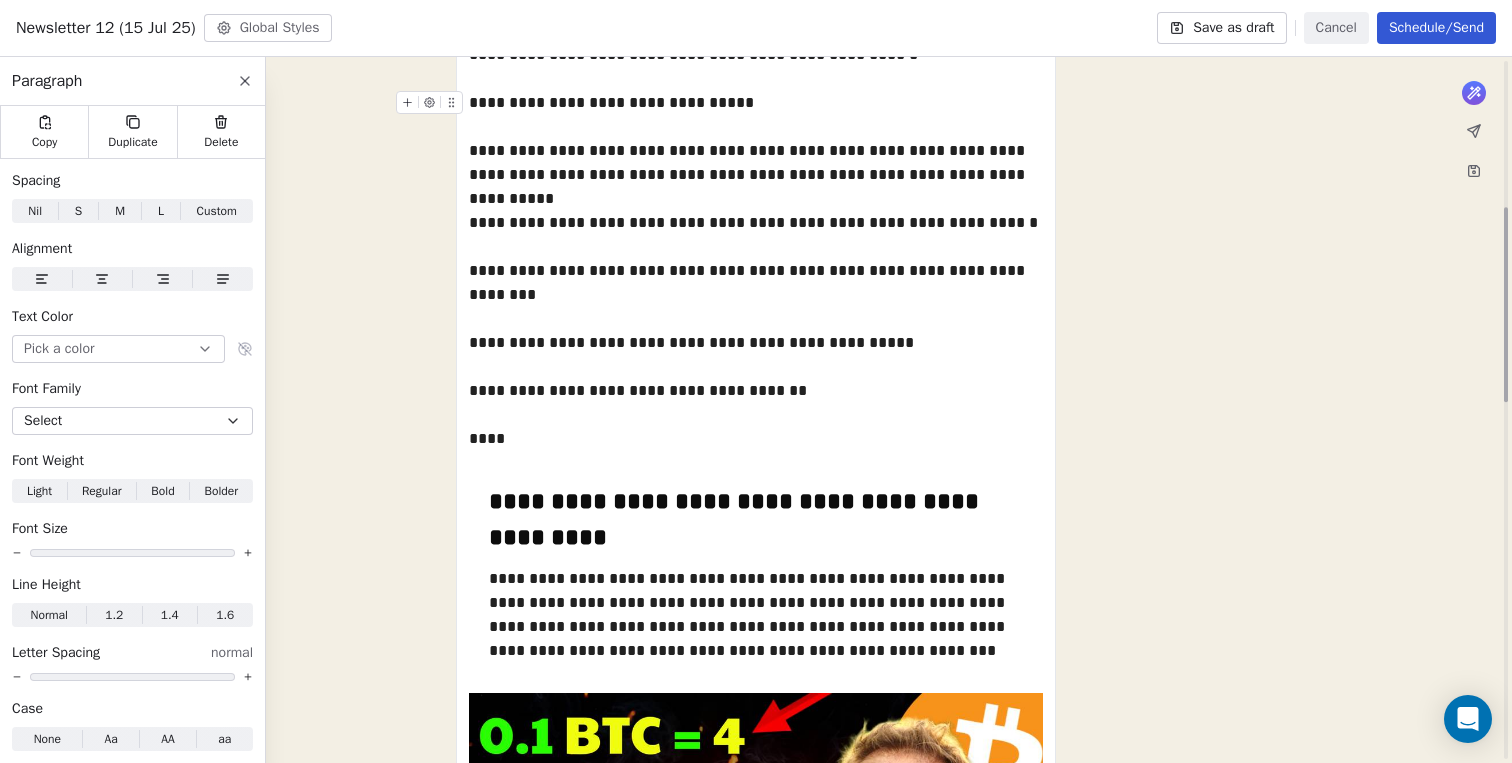 click on "Save as draft" at bounding box center [1221, 28] 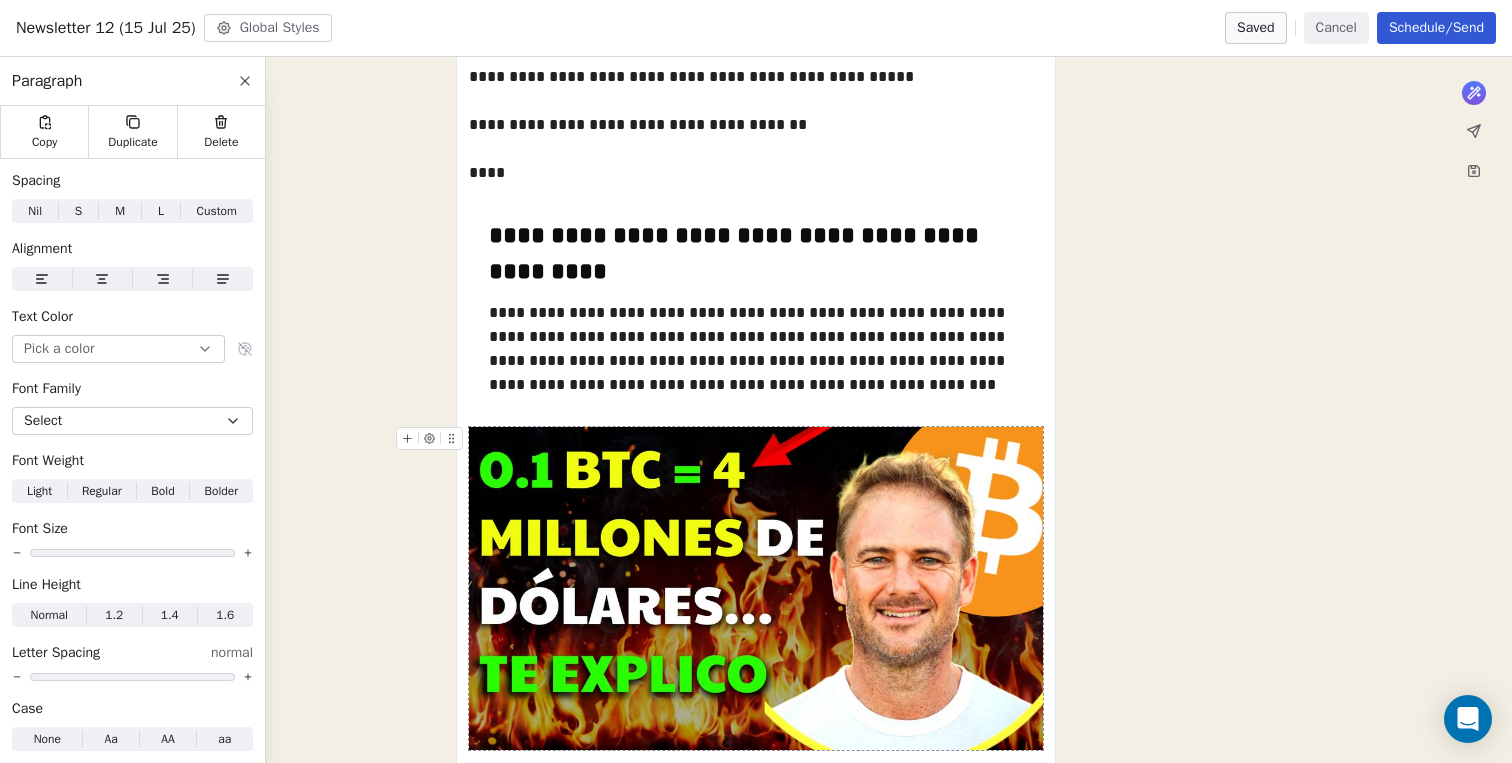 scroll, scrollTop: 839, scrollLeft: 0, axis: vertical 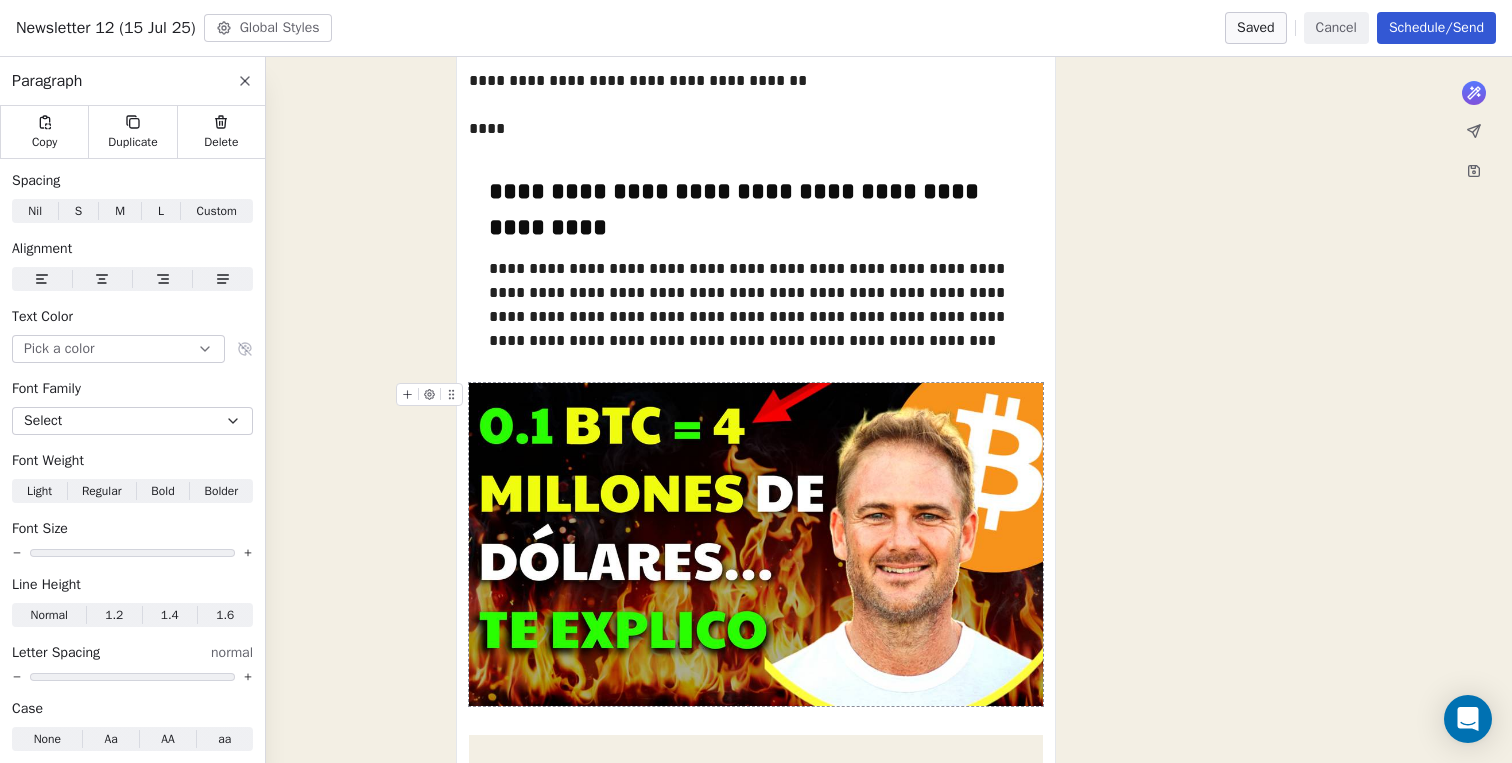 click at bounding box center (756, 544) 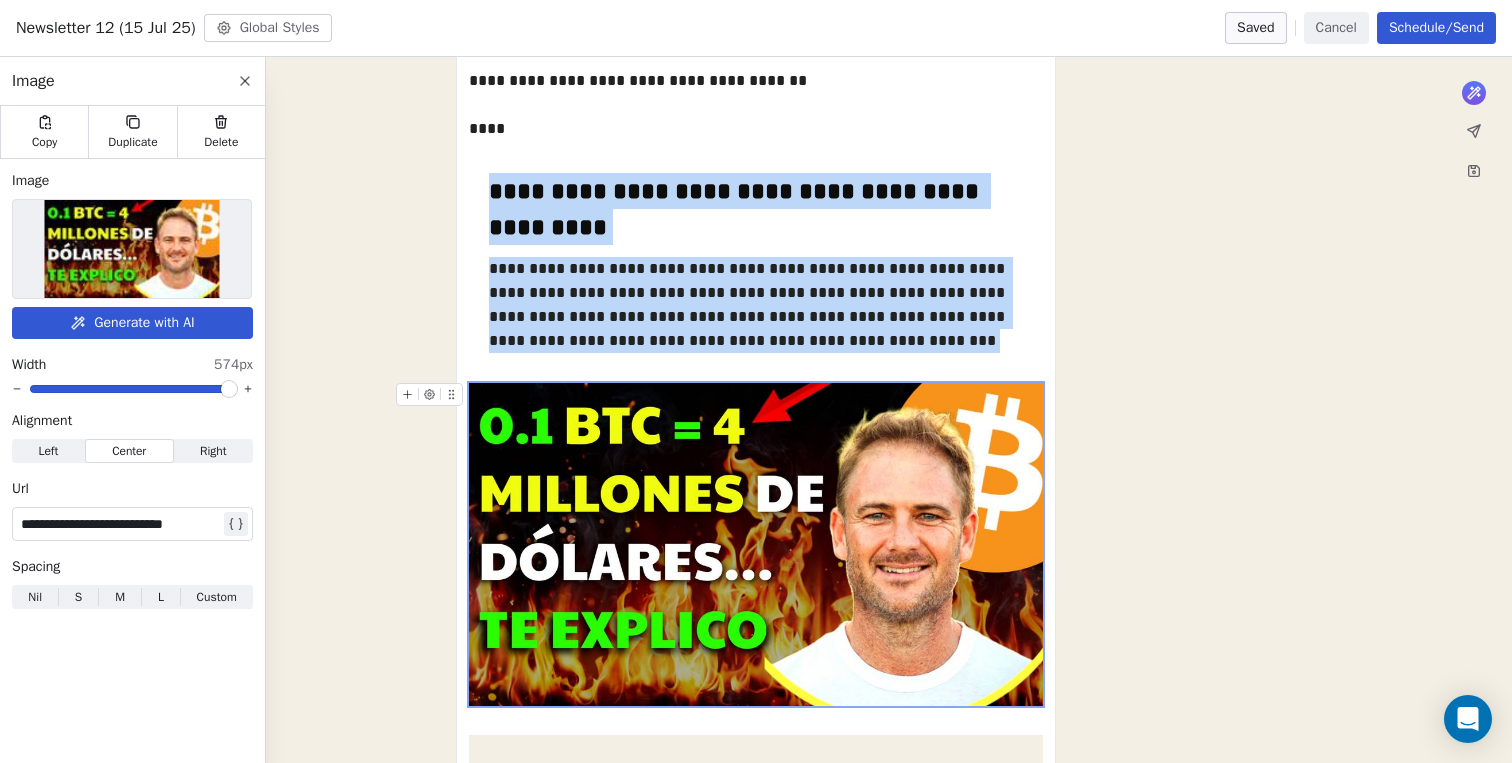 click at bounding box center [132, 249] 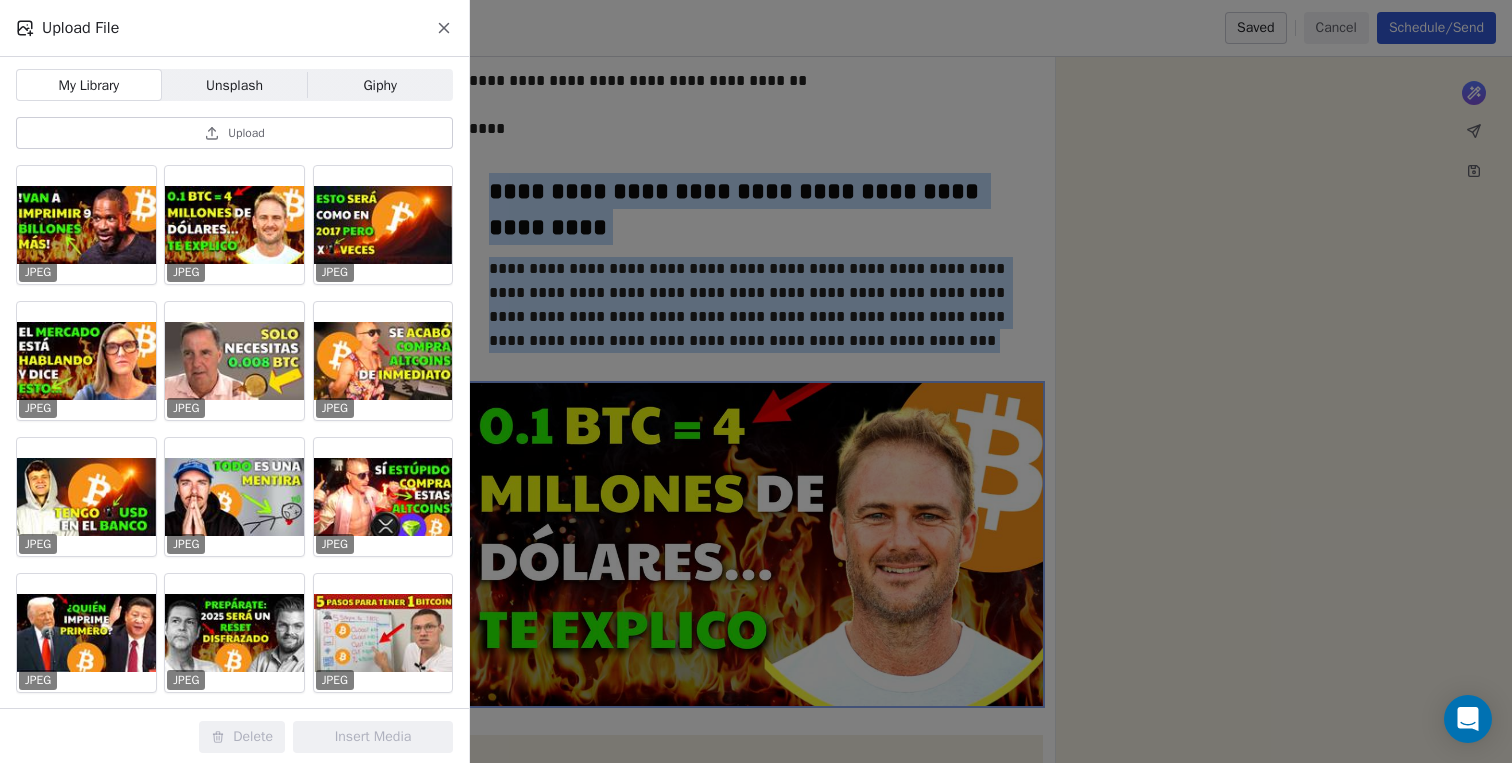 click on "Upload" at bounding box center (246, 133) 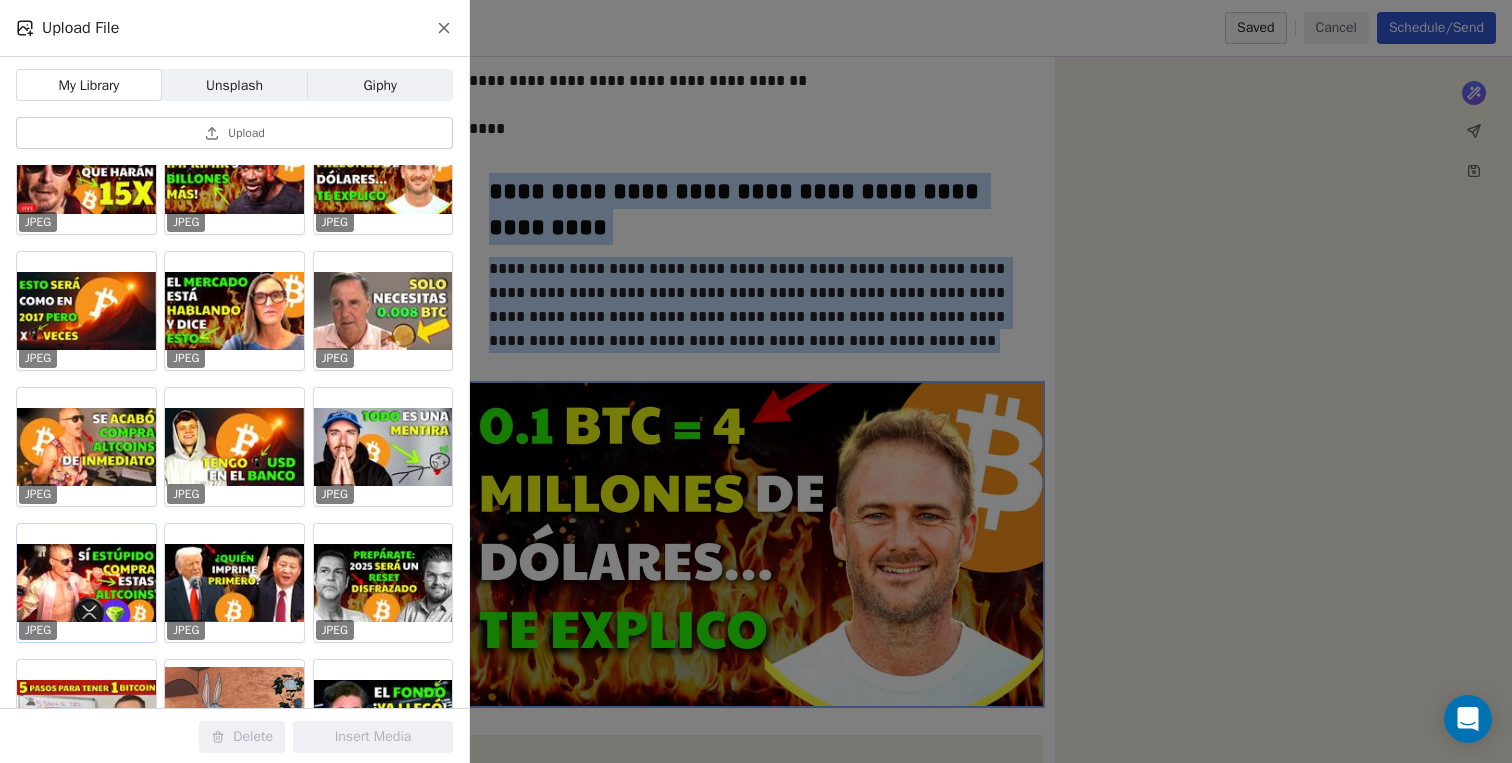 scroll, scrollTop: 0, scrollLeft: 0, axis: both 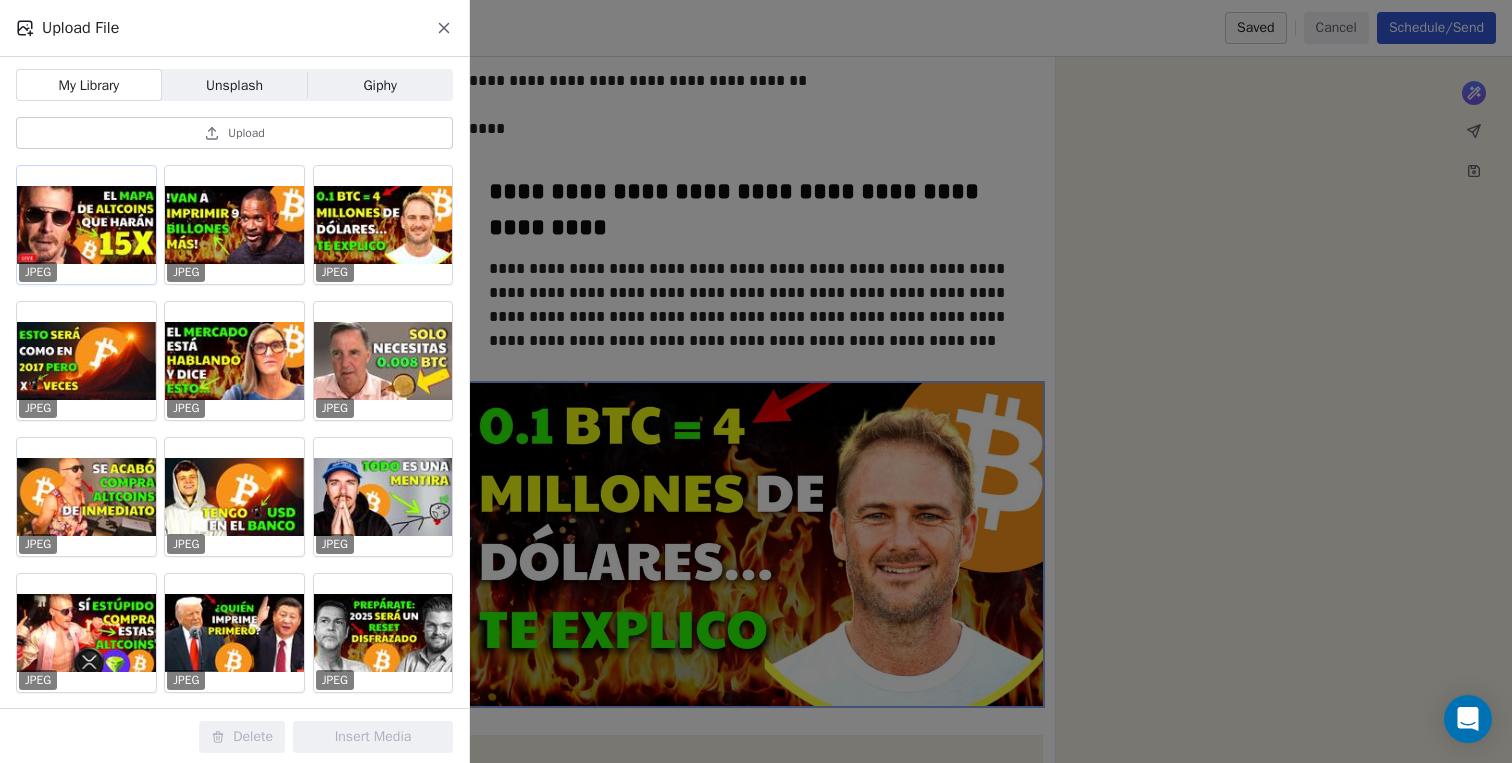 click at bounding box center [86, 225] 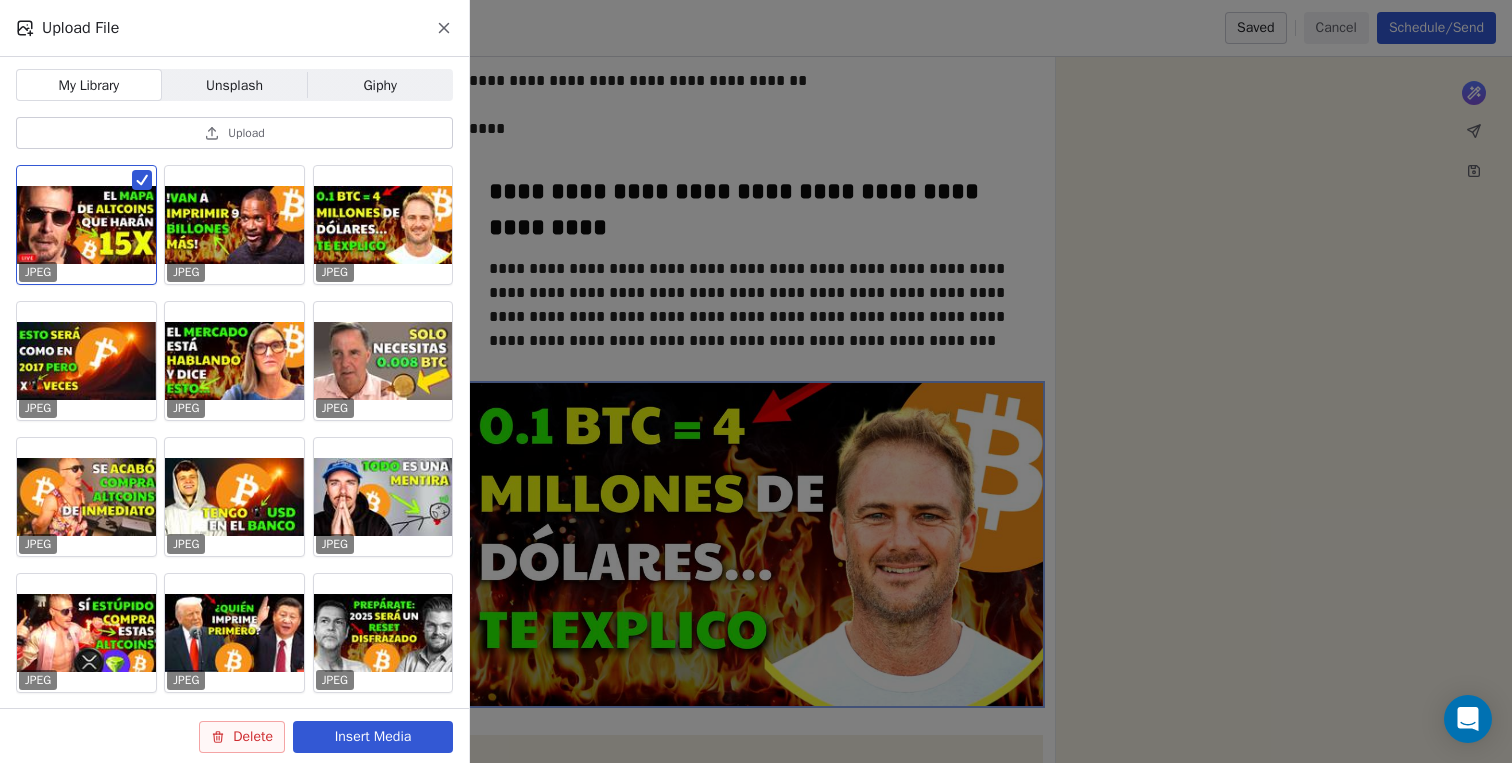 click on "Insert Media" at bounding box center [373, 737] 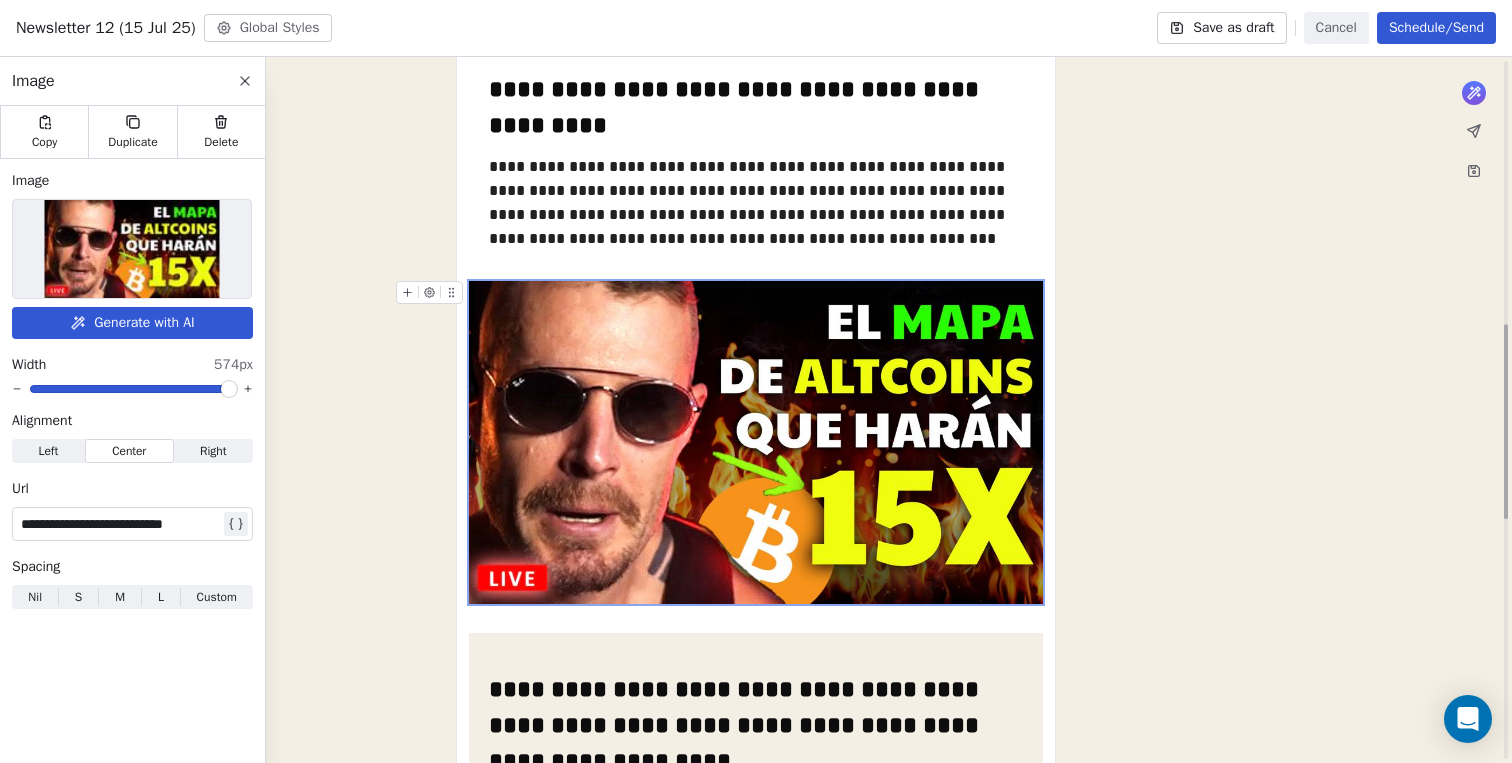 scroll, scrollTop: 1011, scrollLeft: 0, axis: vertical 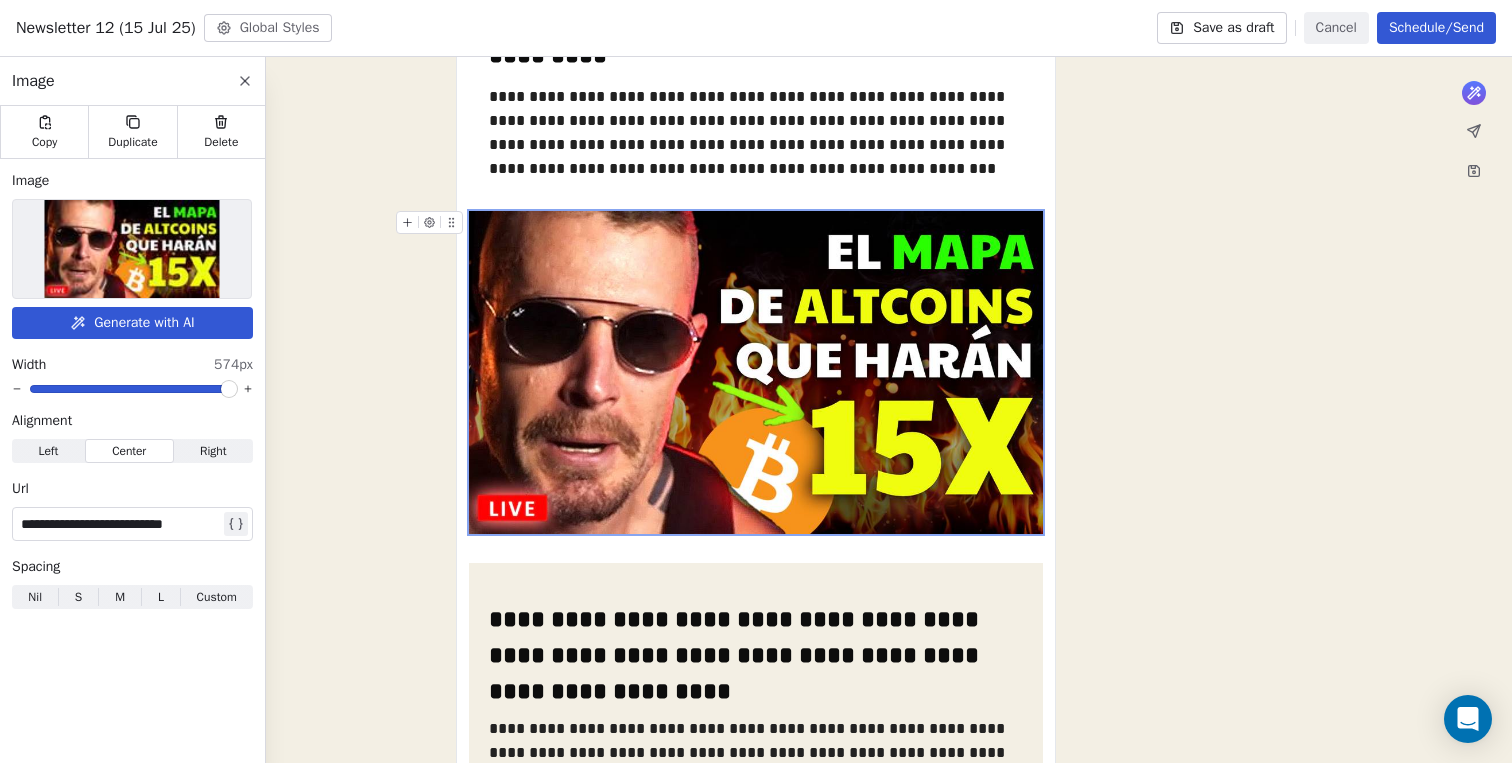 click on "**********" at bounding box center (120, 524) 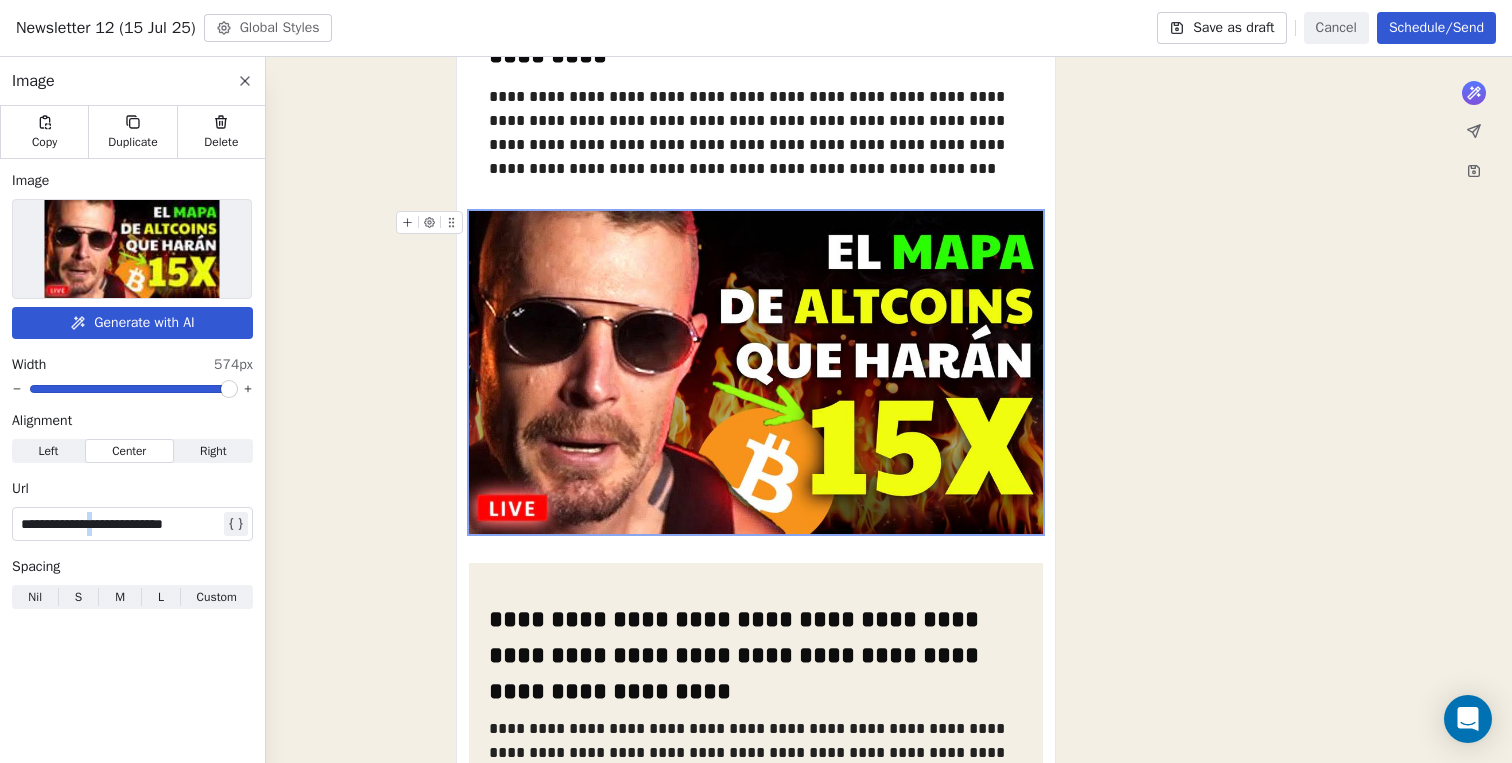 click on "**********" at bounding box center (120, 524) 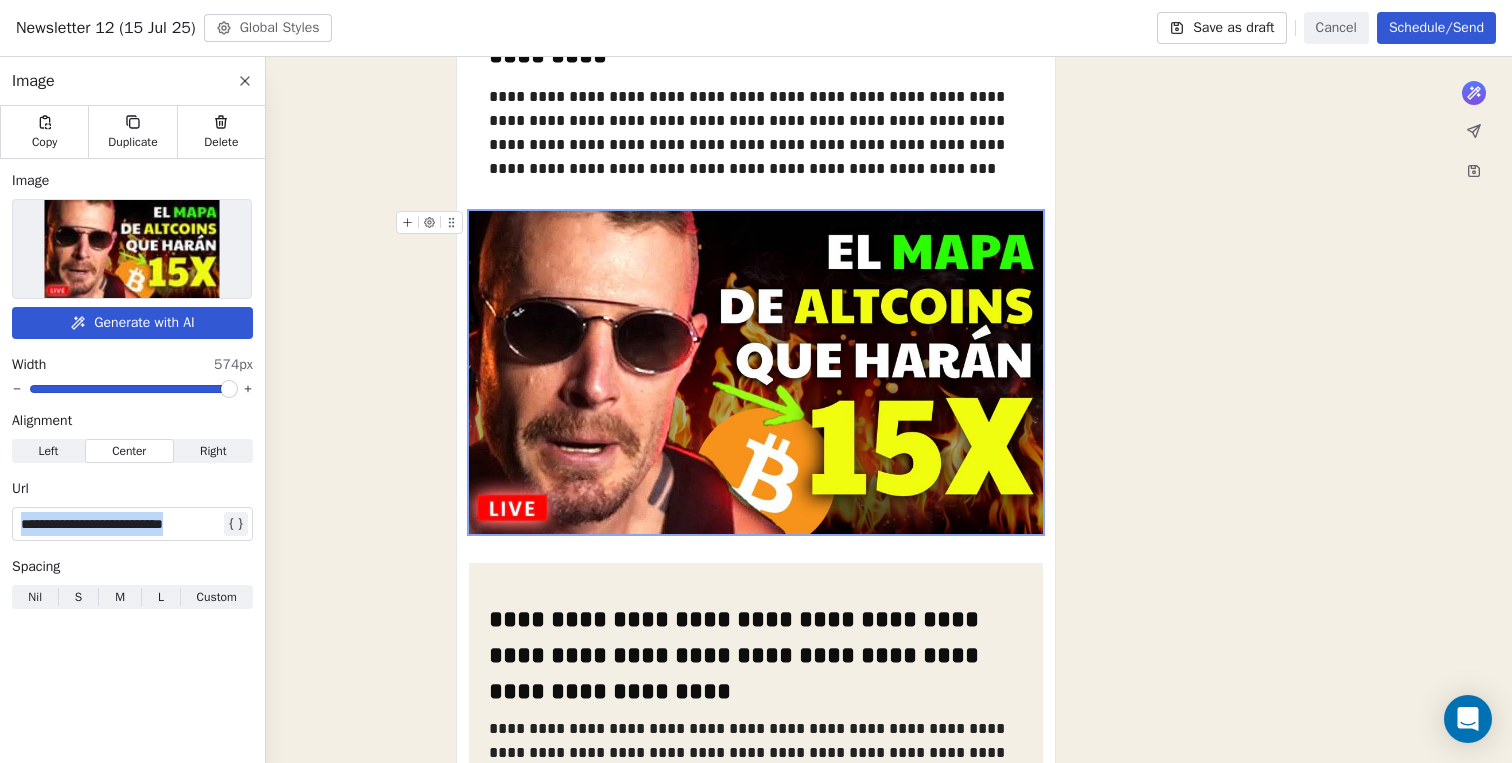click on "**********" at bounding box center [120, 524] 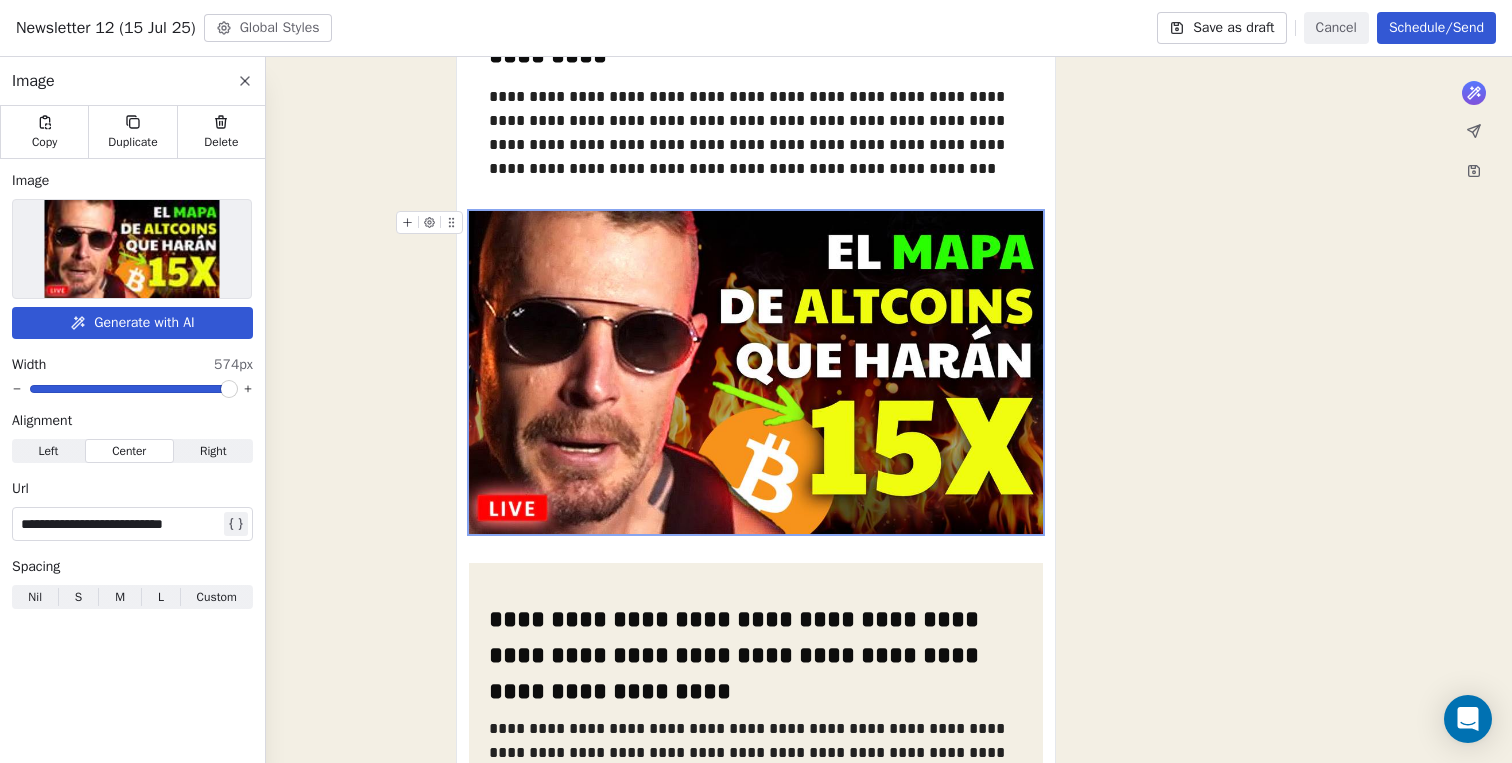 click on "**********" at bounding box center (132, 413) 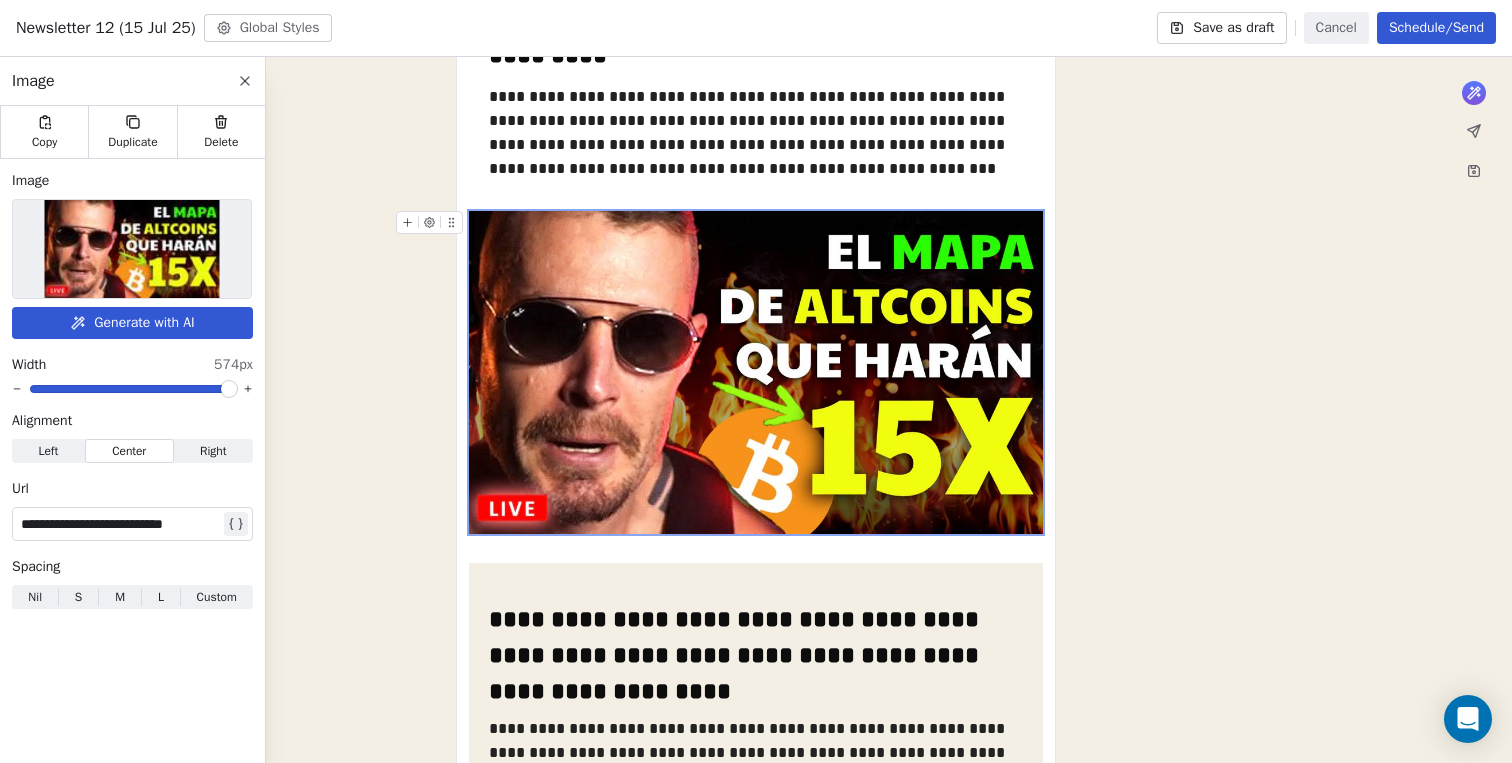 click on "**********" at bounding box center [756, 369] 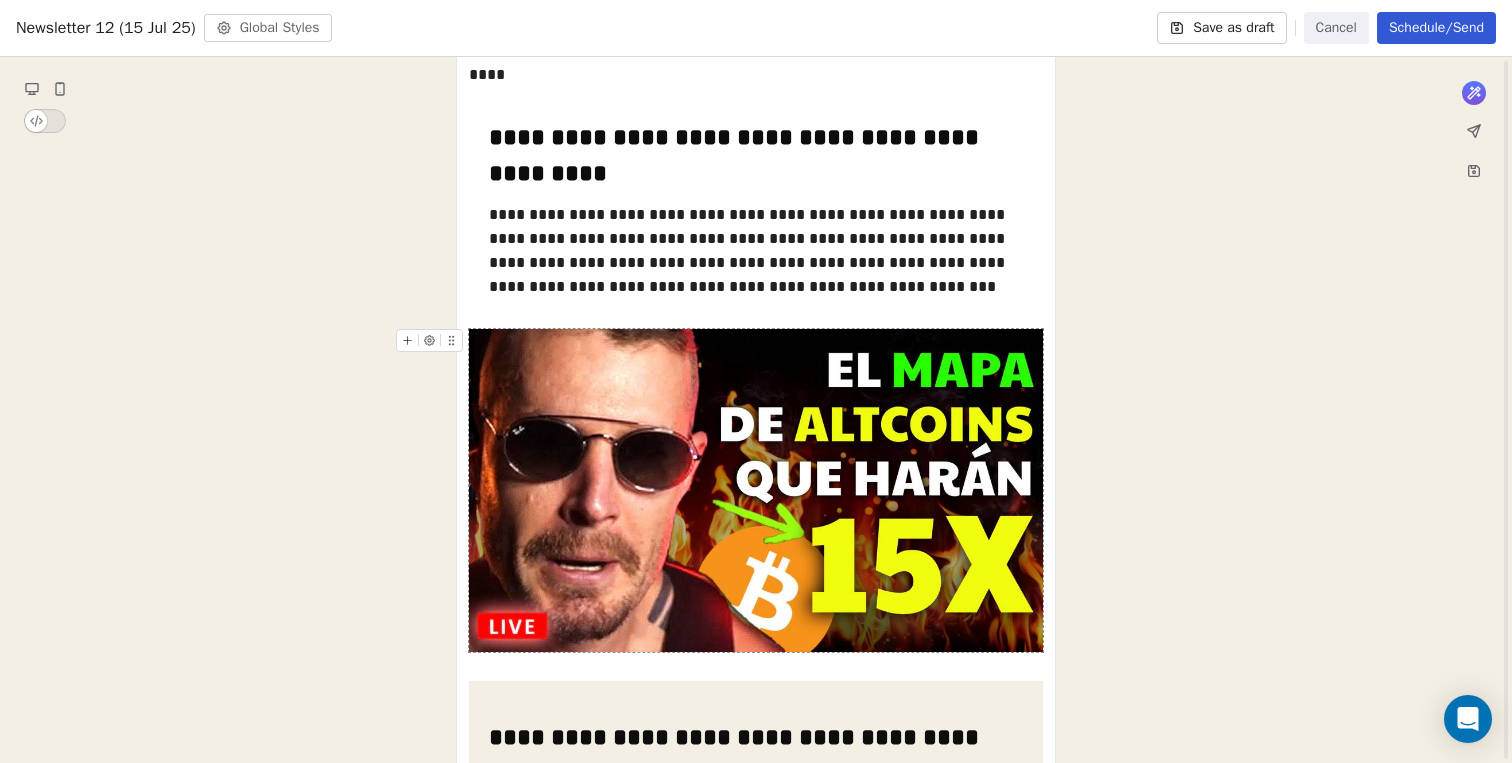 scroll, scrollTop: 886, scrollLeft: 0, axis: vertical 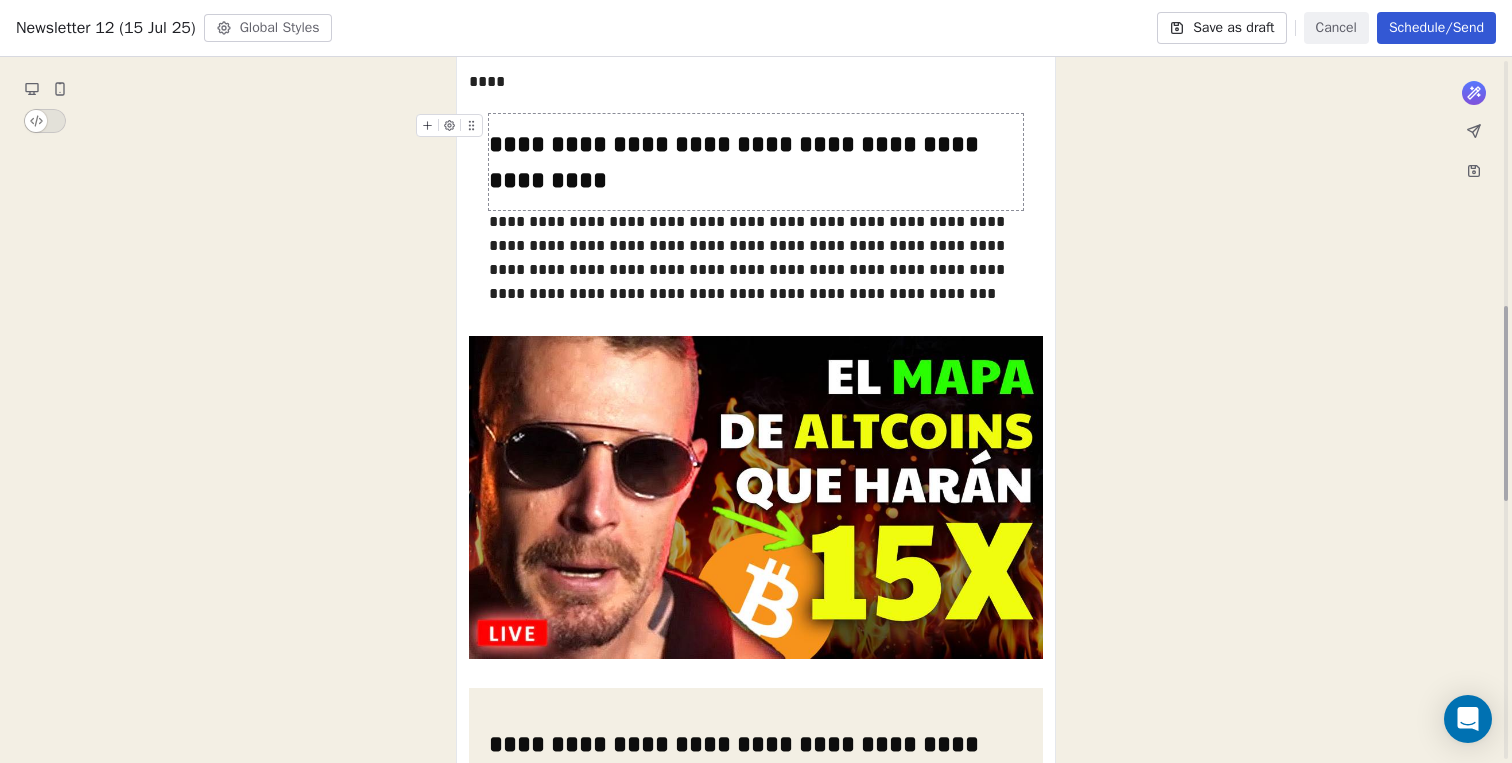 click on "**********" at bounding box center [756, 162] 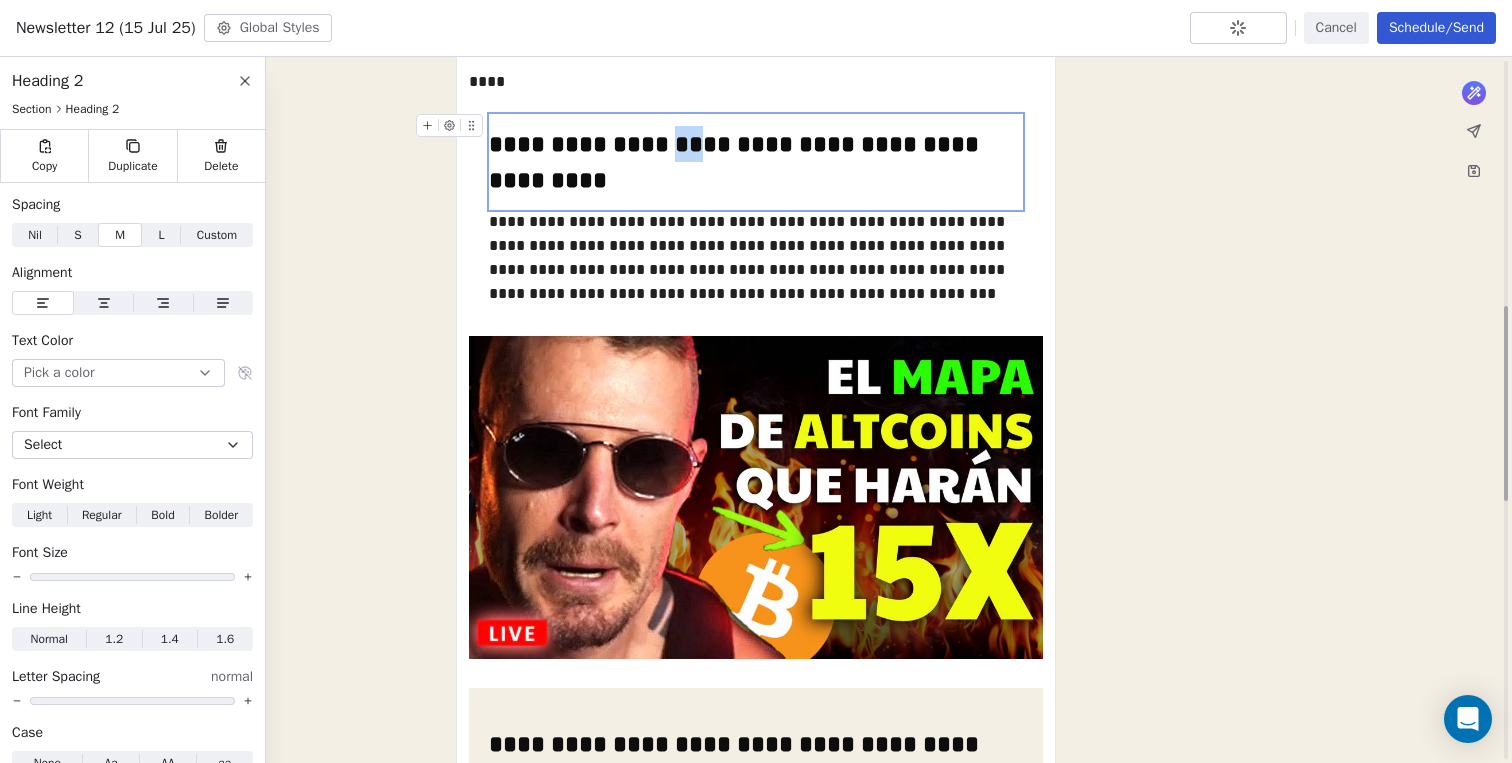 click on "**********" at bounding box center (756, 162) 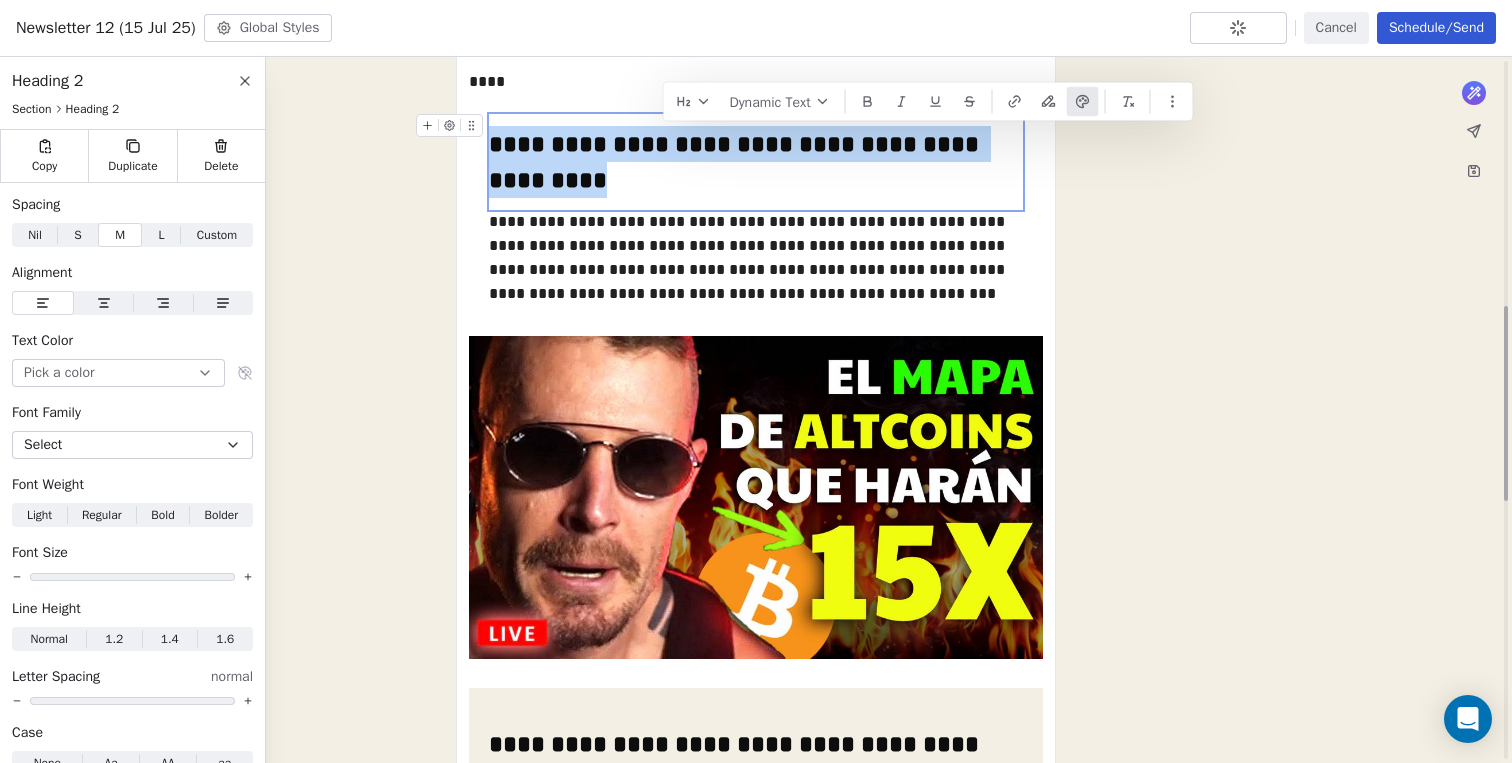 click on "**********" at bounding box center (756, 162) 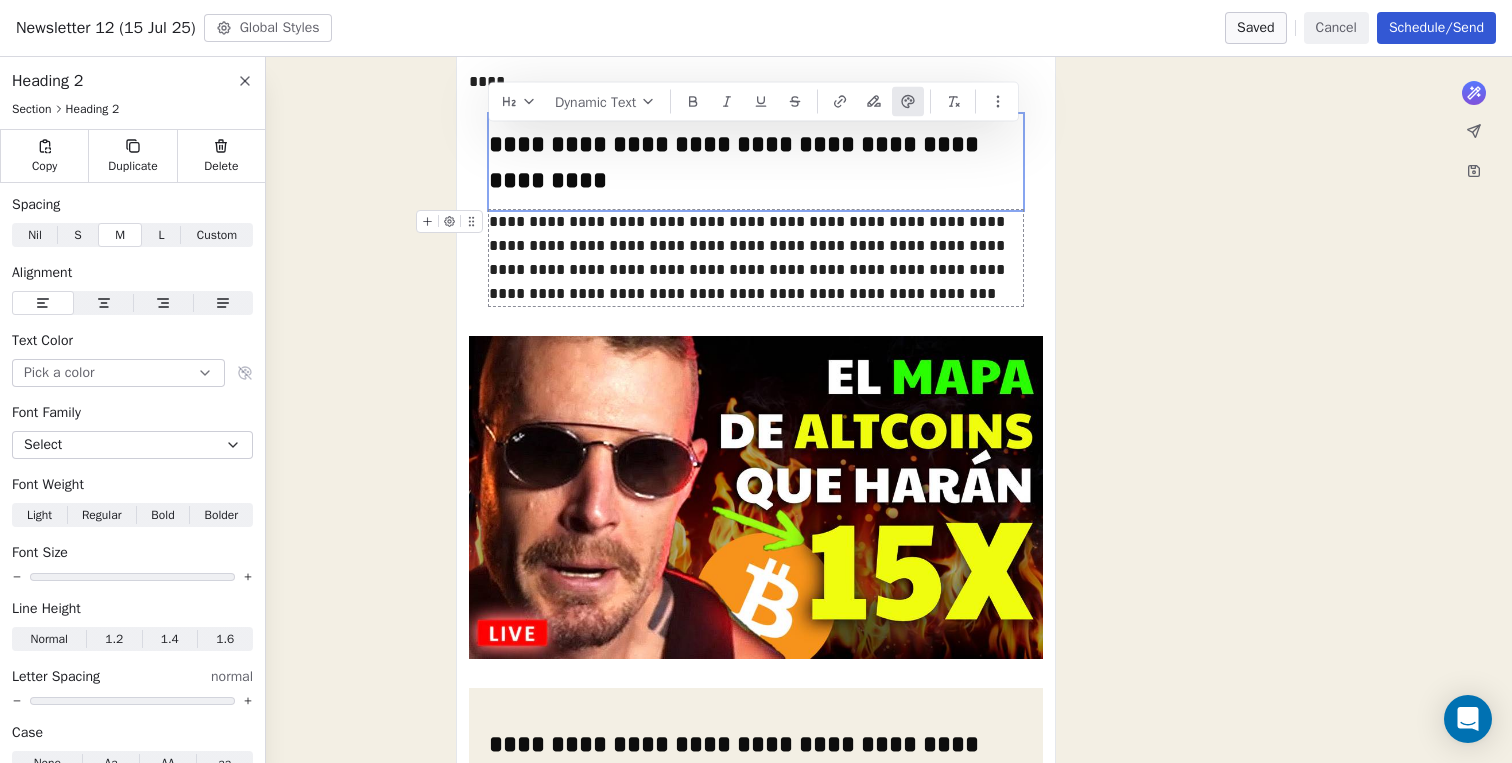 click on "**********" at bounding box center (756, 258) 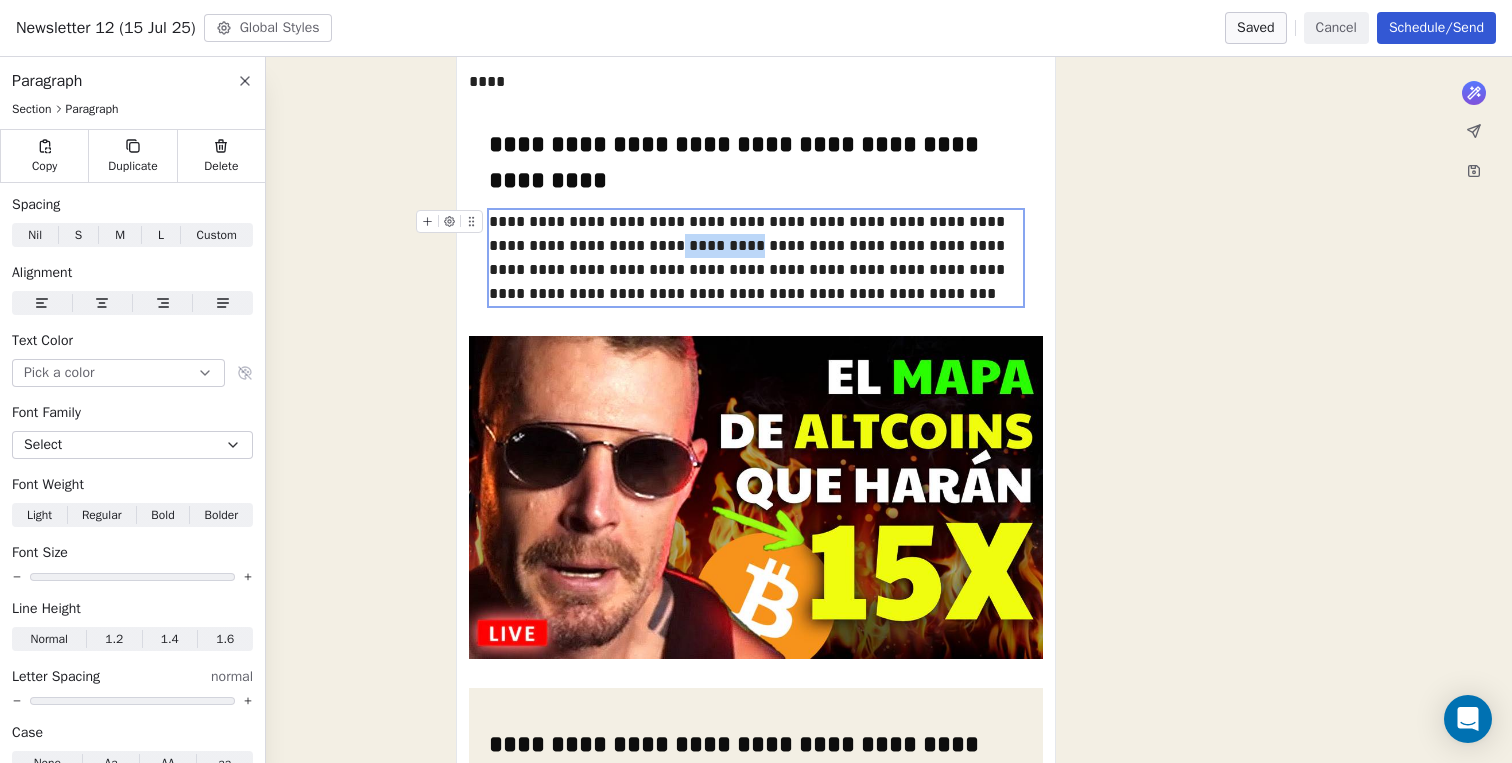 click on "**********" at bounding box center (756, 258) 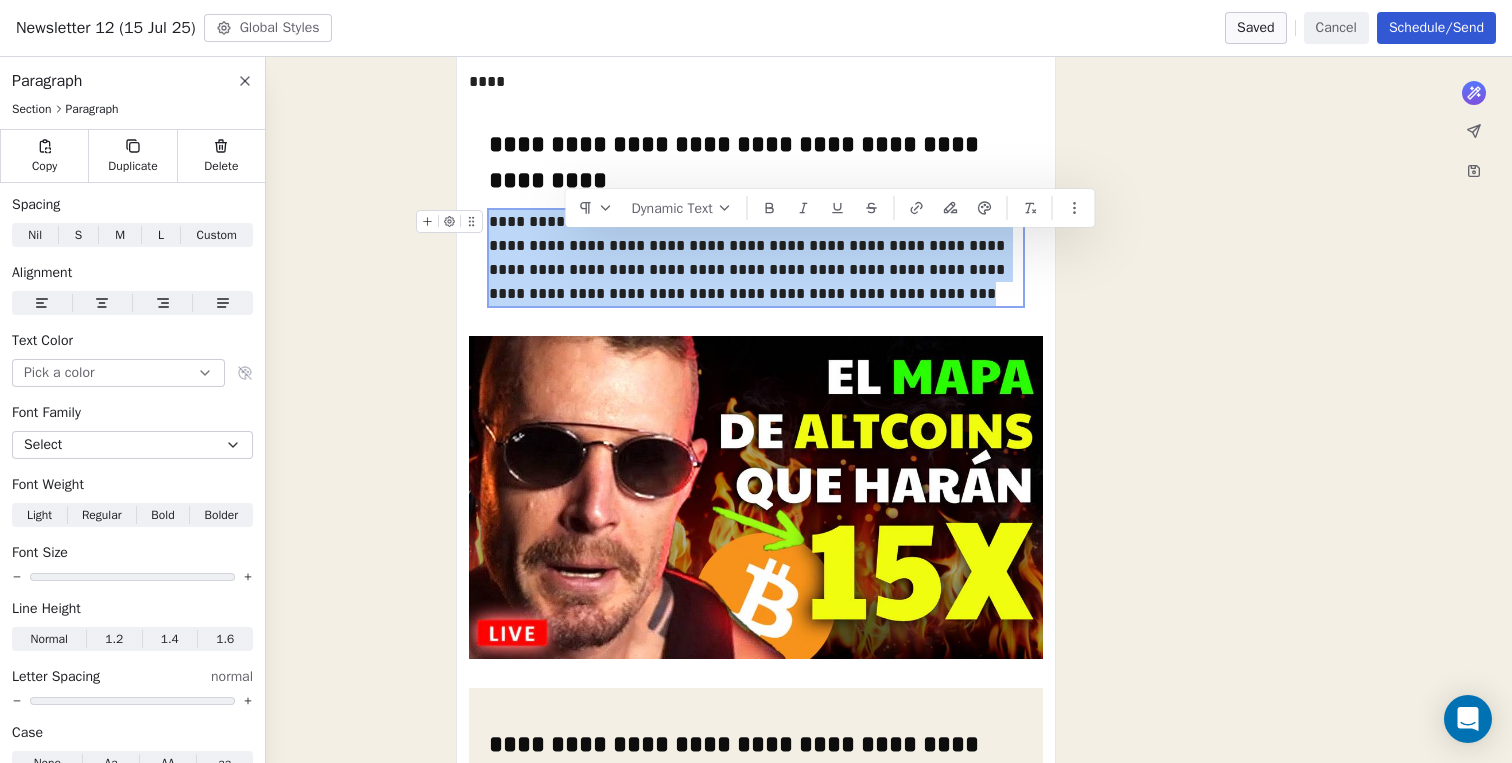 click on "**********" at bounding box center [756, 258] 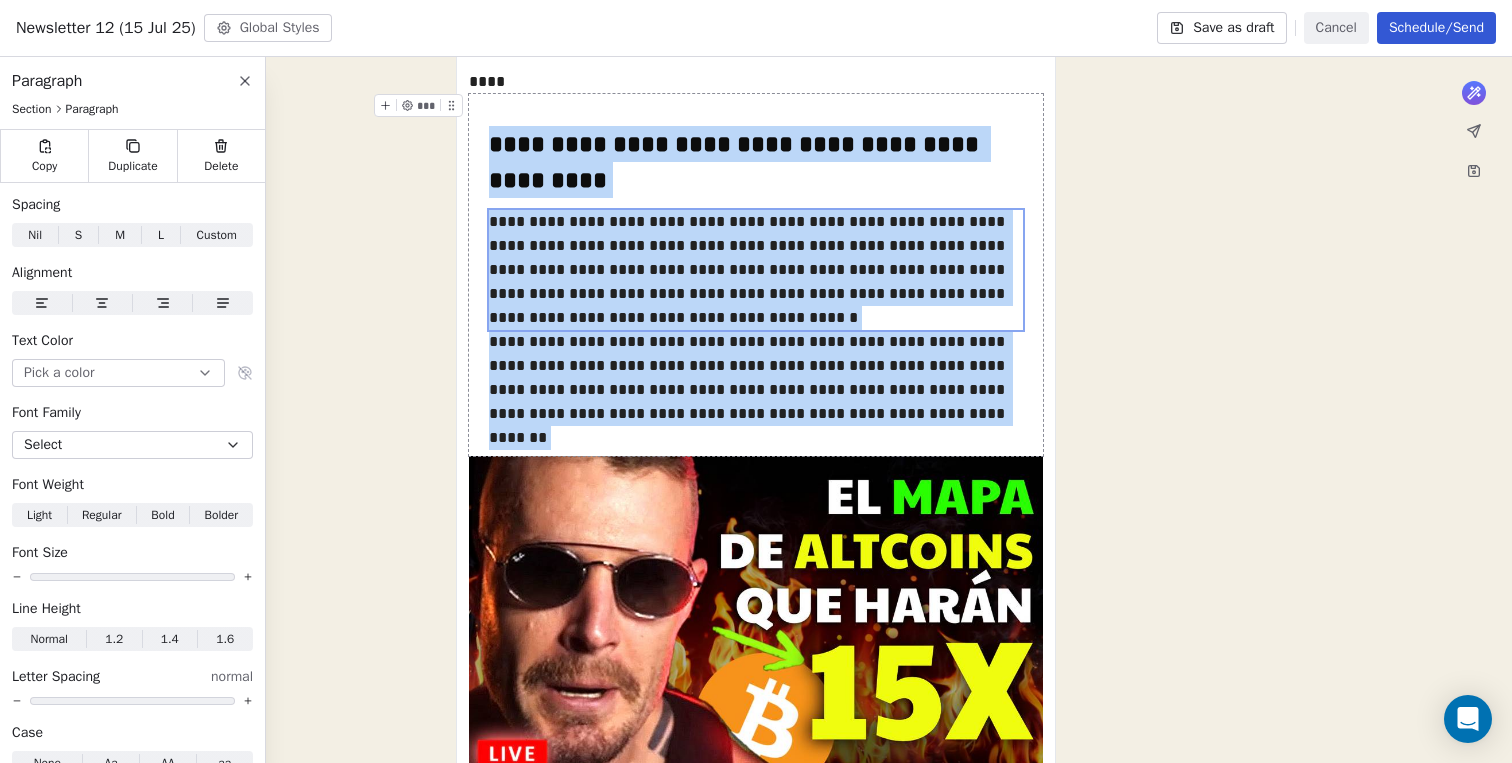 click on "**********" at bounding box center [756, 554] 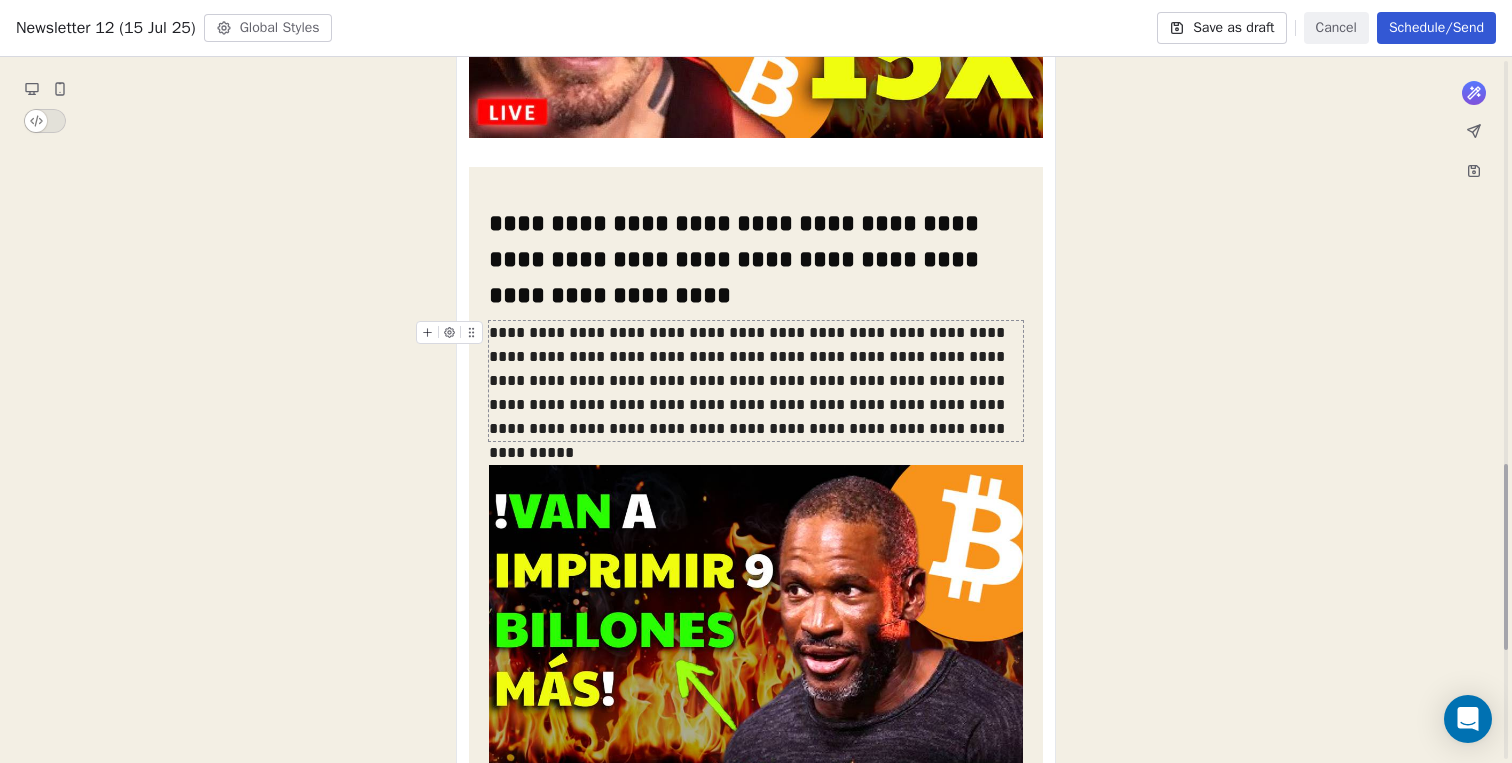 scroll, scrollTop: 1501, scrollLeft: 0, axis: vertical 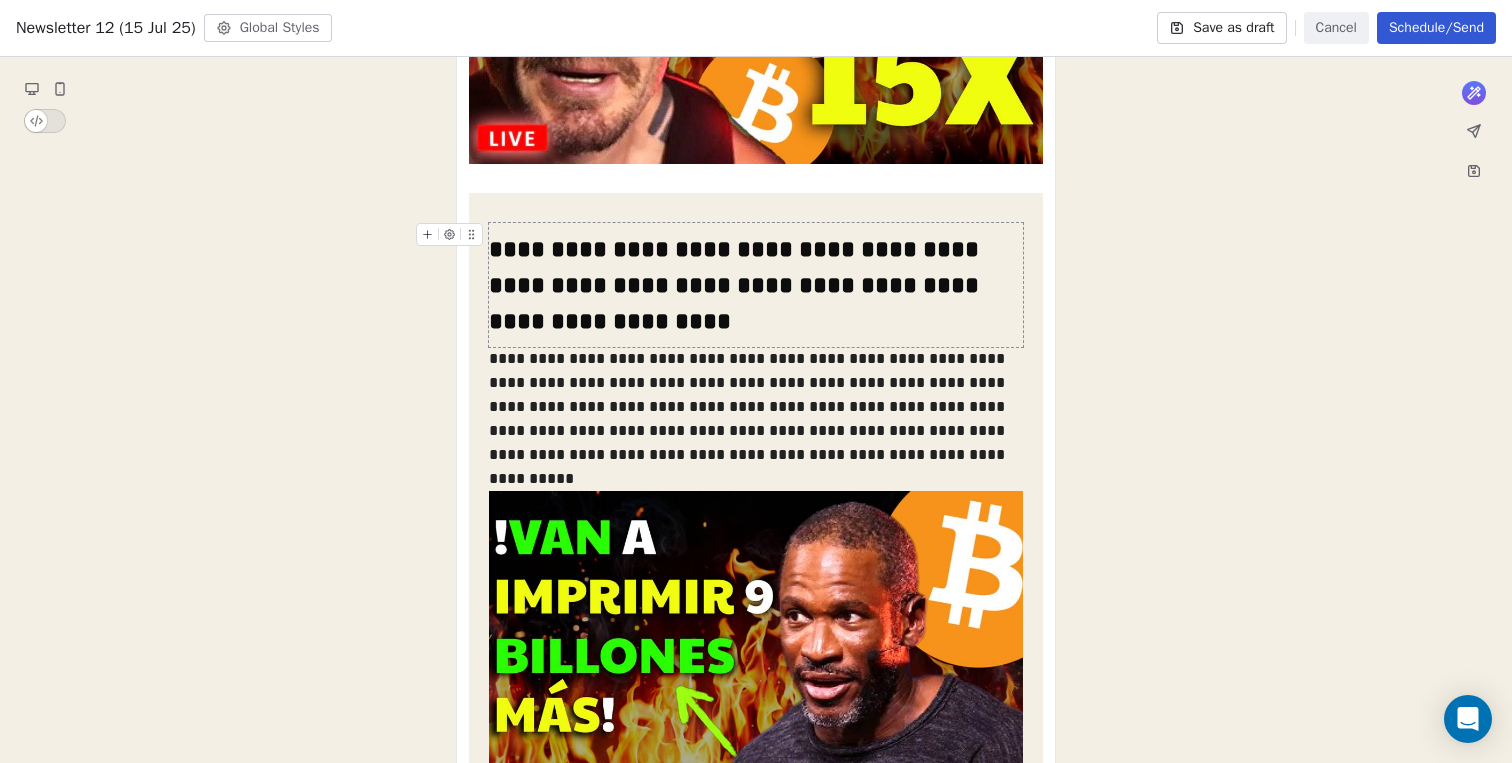 click on "**********" at bounding box center (737, 285) 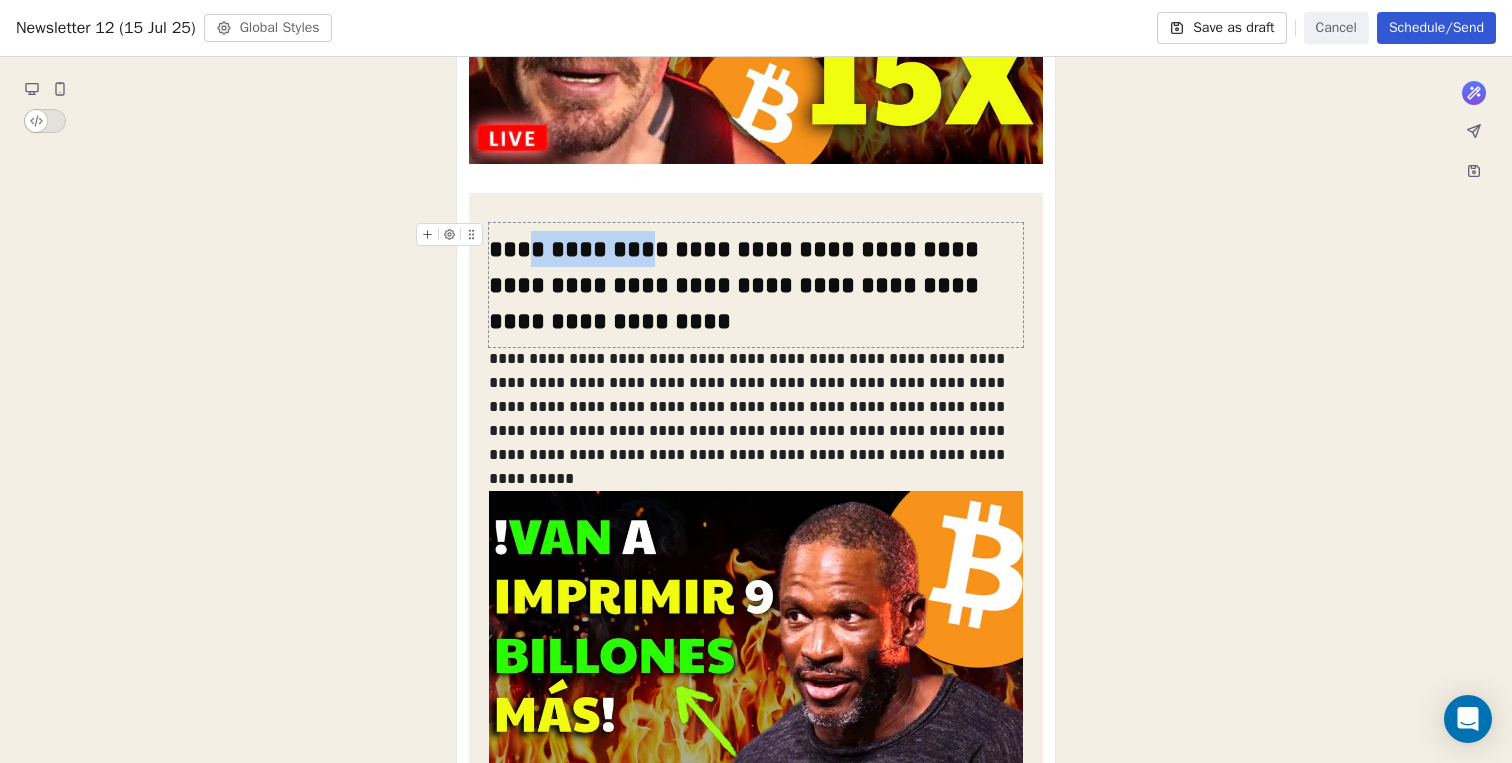 click on "**********" at bounding box center (737, 285) 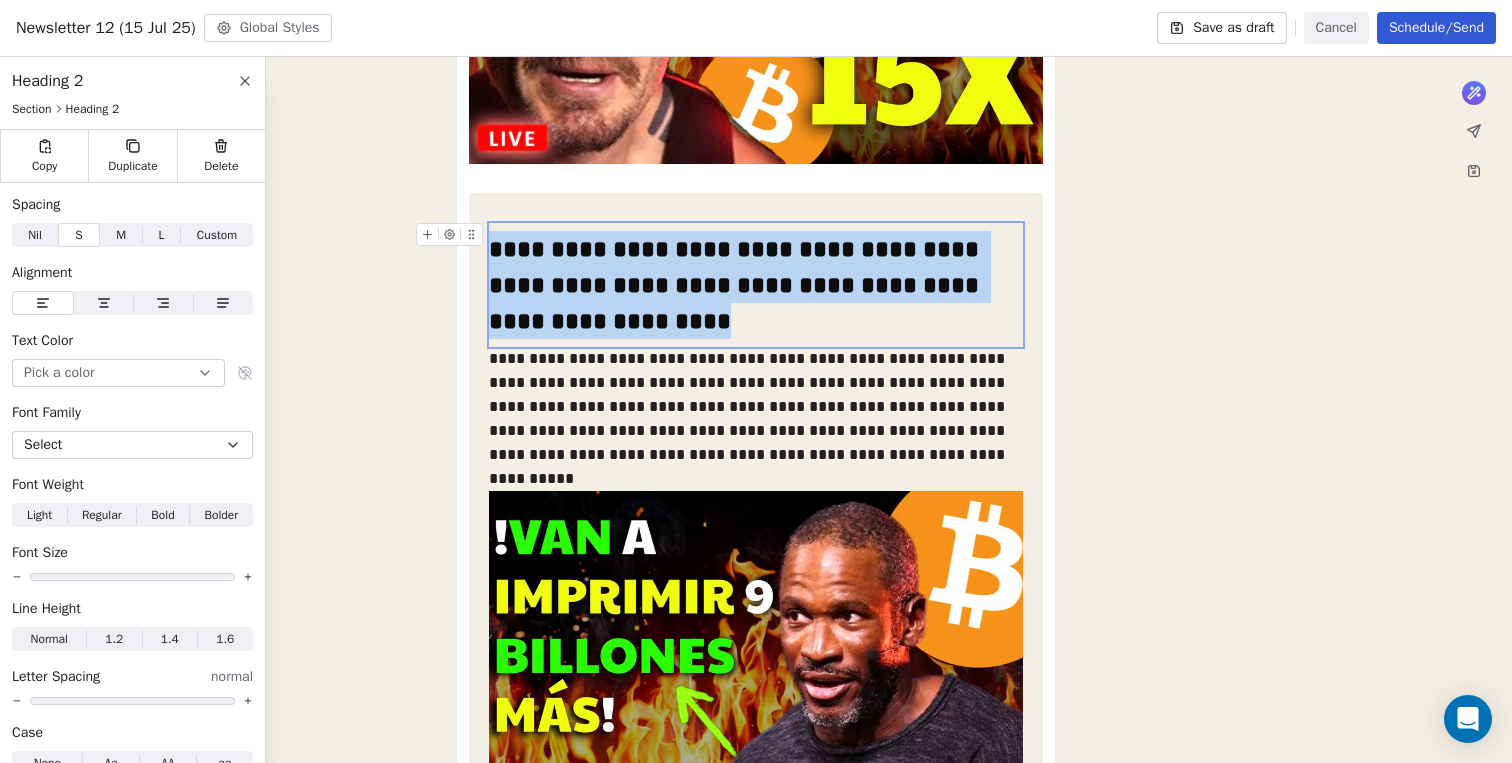 click on "**********" at bounding box center [737, 285] 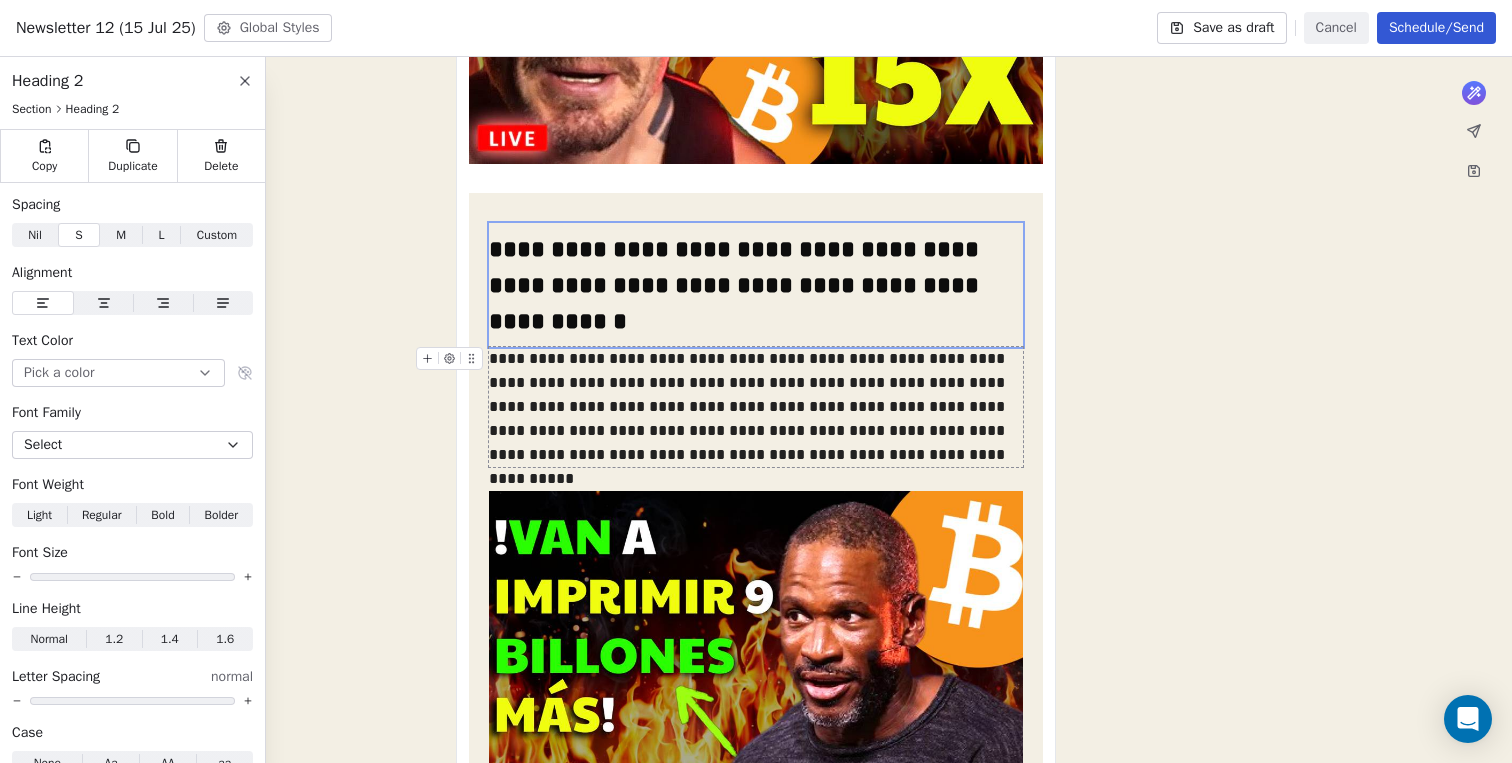 click on "**********" at bounding box center (756, 407) 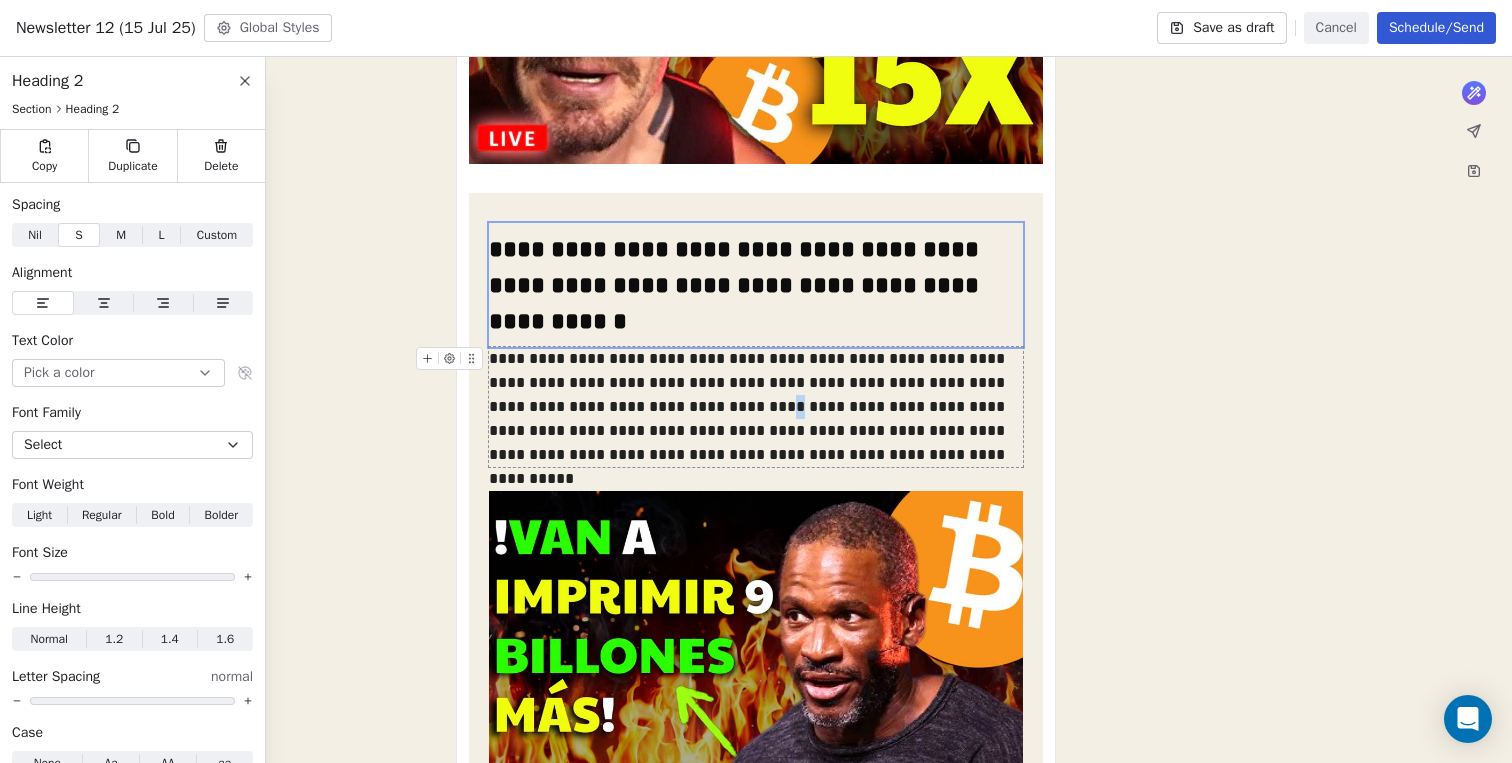 click on "**********" at bounding box center [756, 407] 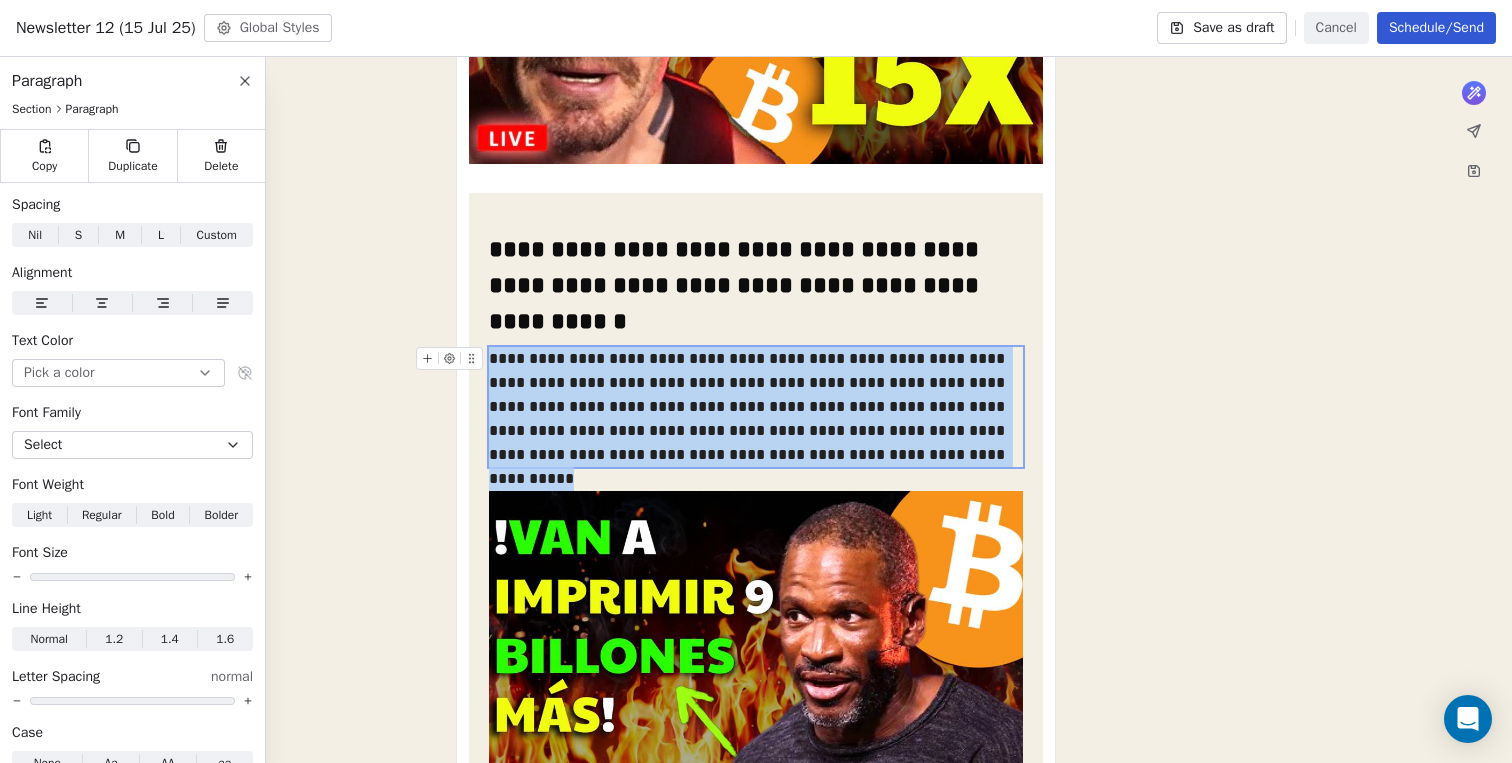 click on "**********" at bounding box center [756, 407] 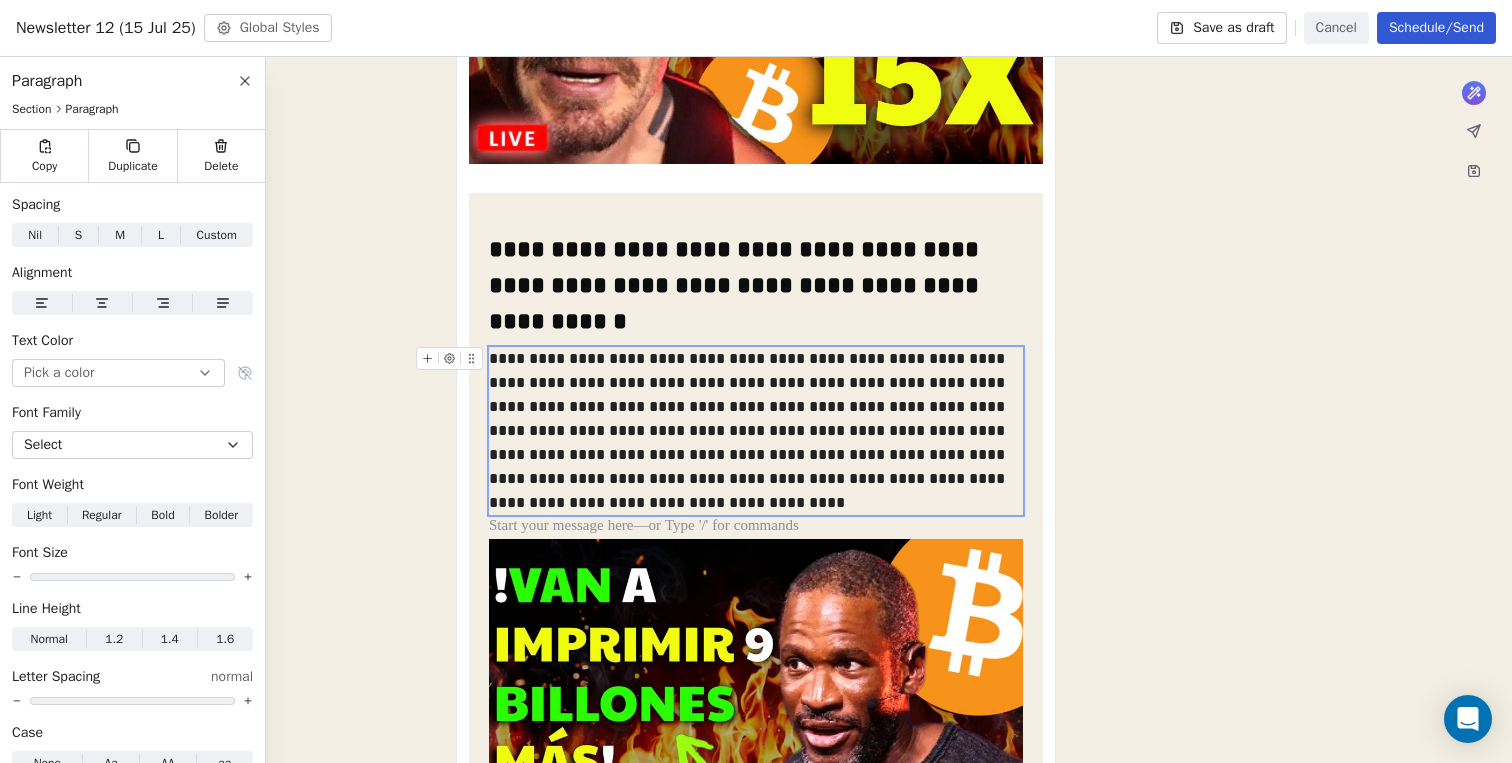 click on "**********" at bounding box center [756, -37] 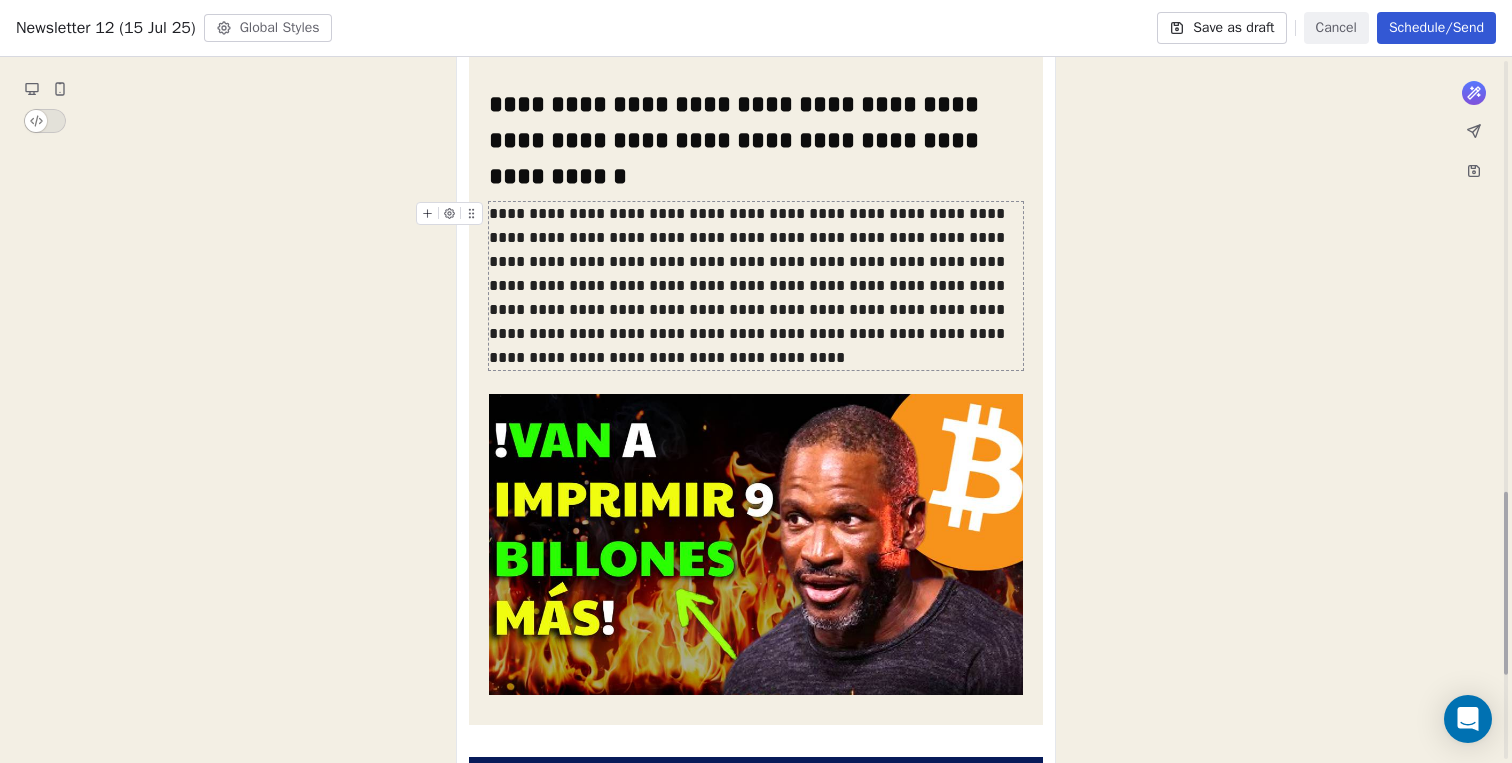 scroll, scrollTop: 1662, scrollLeft: 0, axis: vertical 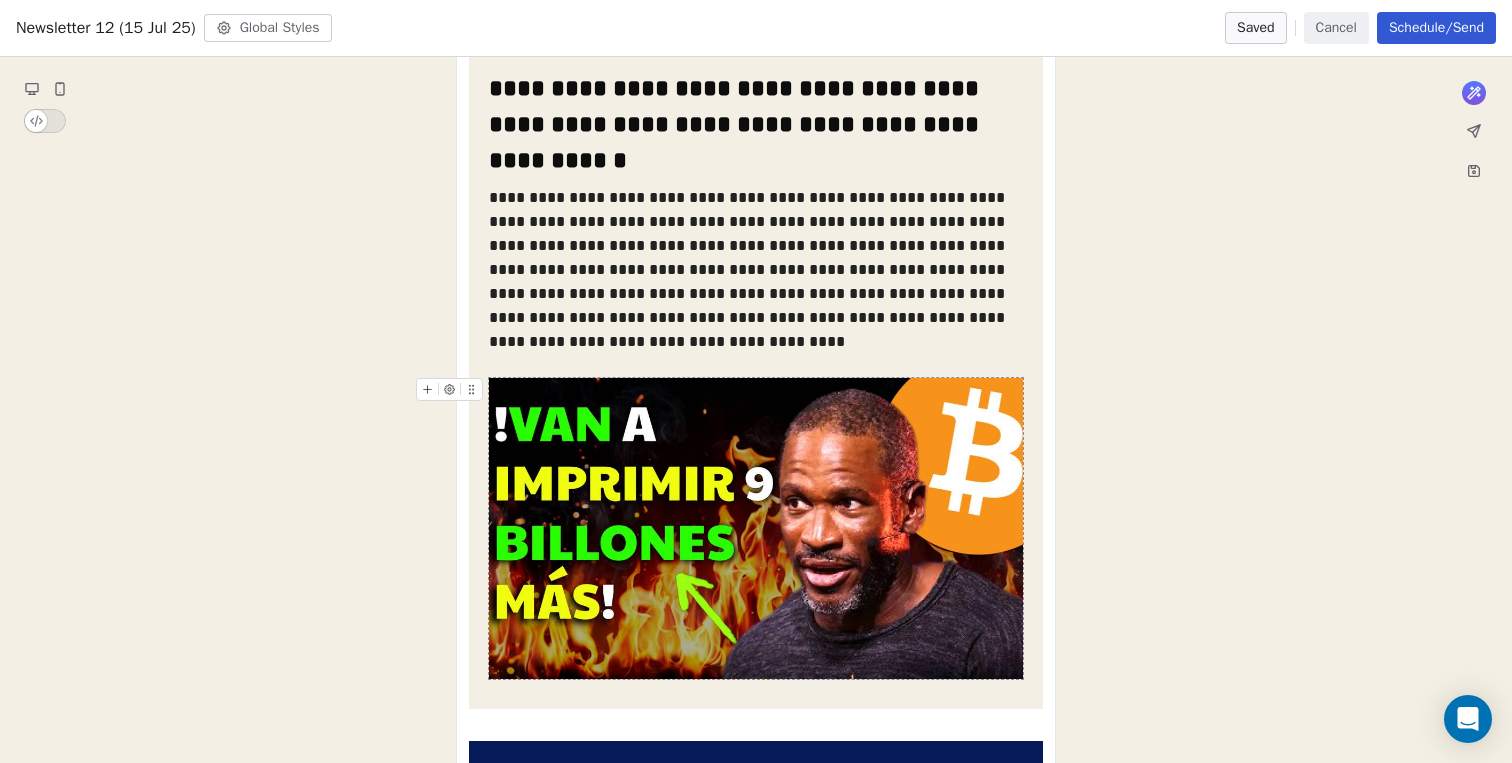 click at bounding box center (756, 528) 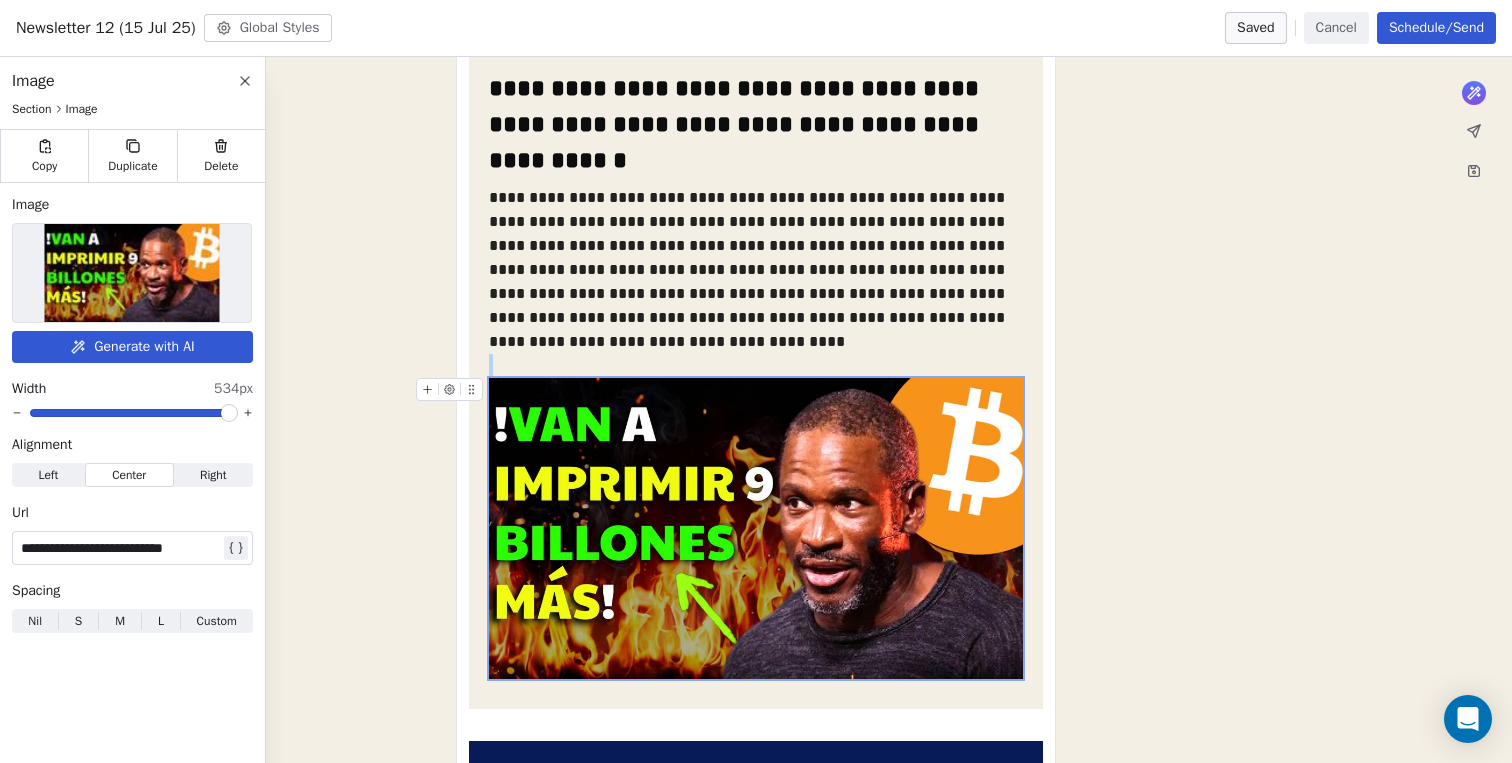 click at bounding box center (132, 273) 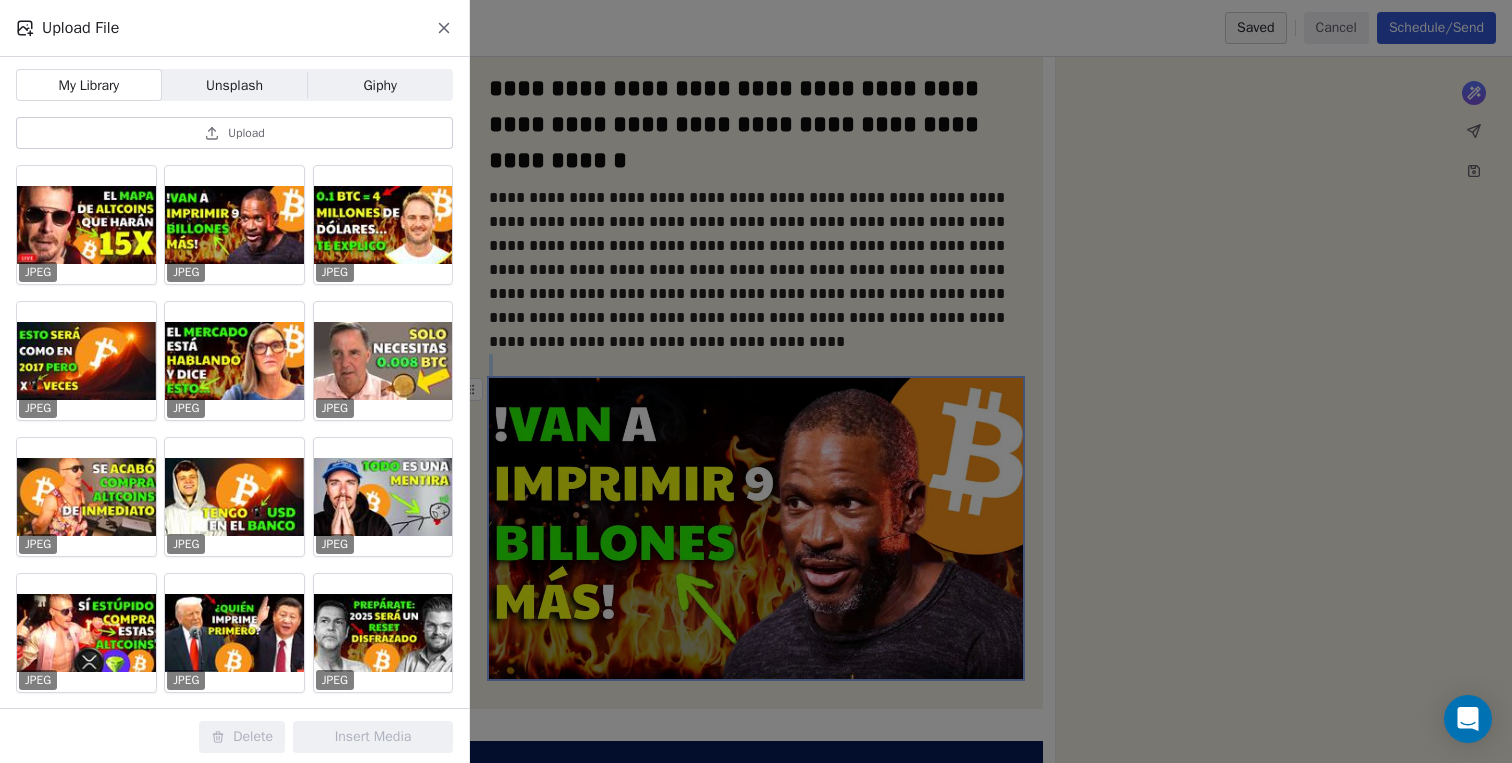 click on "Upload" at bounding box center [246, 133] 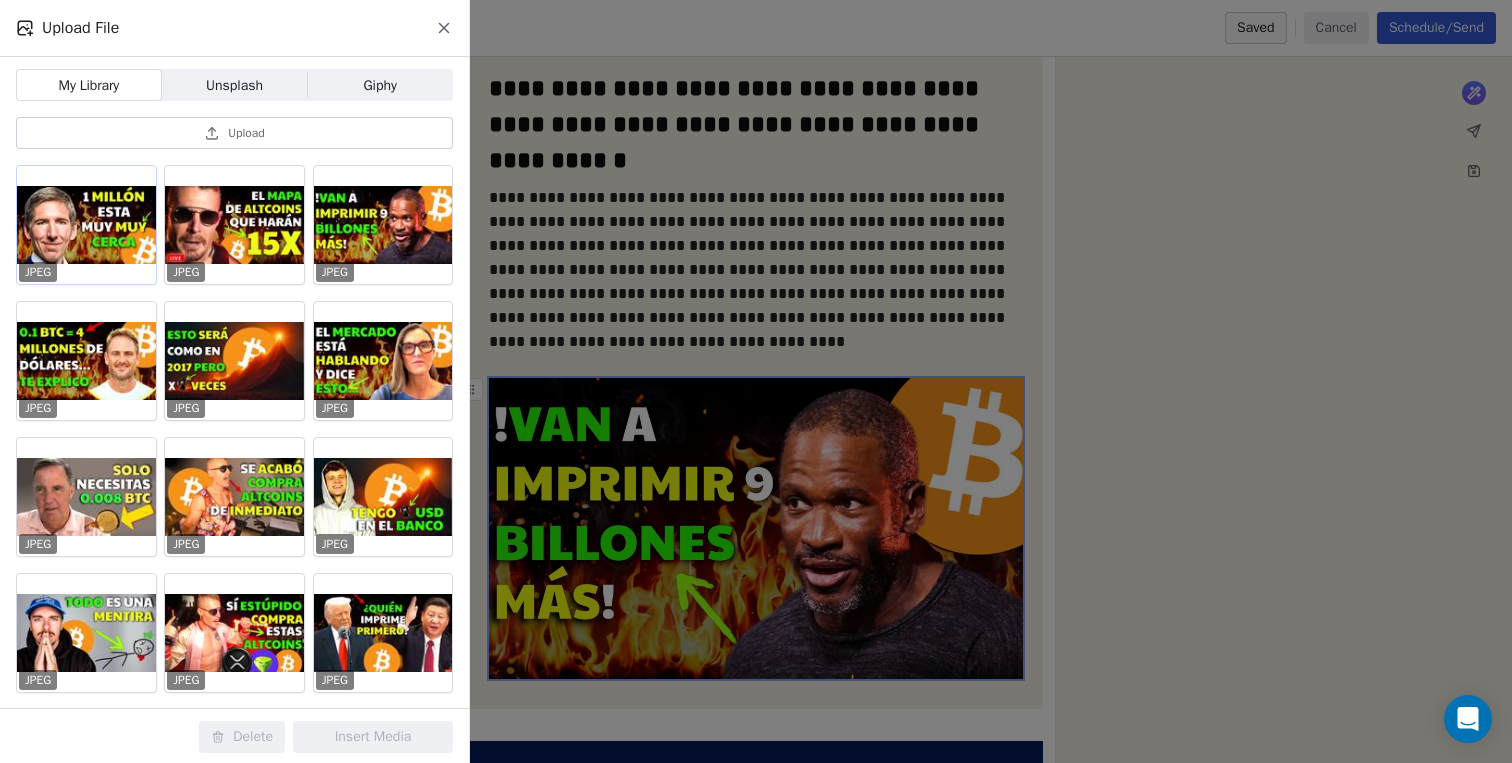 click at bounding box center (86, 225) 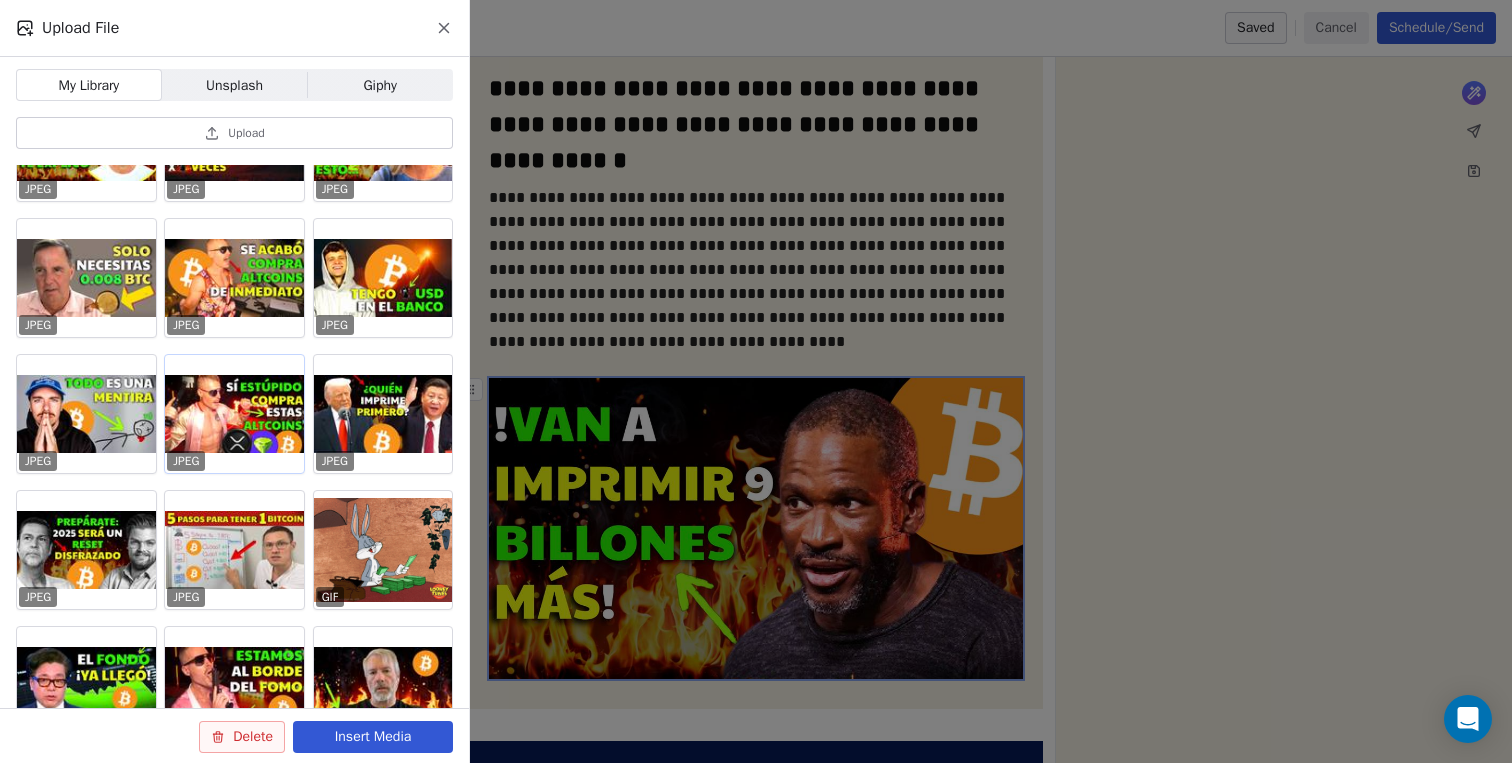 scroll, scrollTop: 246, scrollLeft: 0, axis: vertical 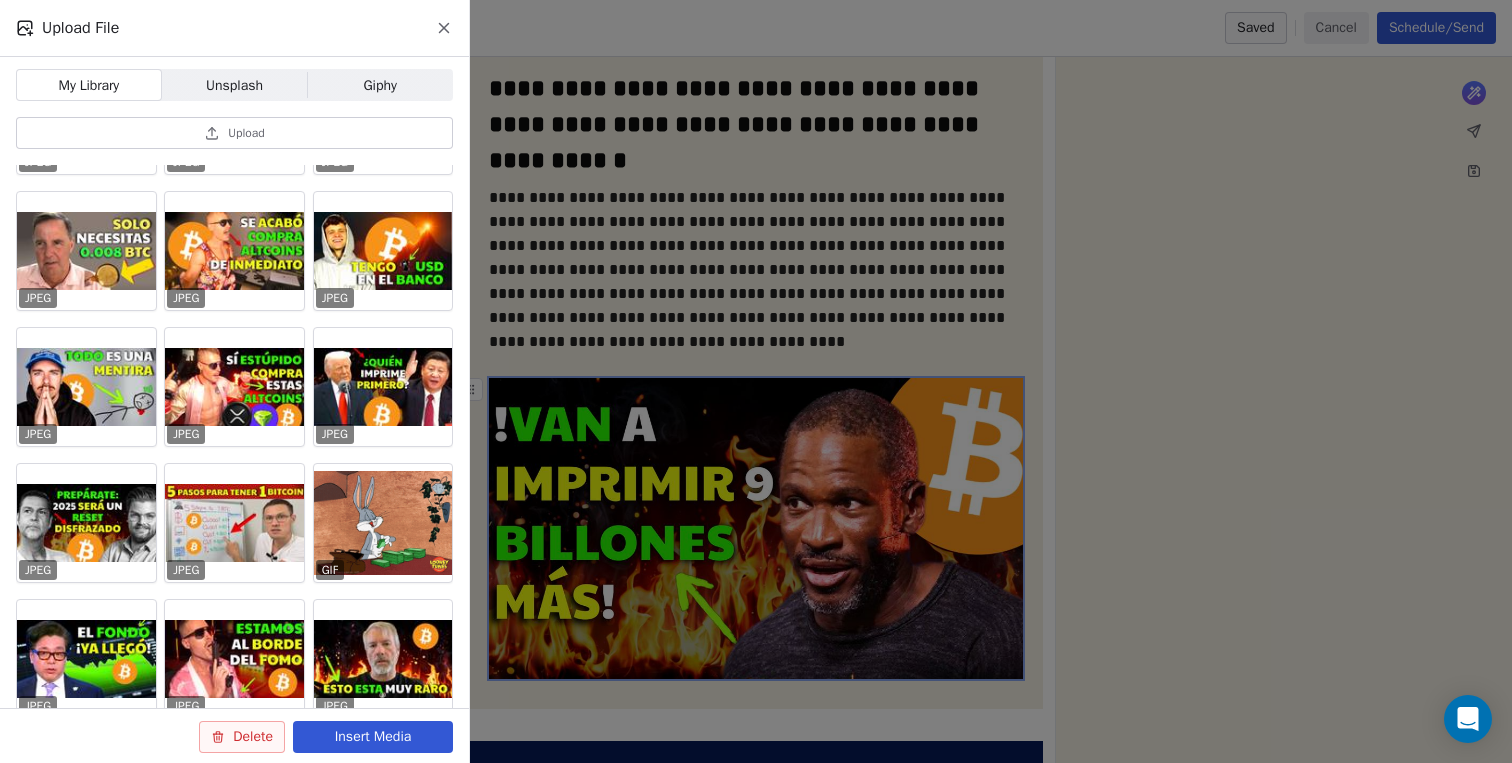 click on "Insert Media" at bounding box center [373, 737] 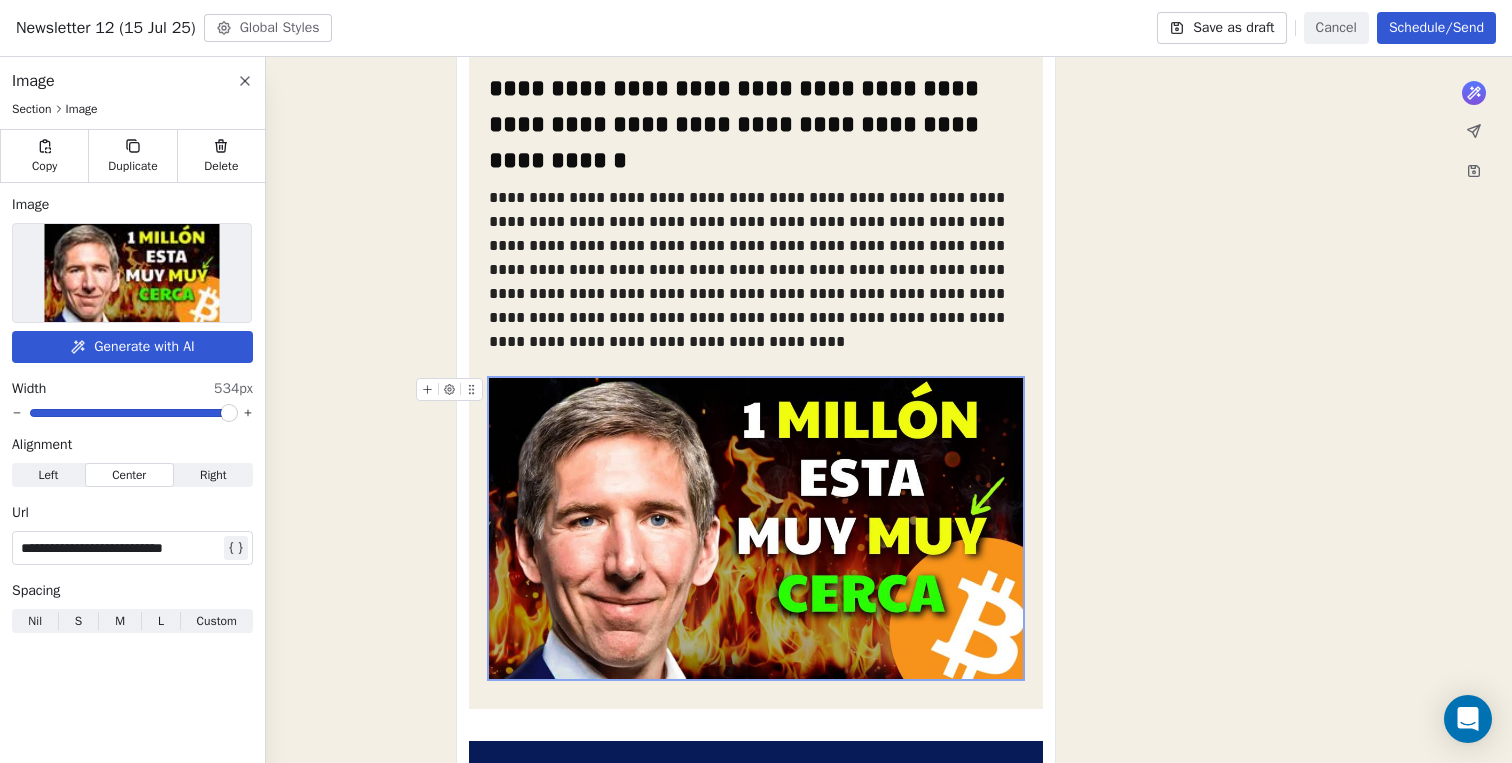 click on "**********" at bounding box center [120, 548] 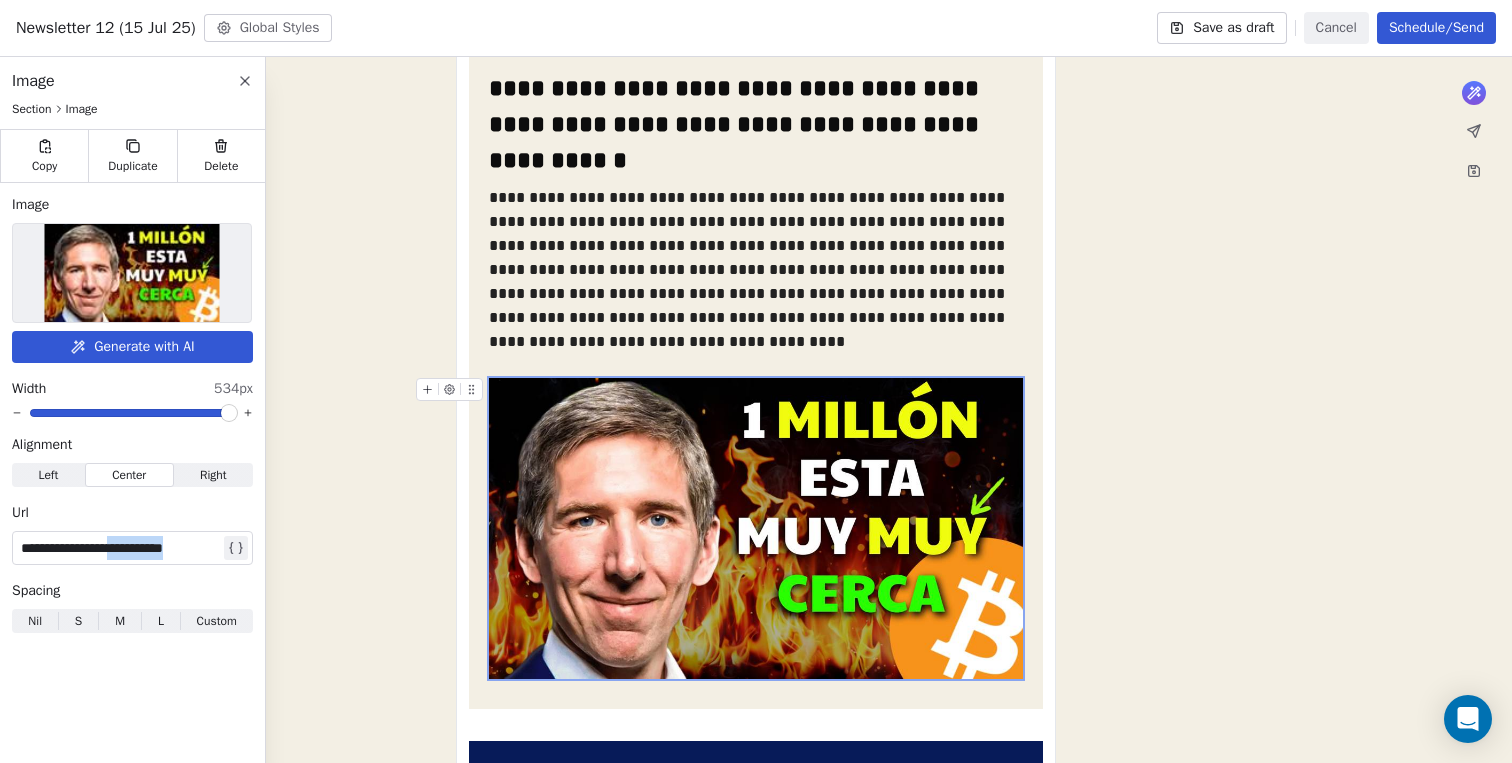 click on "**********" at bounding box center [120, 548] 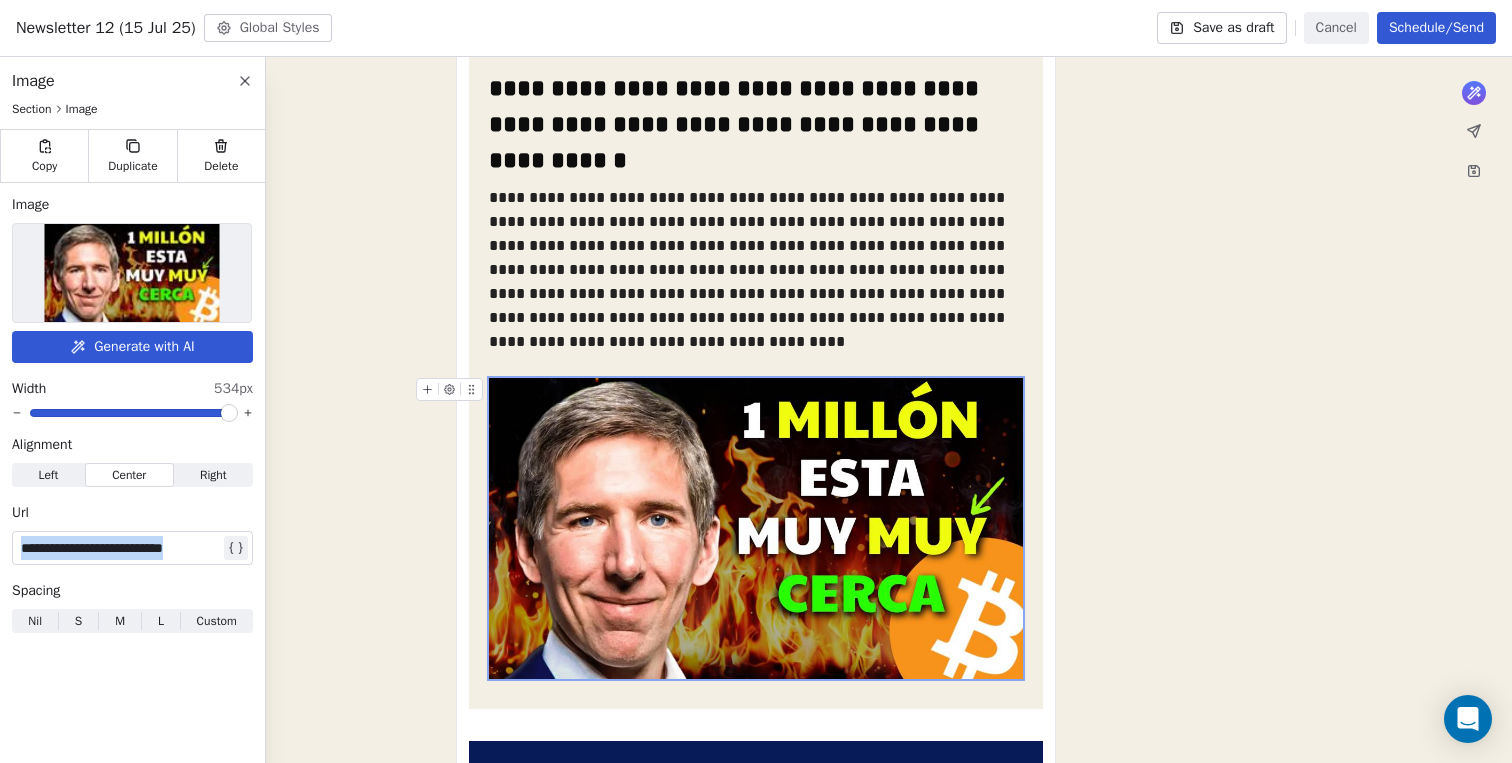 click on "**********" at bounding box center (120, 548) 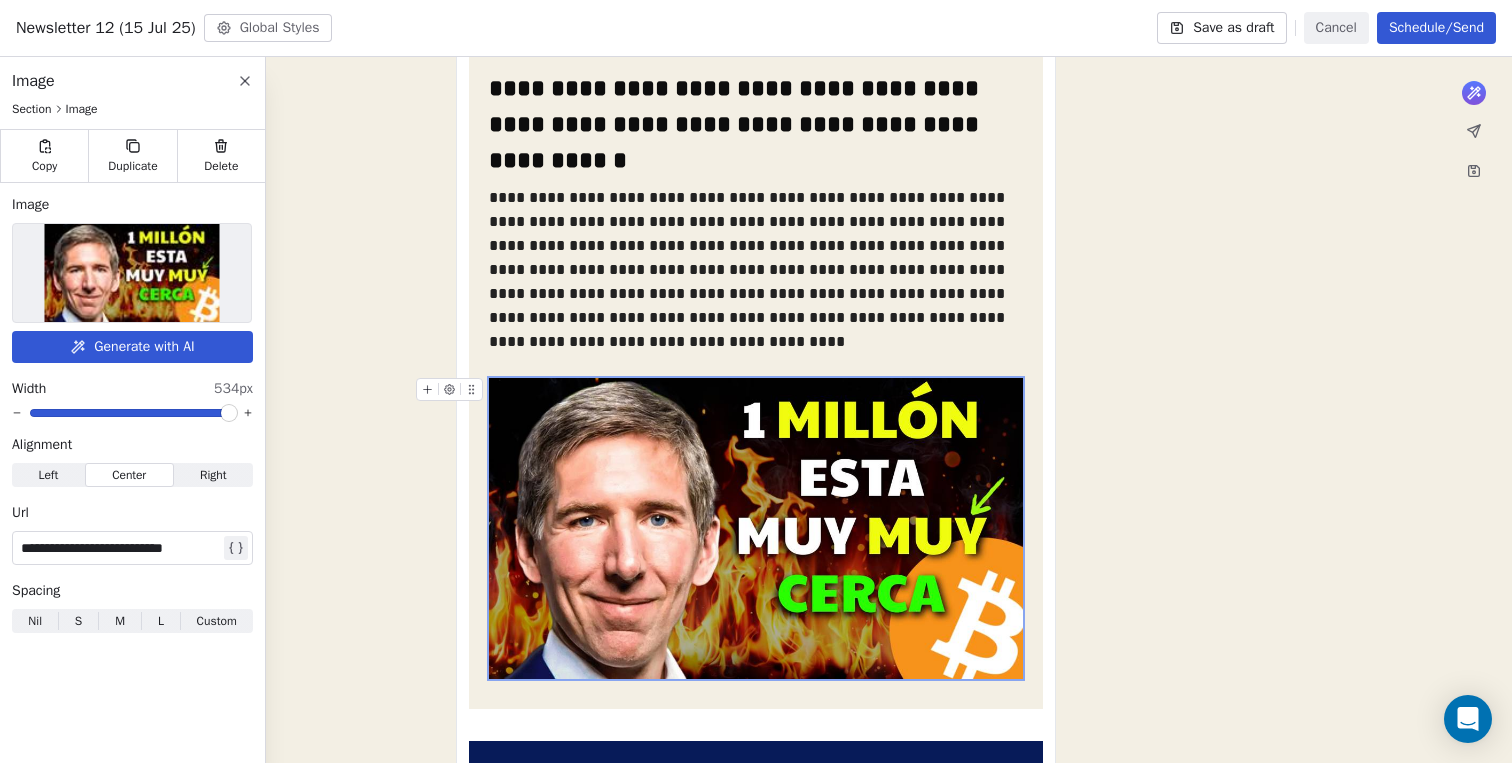 click on "**********" at bounding box center [756, -198] 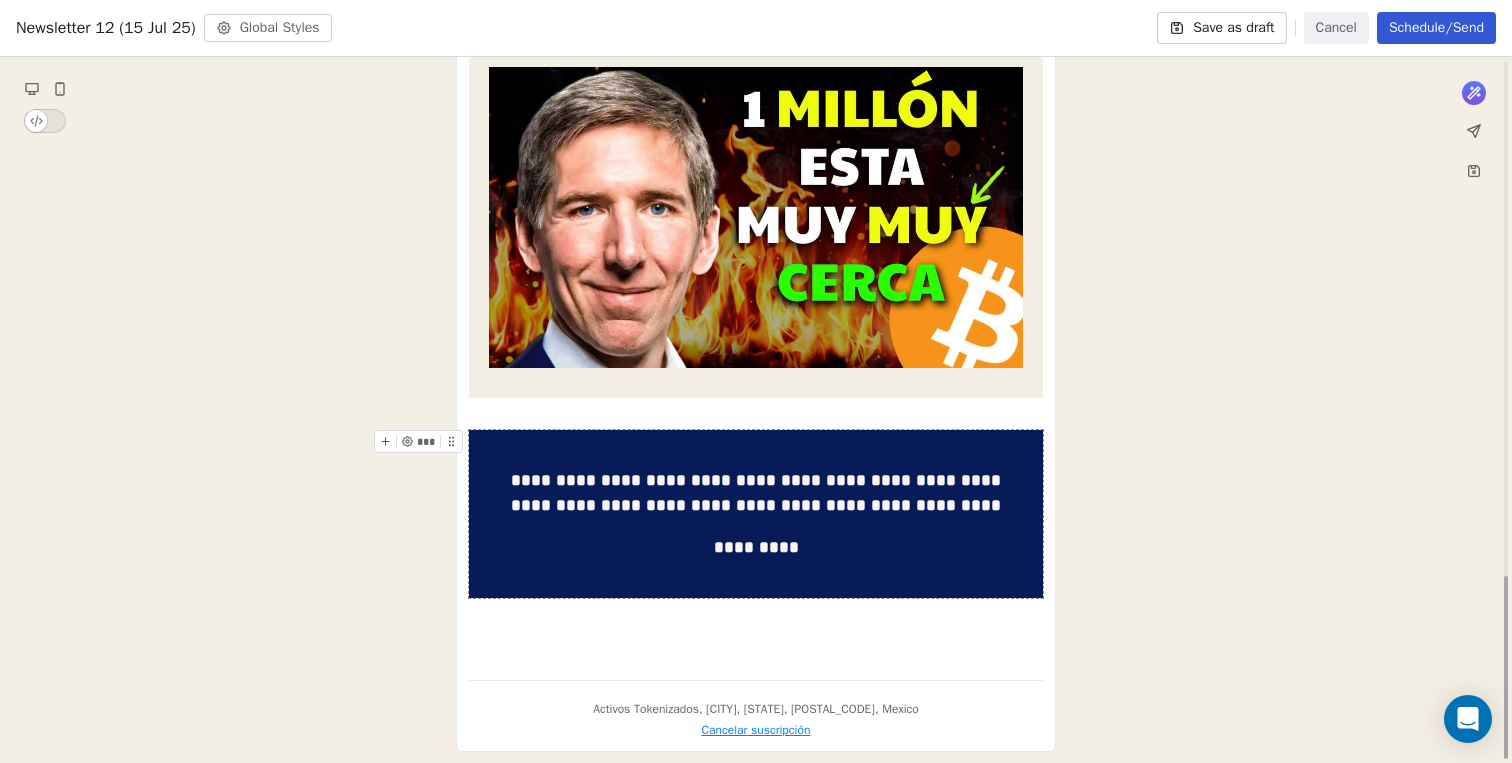 scroll, scrollTop: 1986, scrollLeft: 0, axis: vertical 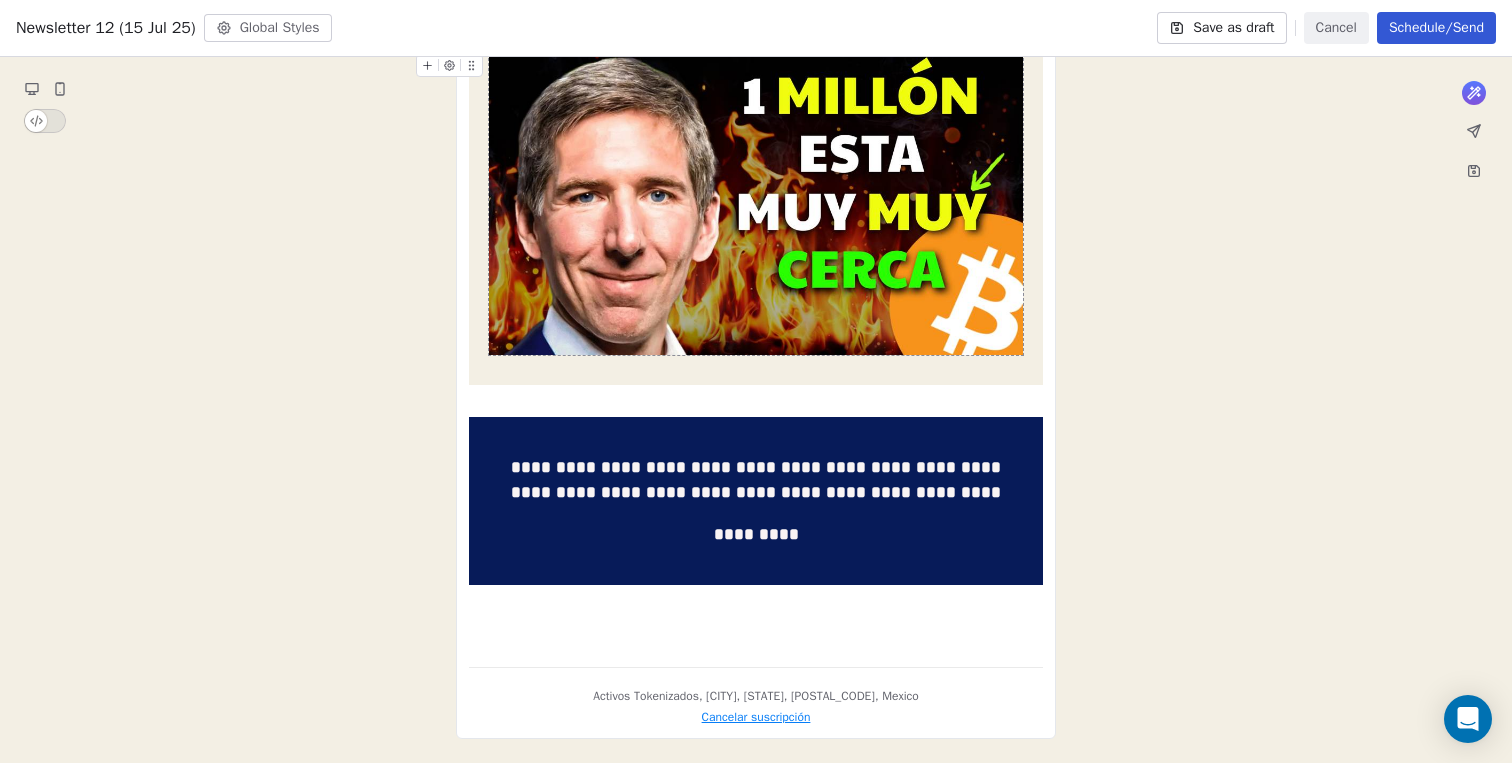 click on "Save as draft" at bounding box center (1221, 28) 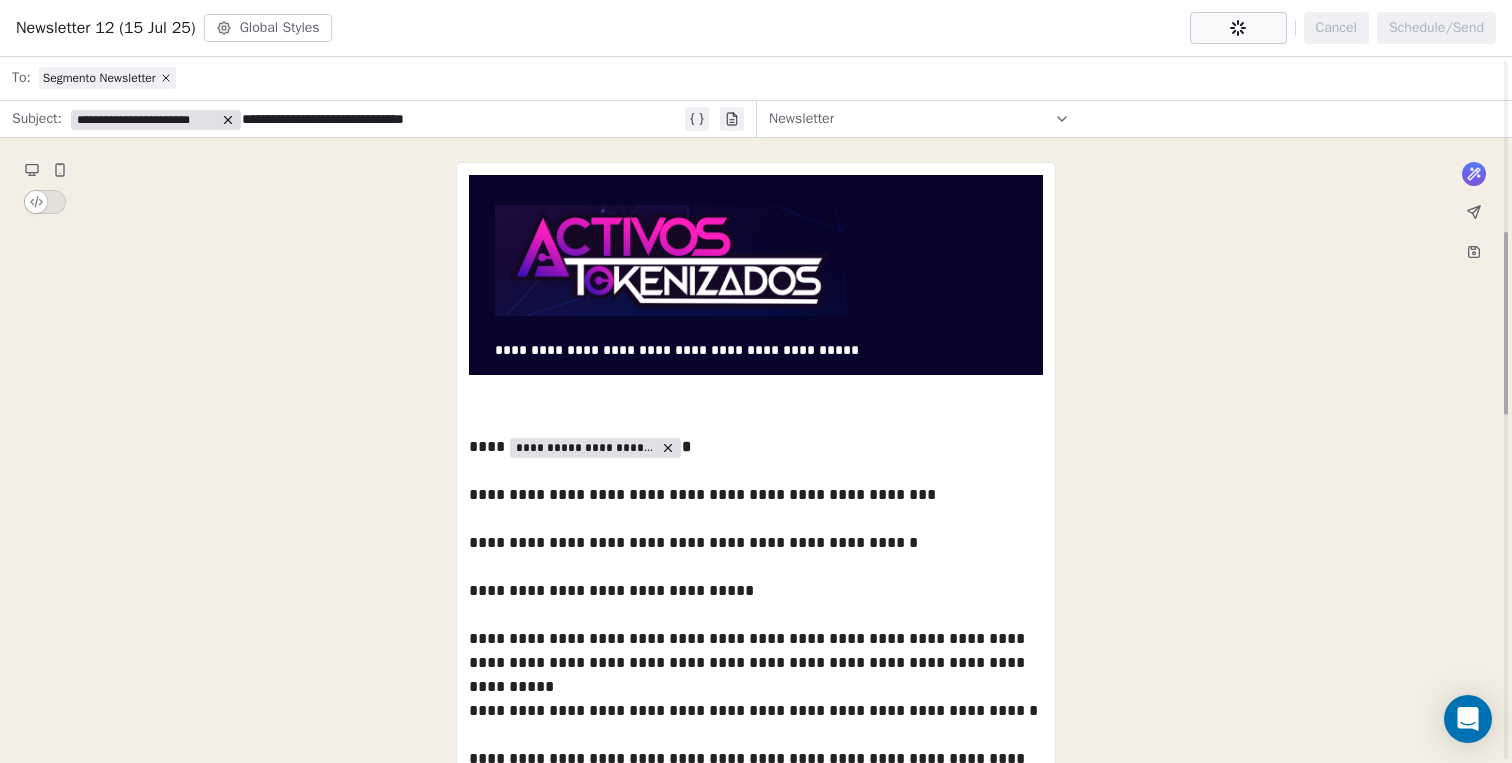 scroll, scrollTop: 0, scrollLeft: 0, axis: both 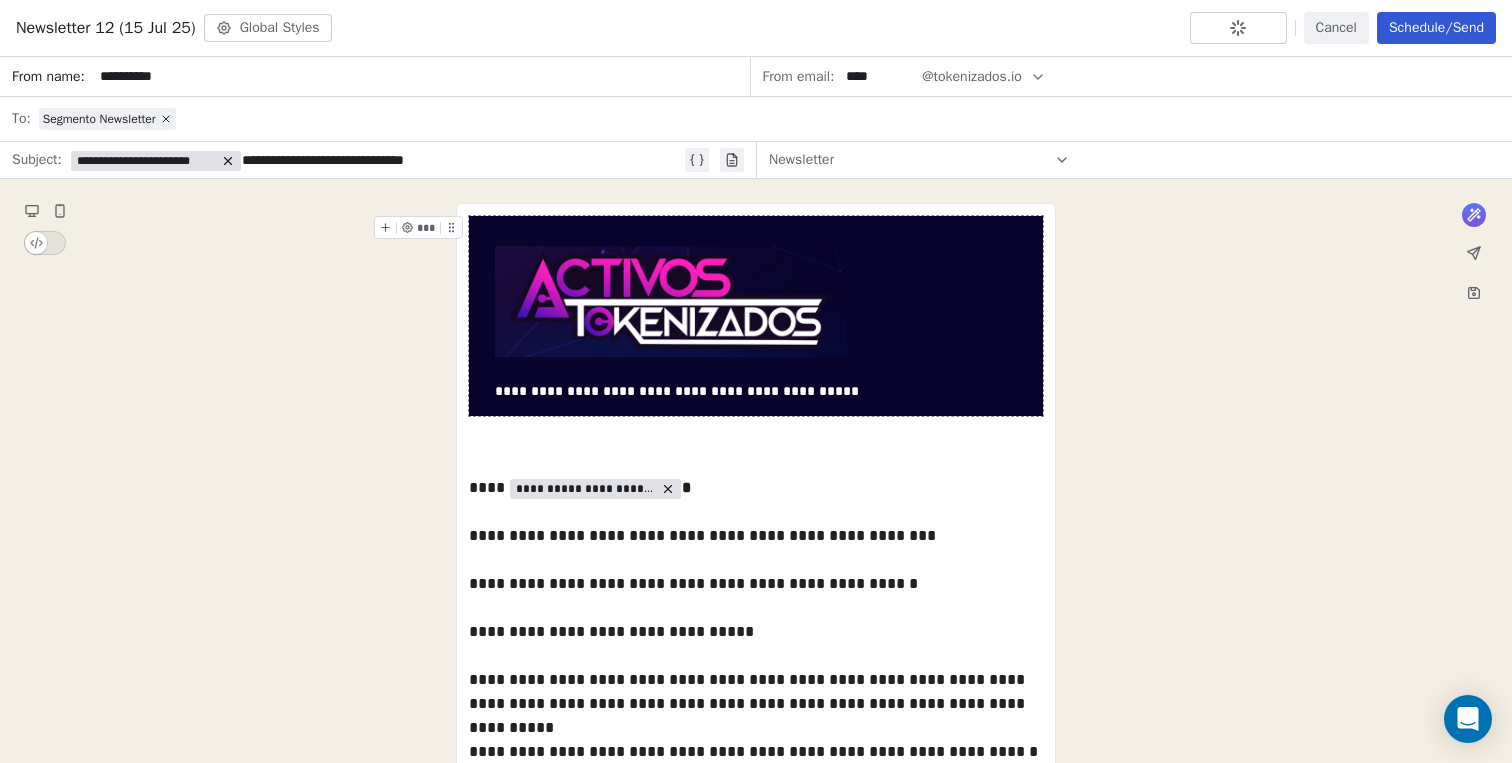 click on "Segmento Newsletter" at bounding box center [769, 119] 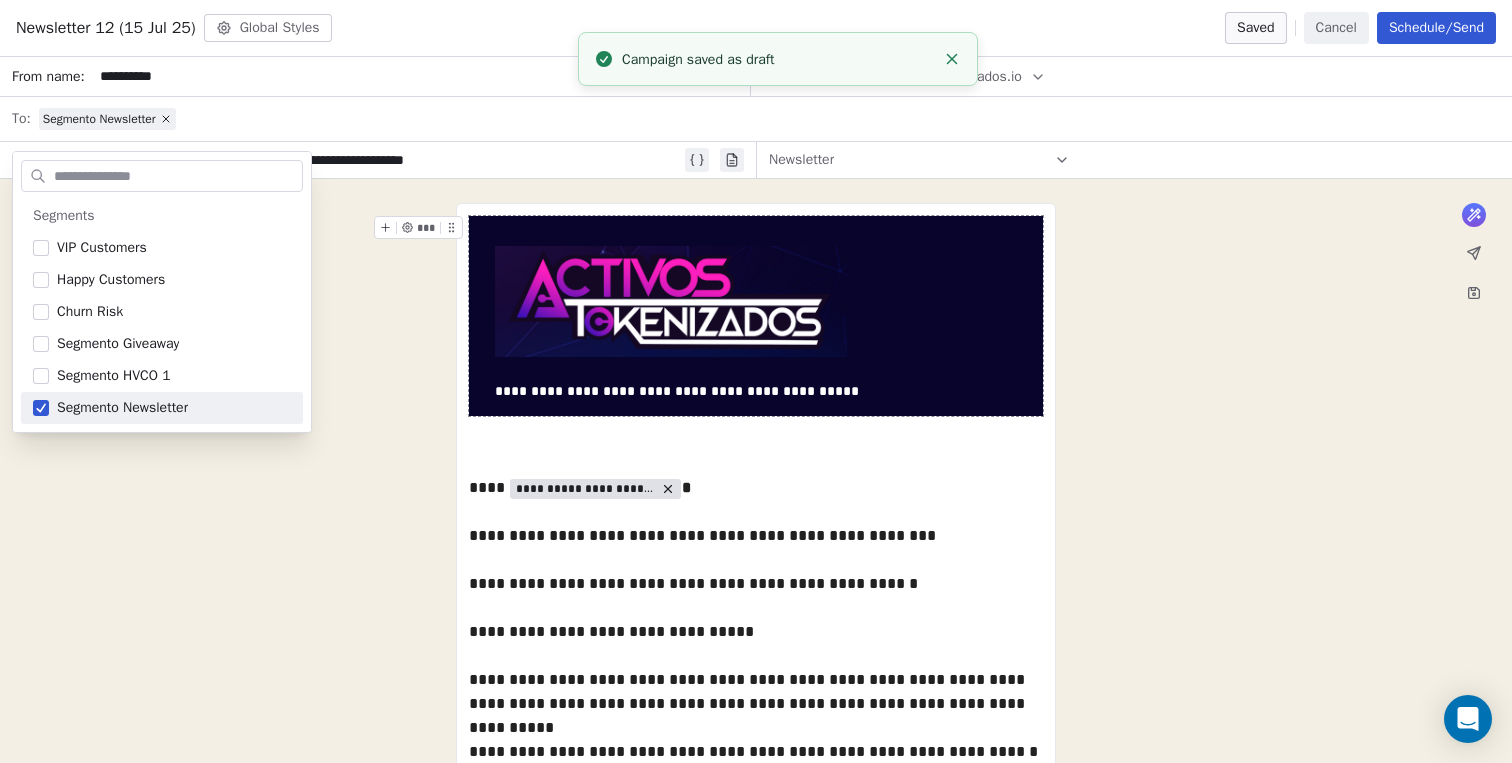 click on "Segmento Newsletter" at bounding box center [769, 119] 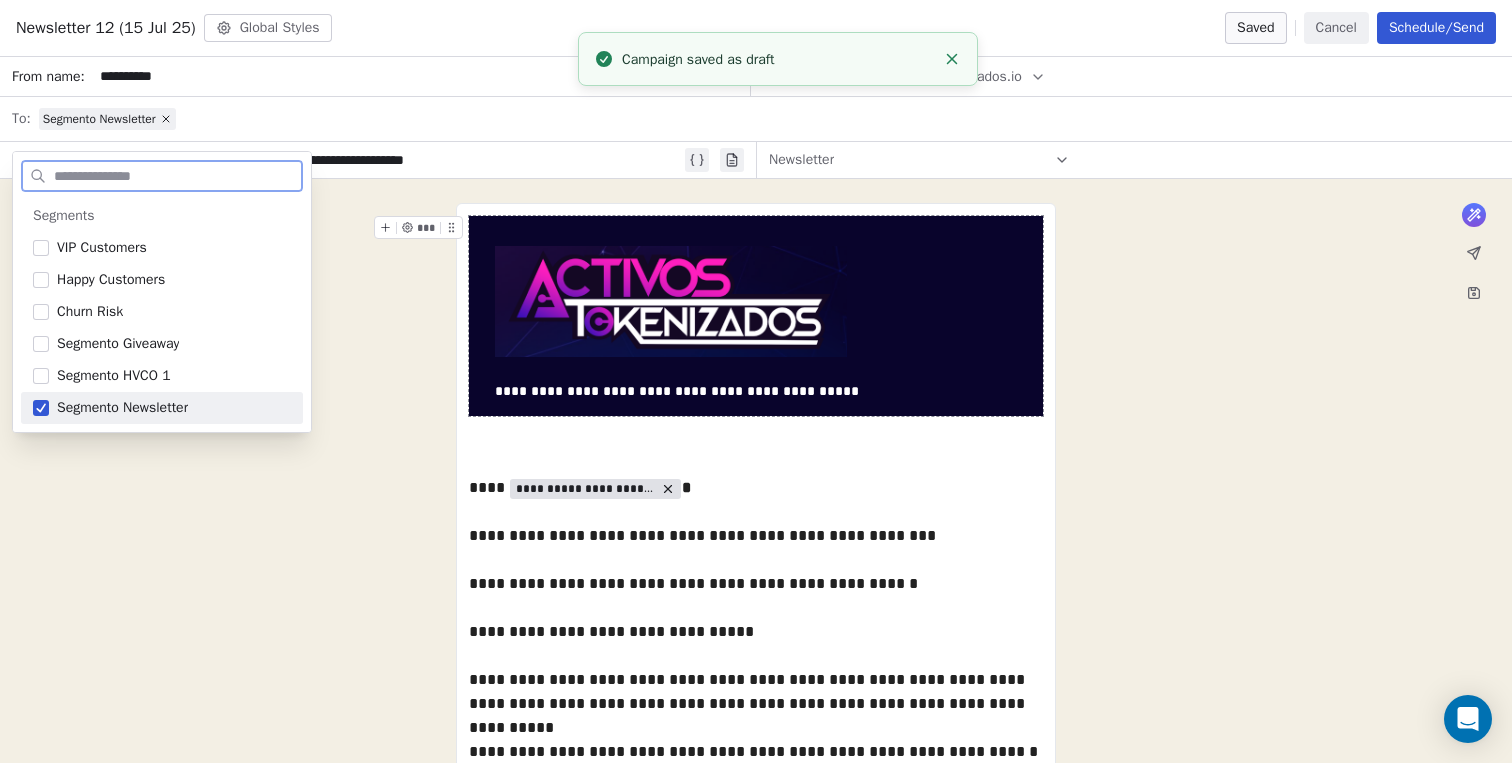click on "**********" at bounding box center (375, 160) 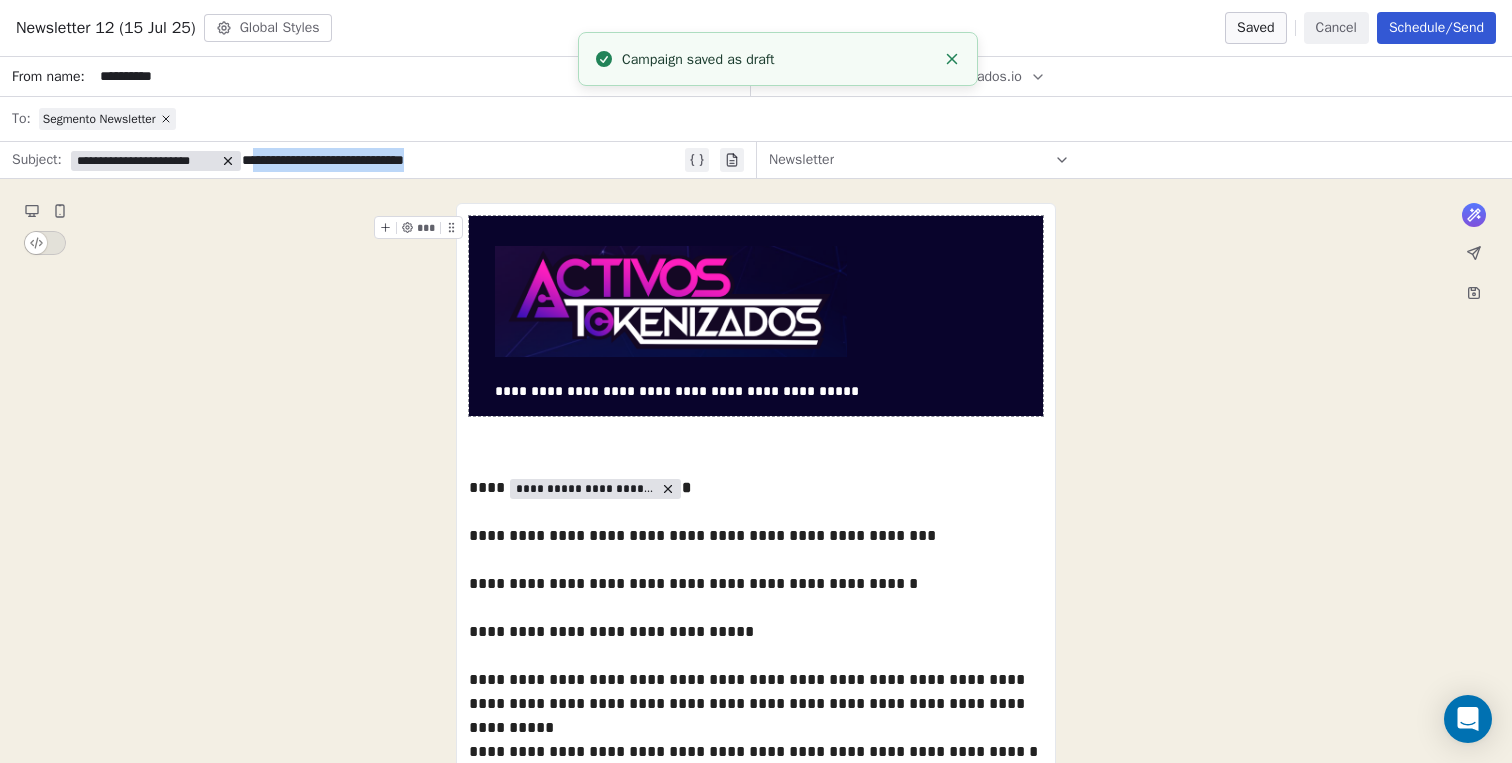 drag, startPoint x: 491, startPoint y: 160, endPoint x: 254, endPoint y: 160, distance: 237 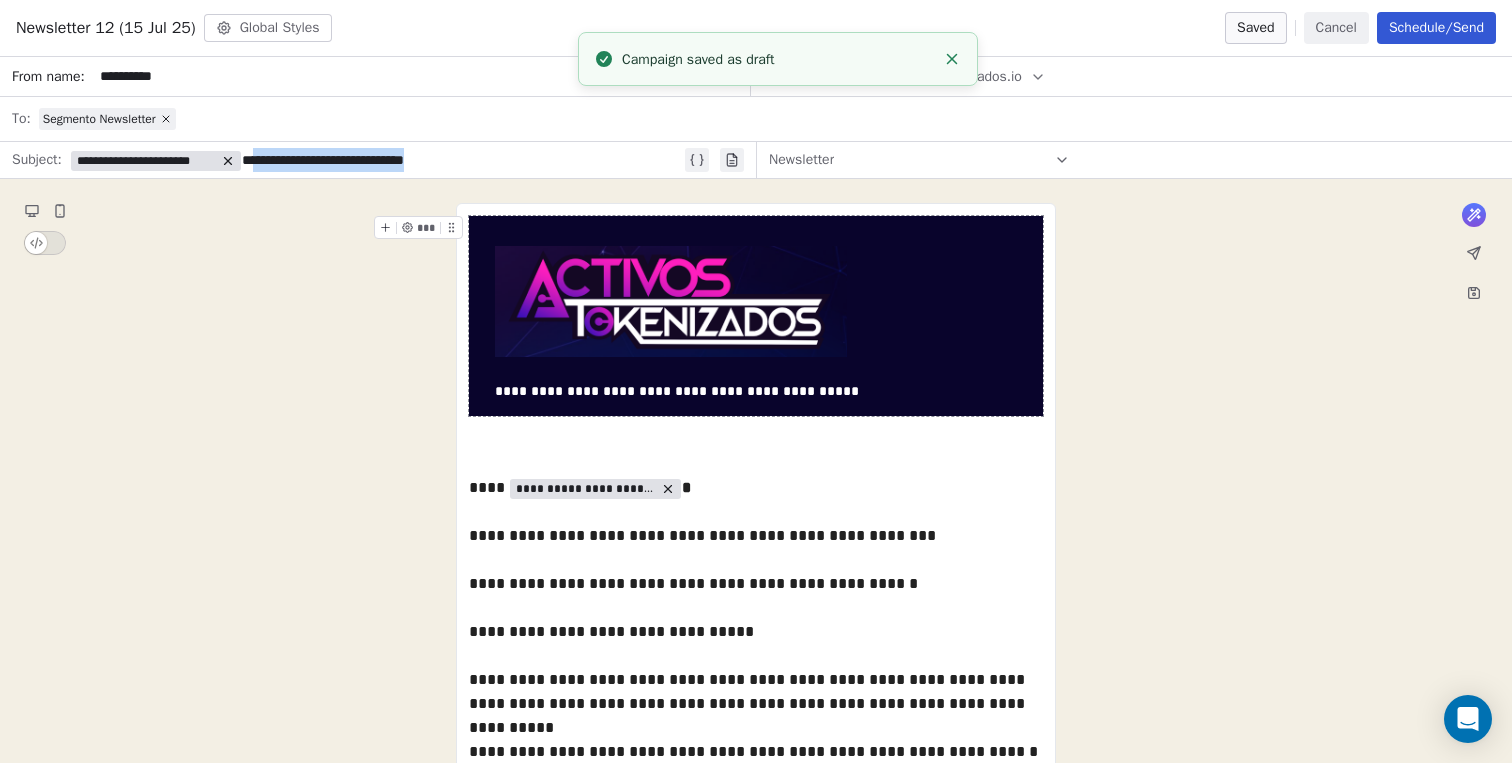 click on "**********" at bounding box center (375, 160) 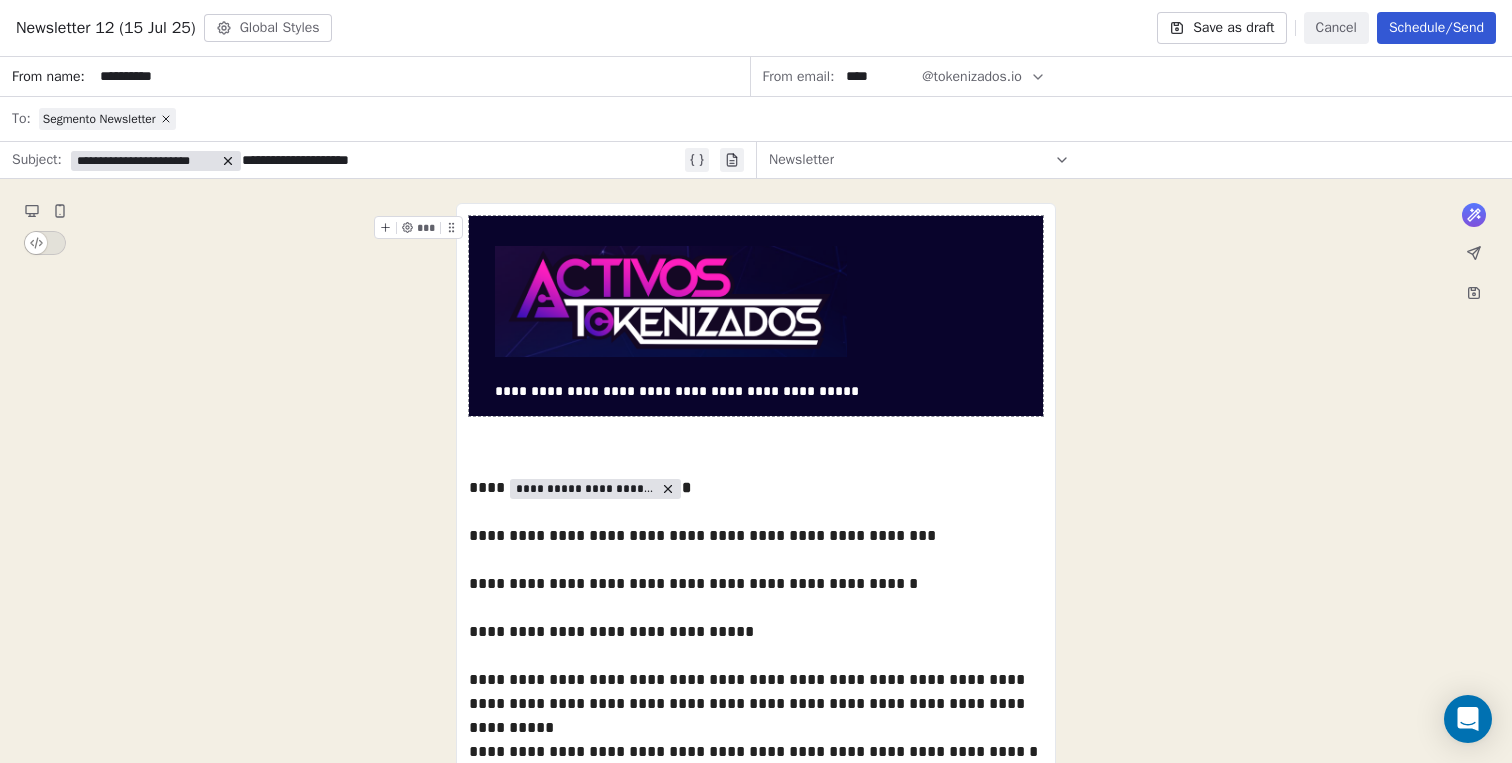 click on "Save as draft" at bounding box center (1221, 28) 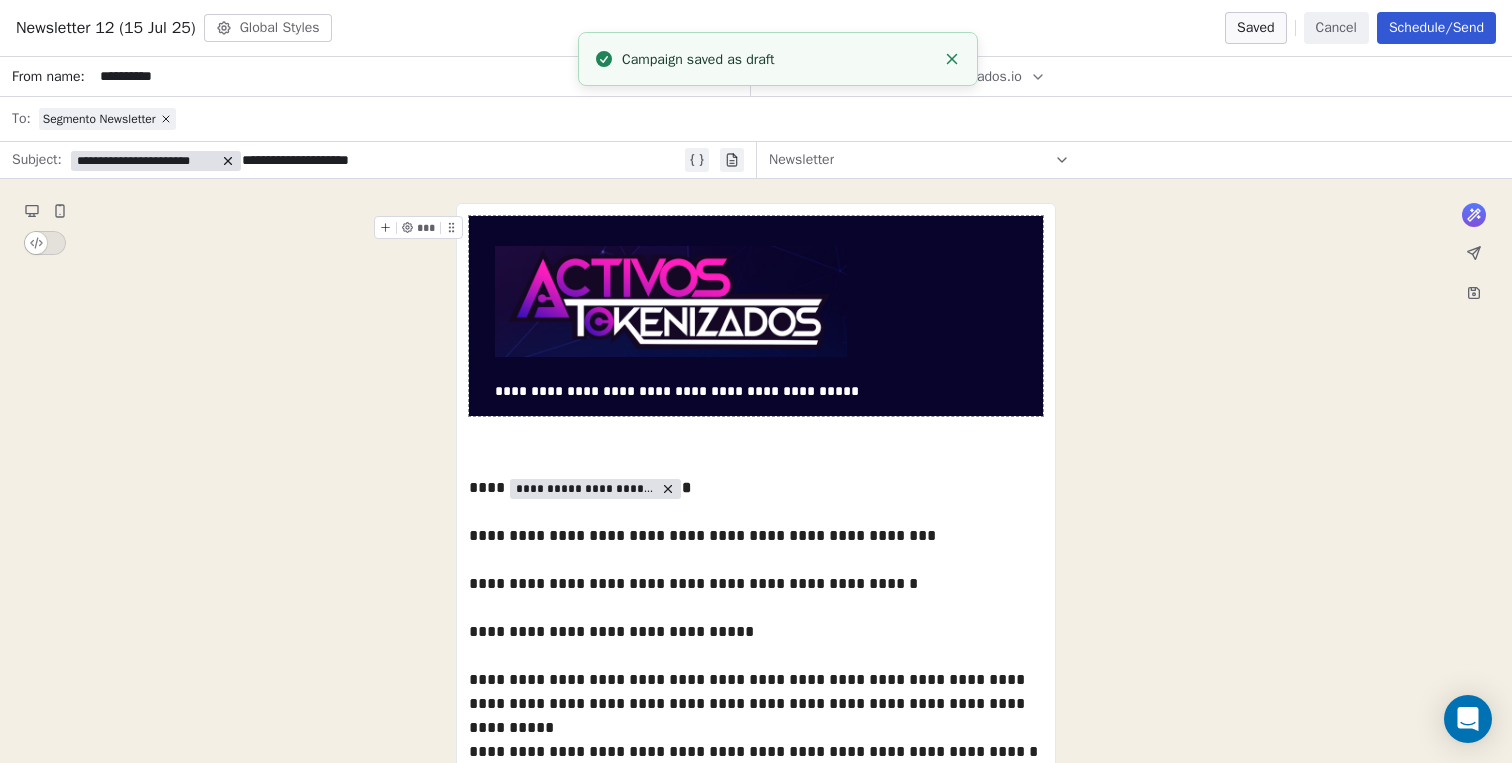 click on "Schedule/Send" at bounding box center (1436, 28) 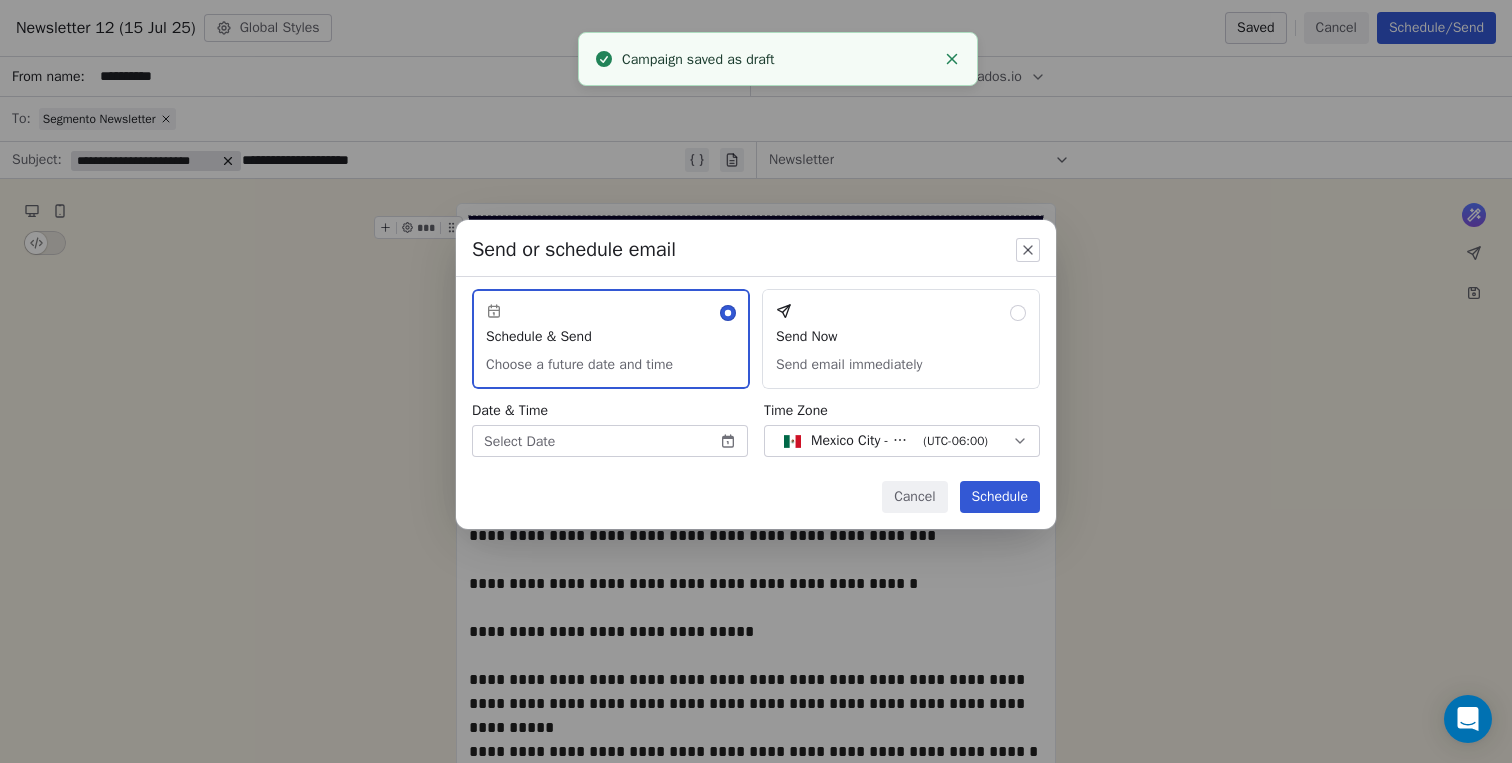 click 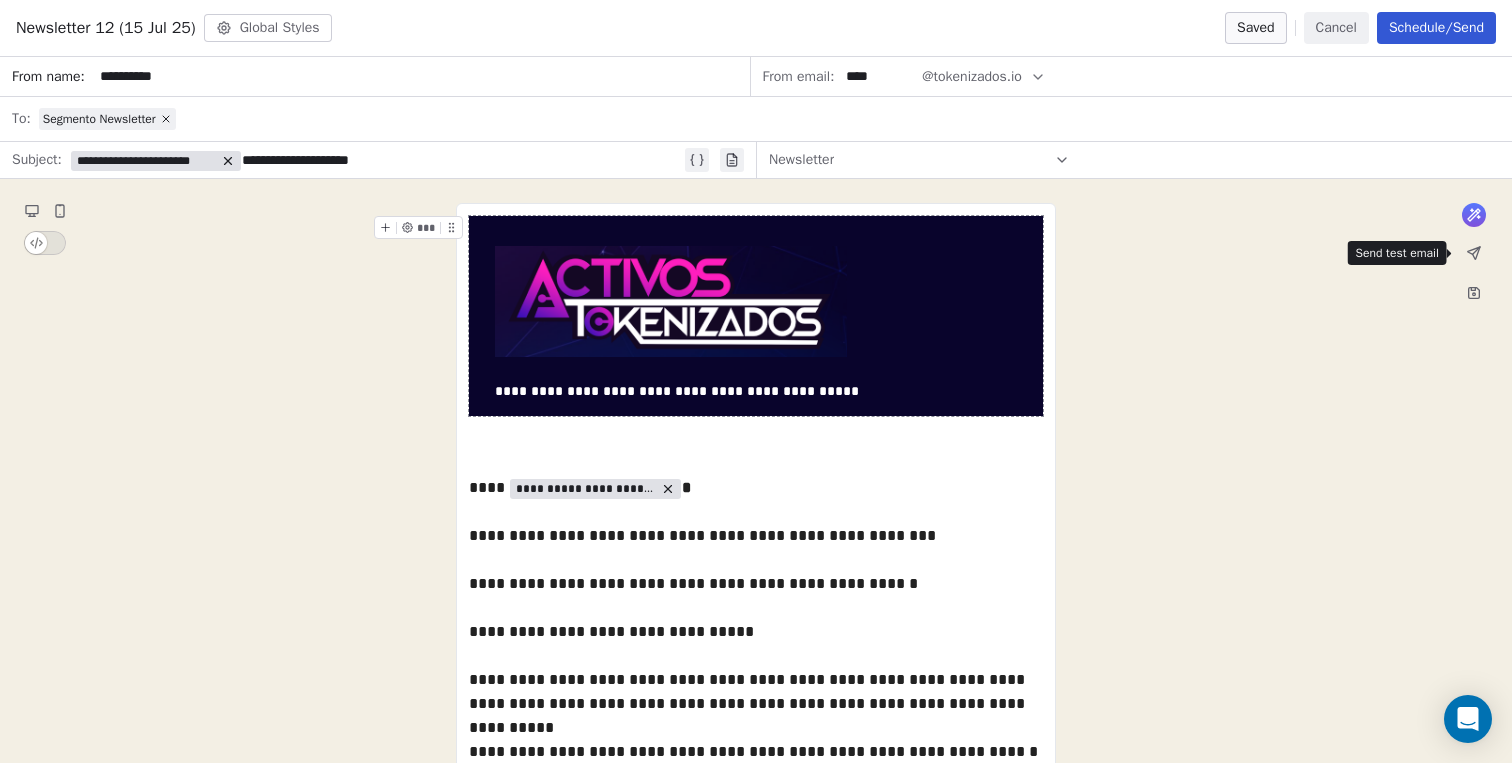 click 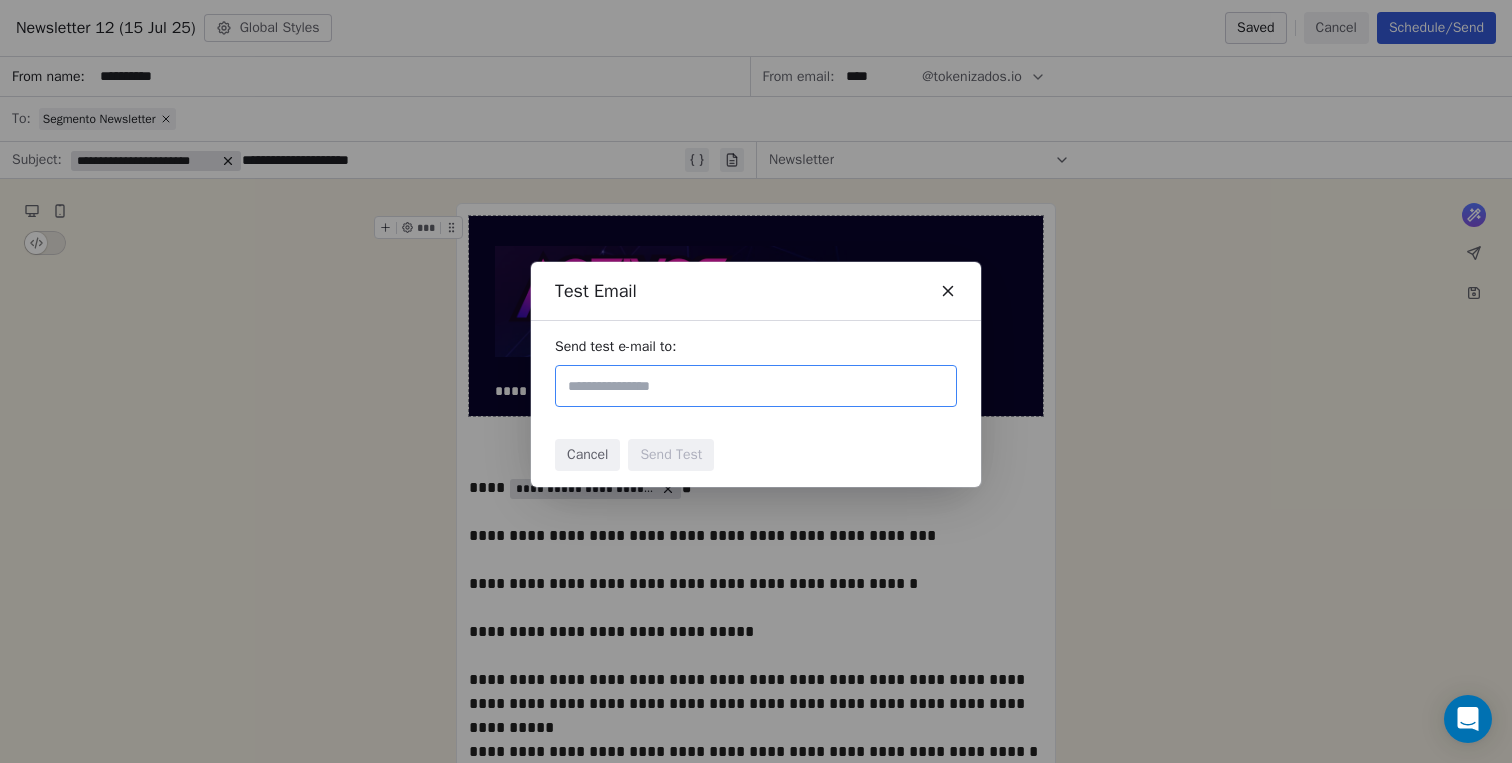 click at bounding box center [756, 386] 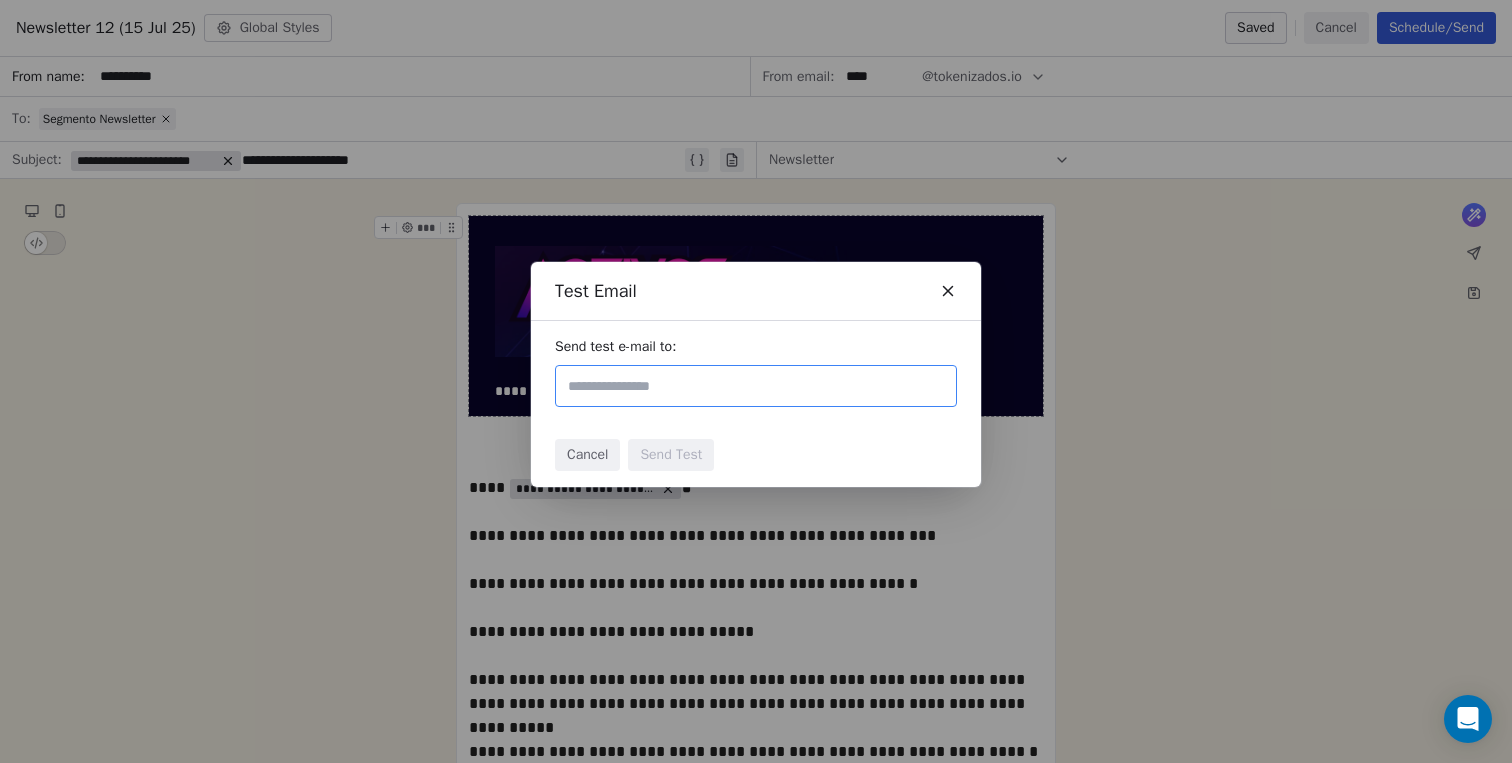 type on "**********" 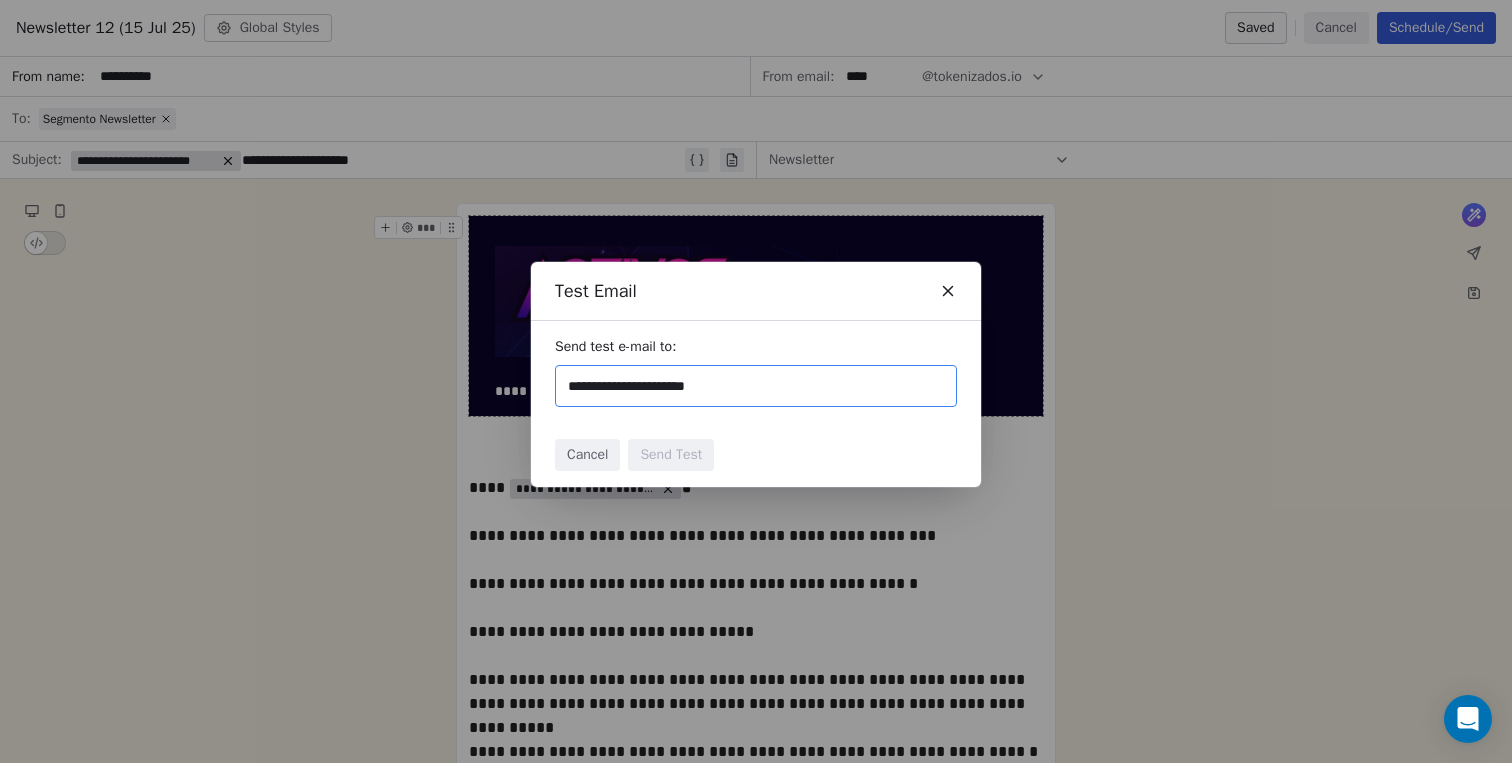 type 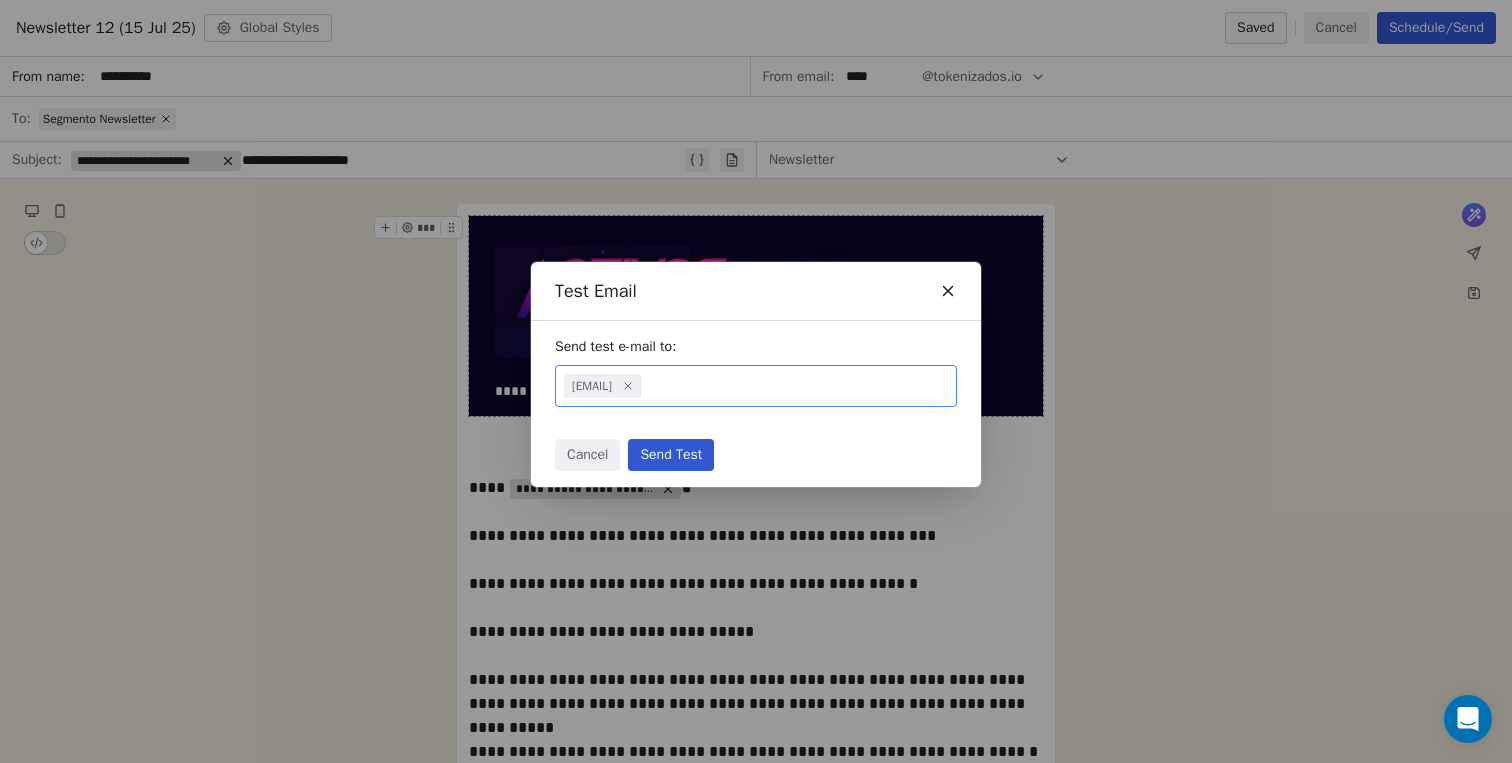 click on "Send Test" at bounding box center (671, 455) 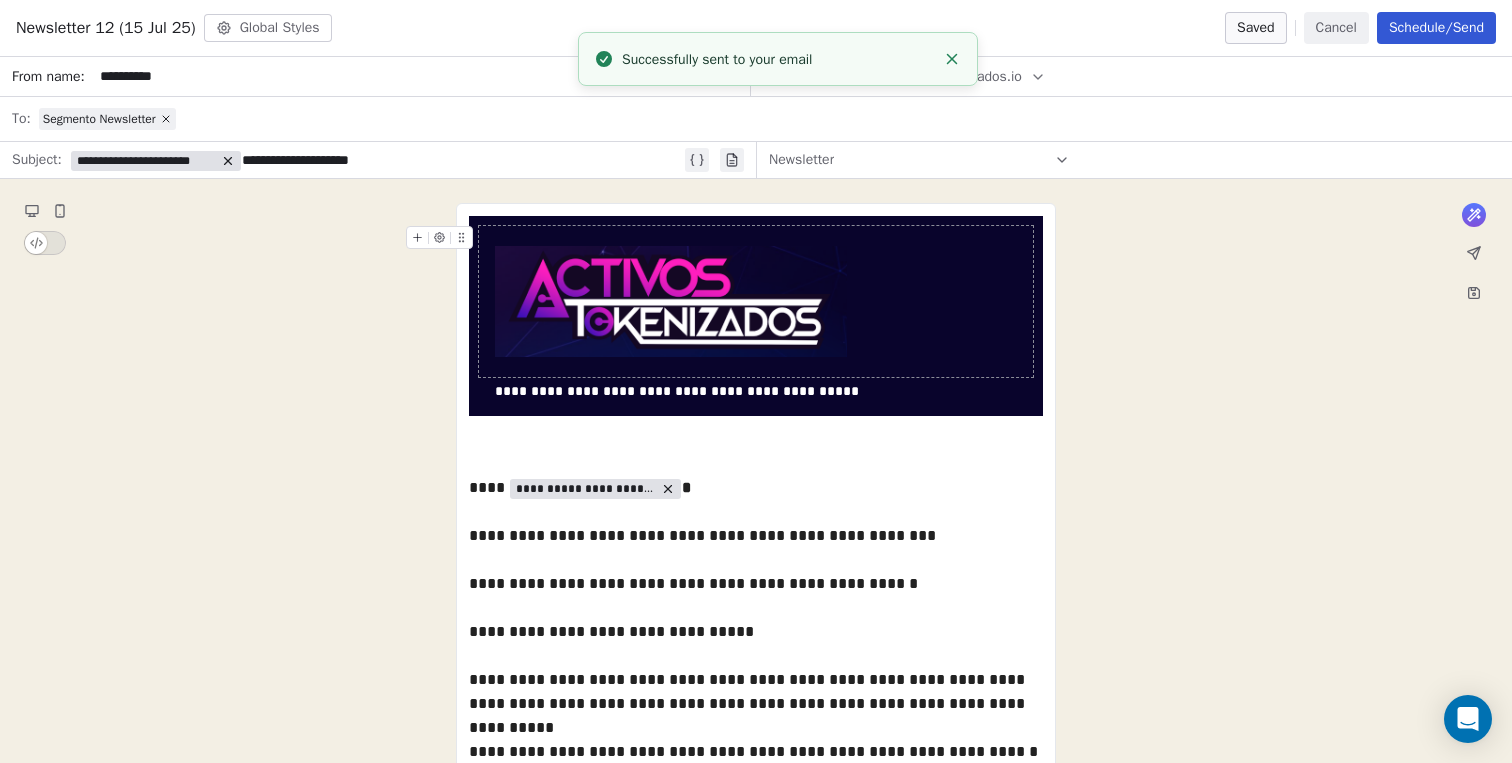 click on "Schedule/Send" at bounding box center (1436, 28) 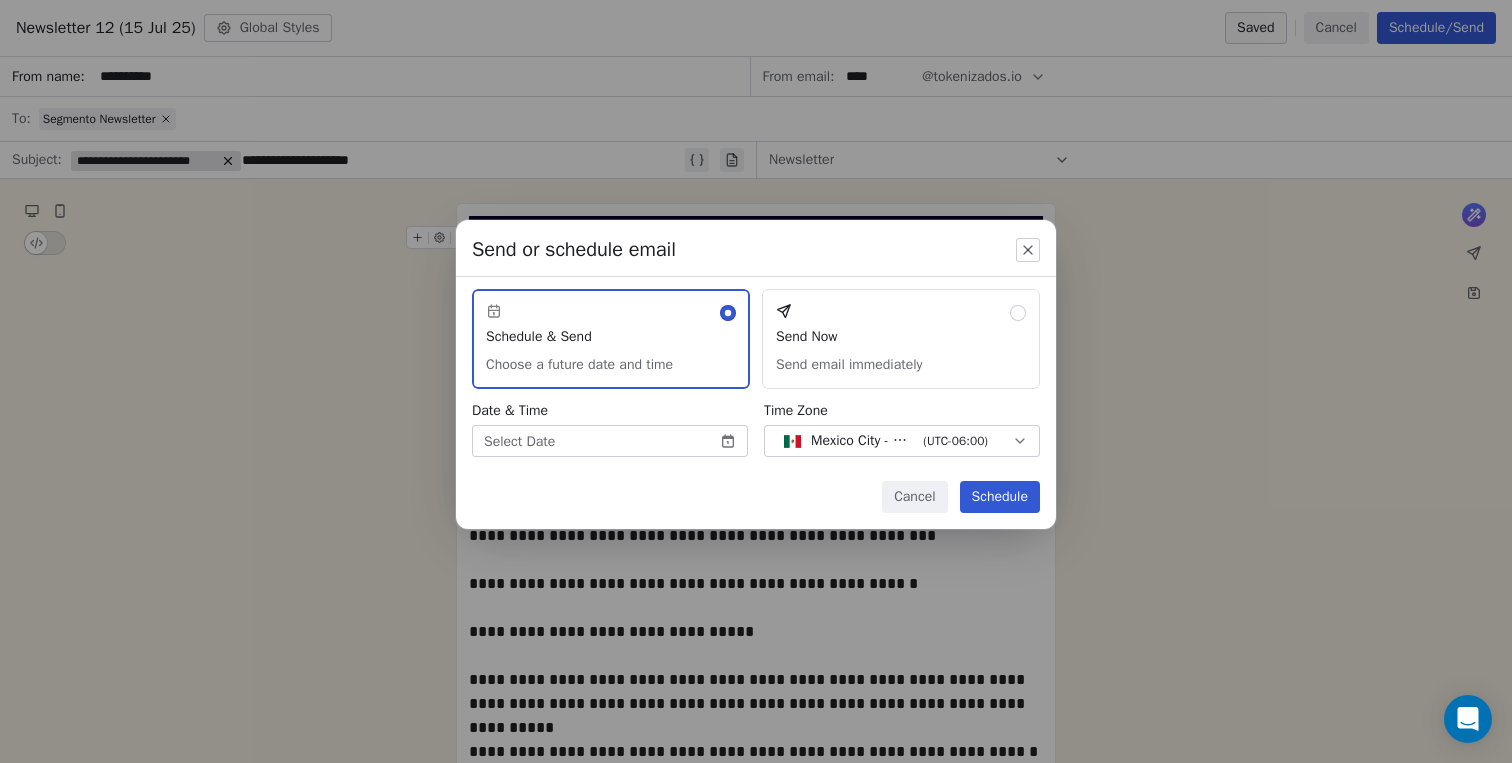 click on "D Activos Tokenizados Contacts People Marketing Workflows Campaigns Sales Pipelines Sequences Beta Tools Apps AI Agents Help & Support Campaigns Create new campaign All ( 14 ) All ( 14 ) Drafts ( 3 ) Drafts ( 3 ) In Progress ( 0 ) In Progress ( 0 ) Scheduled ( 0 ) Scheduled ( 0 ) Sent ( 11 ) Sent ( 11 ) Name Status Analytics Actions Newsletter 12 (15 [DATE]) Created on [DATE], [TIME] To: Segmento Newsletter Draft - Open Rate - Click Rate - Unsubscribe Newsletter 11 (30 [DATE]) Sent on [DATE], [TIME] To: Segmento Newsletter Sent 116 / 116 23.71% (23) Open Rate 2.06% (2) Click Rate - Unsubscribe Newsletter 10 (15 [DATE]) Sent on [DATE], [TIME] To: Segmento Newsletter Sent 116 / 116 25.51% (25) Open Rate 1.02% (1) Click Rate - Unsubscribe Newsletter 9 (30 [DATE]) Sent on [DATE], [TIME] To: Segmento Newsletter Sent 116 / 116 34.69% (34) Open Rate 4.08% (4) Click Rate - Unsubscribe Newsletter 8 (15 [DATE]) Sent on [DATE], [TIME] To: Segmento Newsletter Sent 113 / 113 - 98" at bounding box center (756, 381) 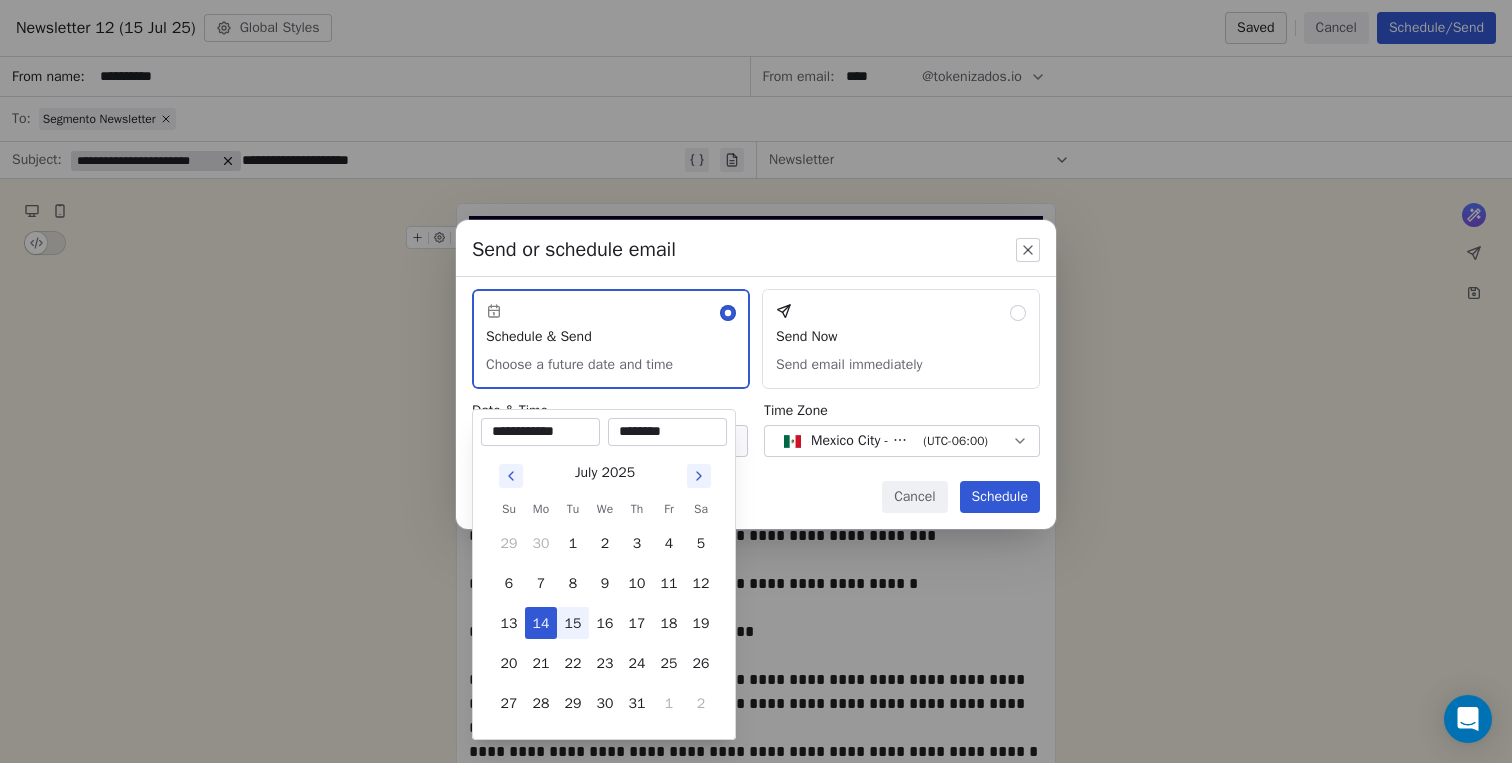 click on "15" at bounding box center (573, 623) 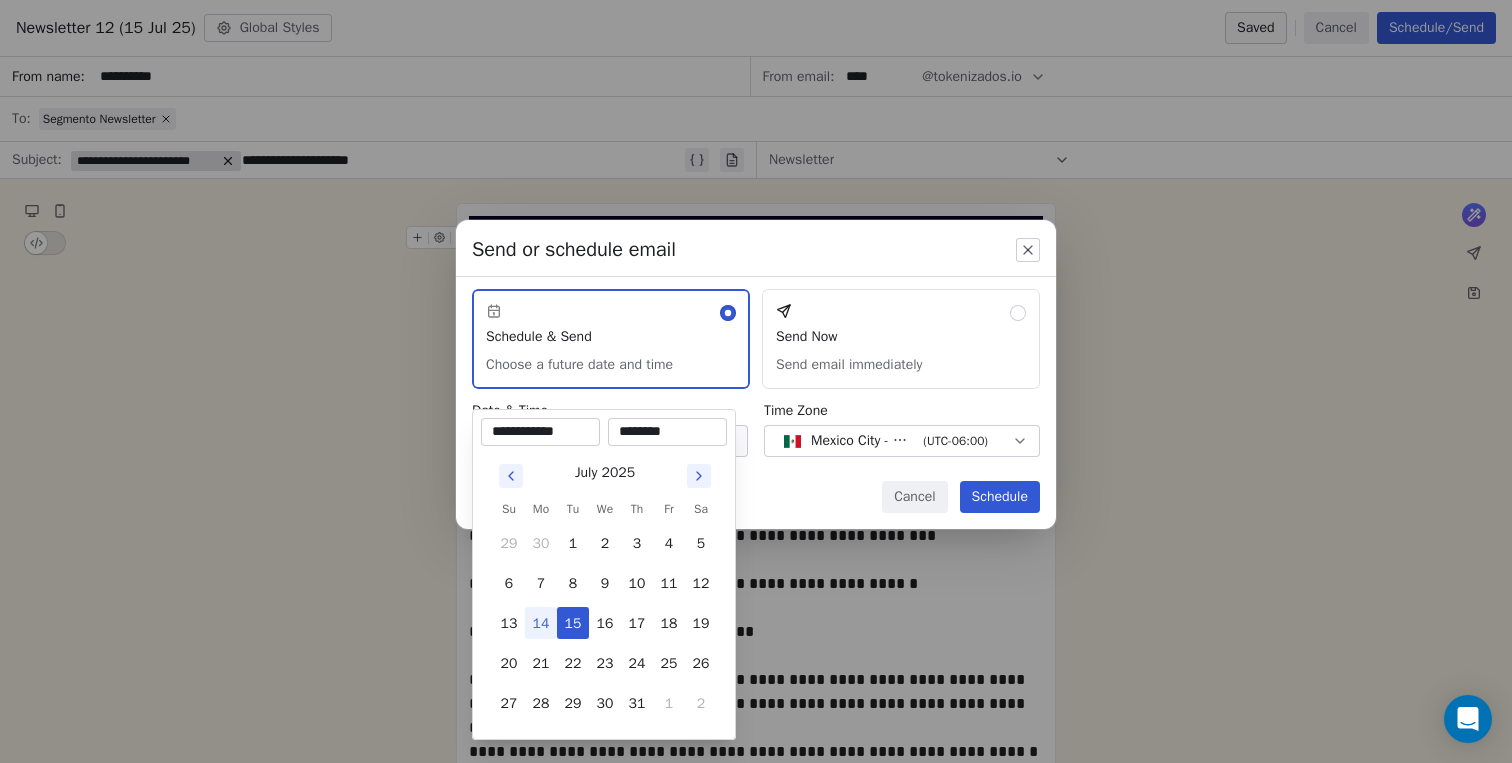 click on "********" at bounding box center [667, 432] 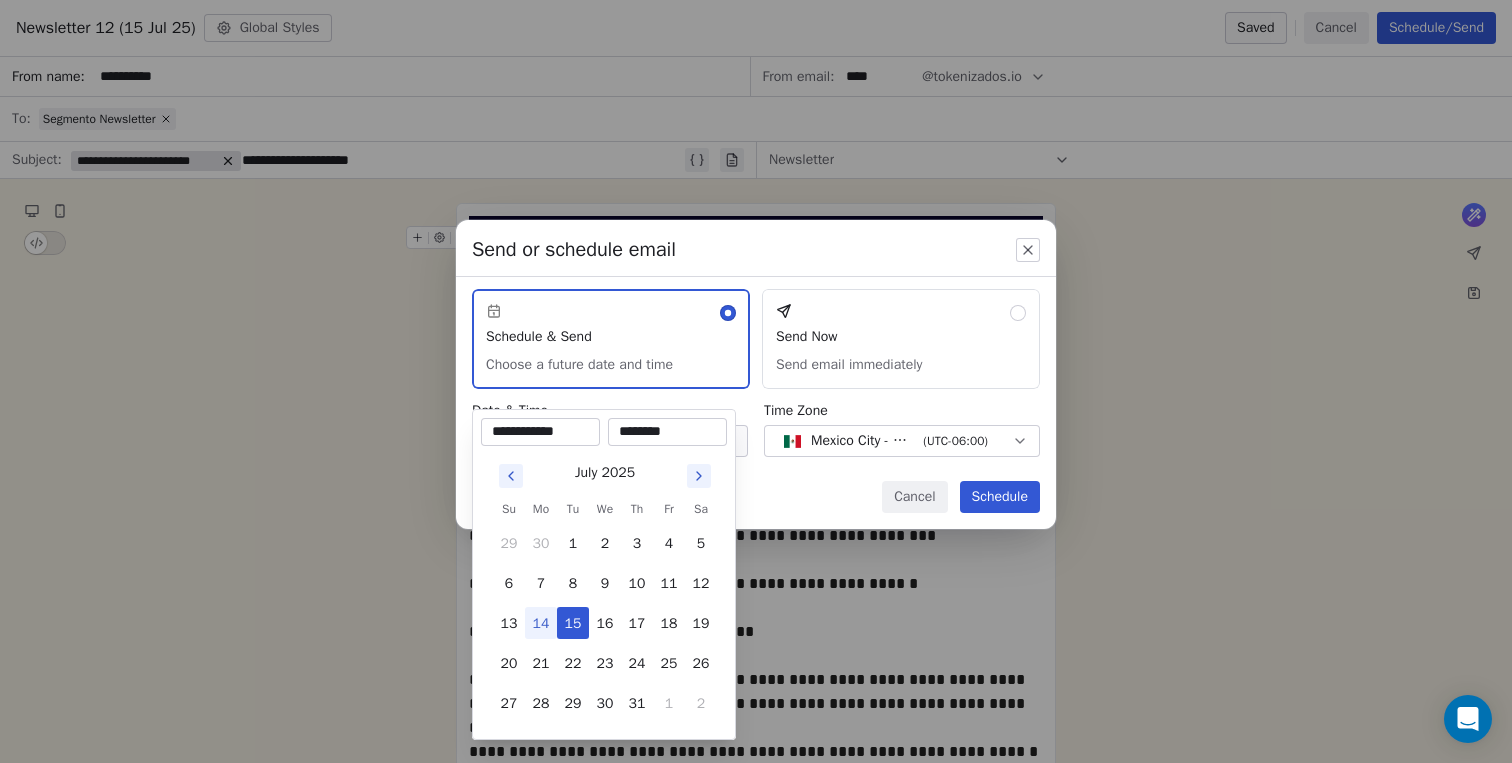 type on "********" 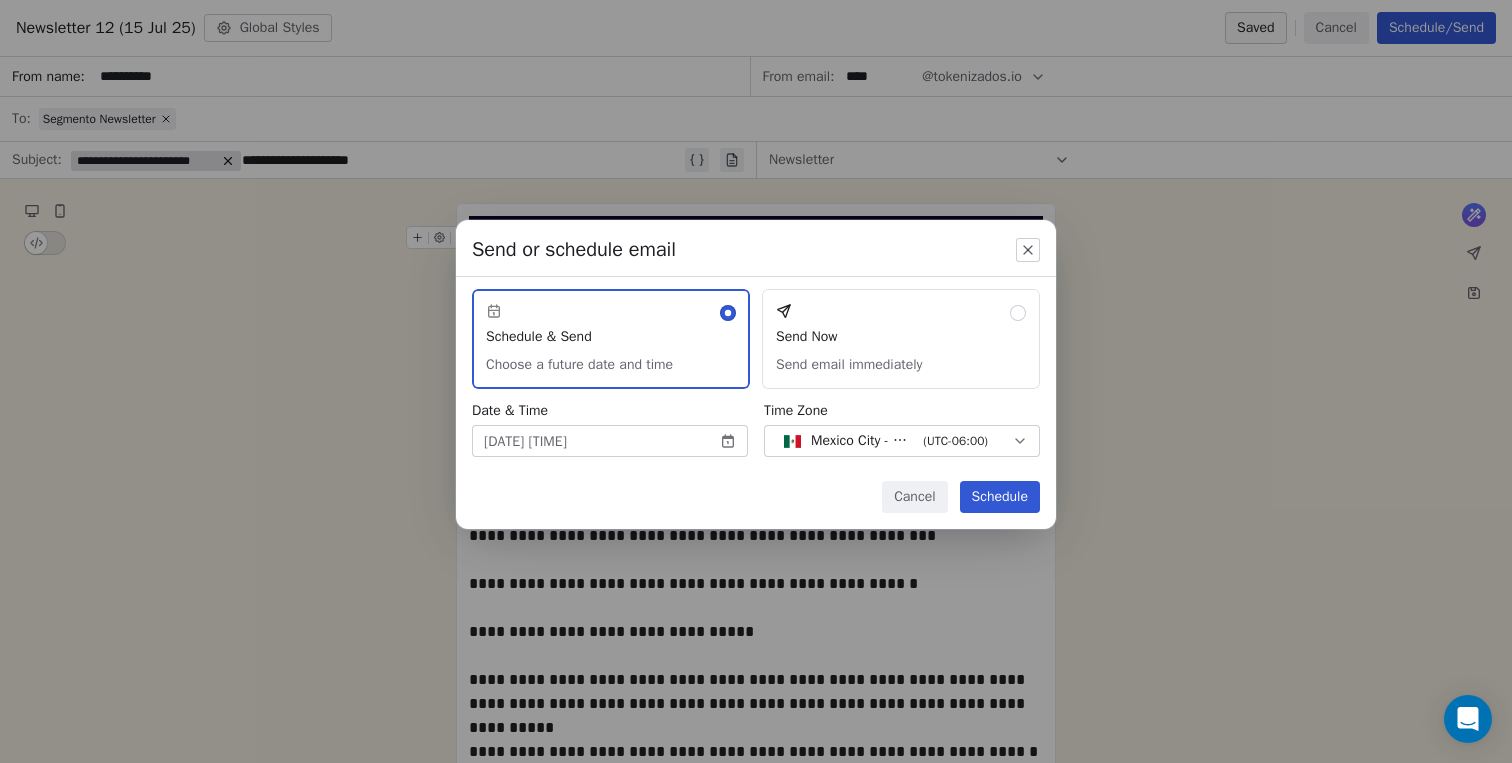 click on "Schedule" at bounding box center (1000, 497) 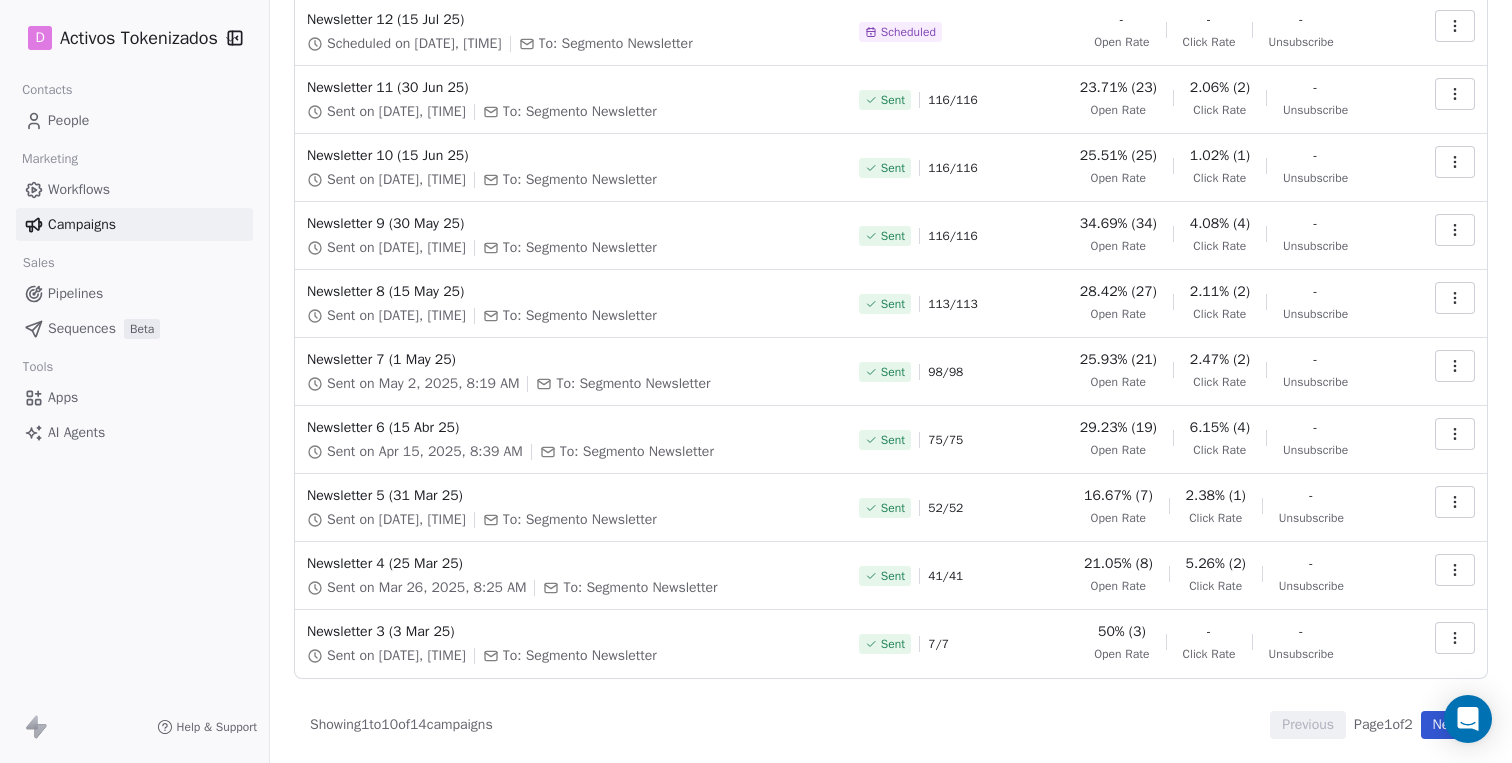 scroll, scrollTop: 0, scrollLeft: 0, axis: both 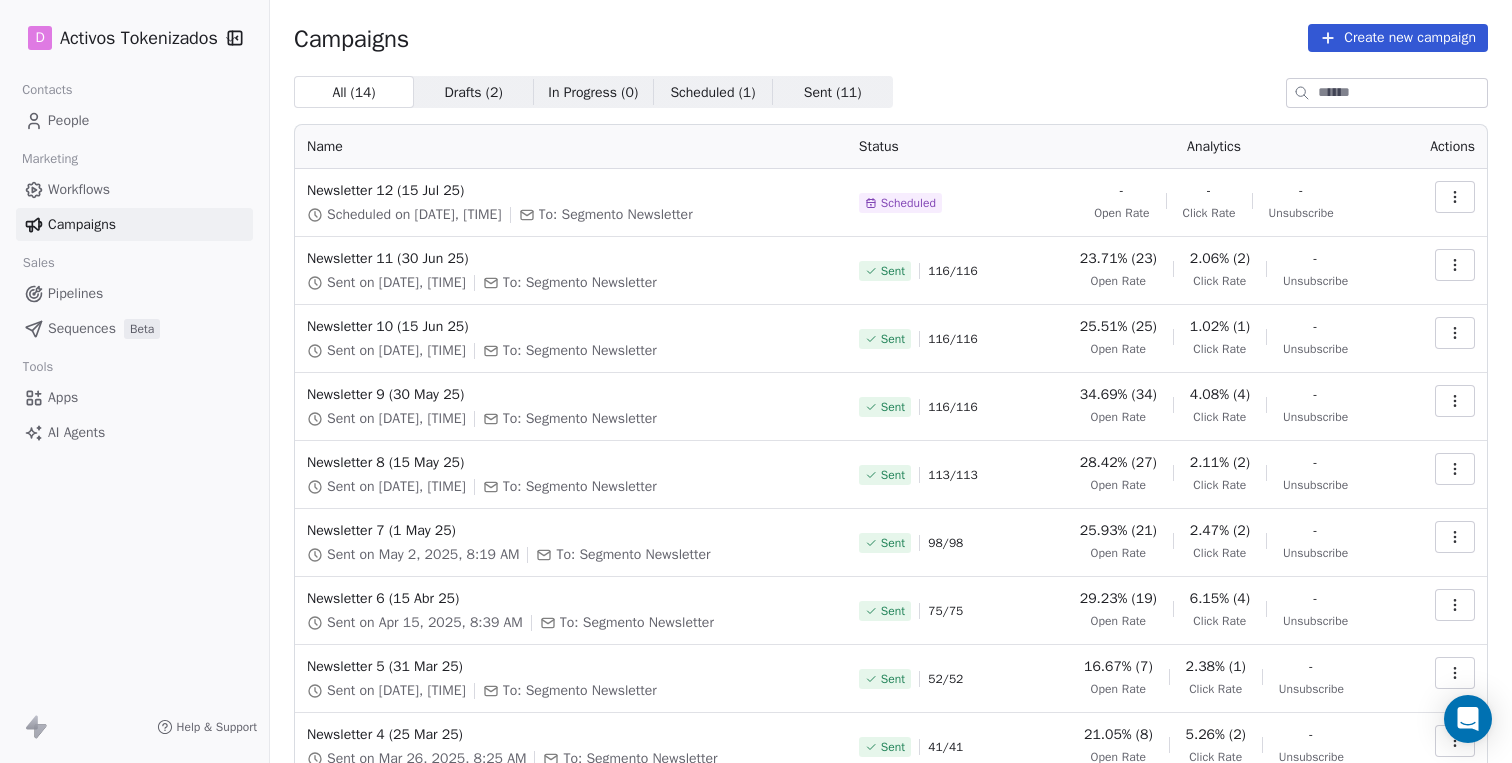 click on "Campaigns  Create new campaign" at bounding box center (891, 38) 